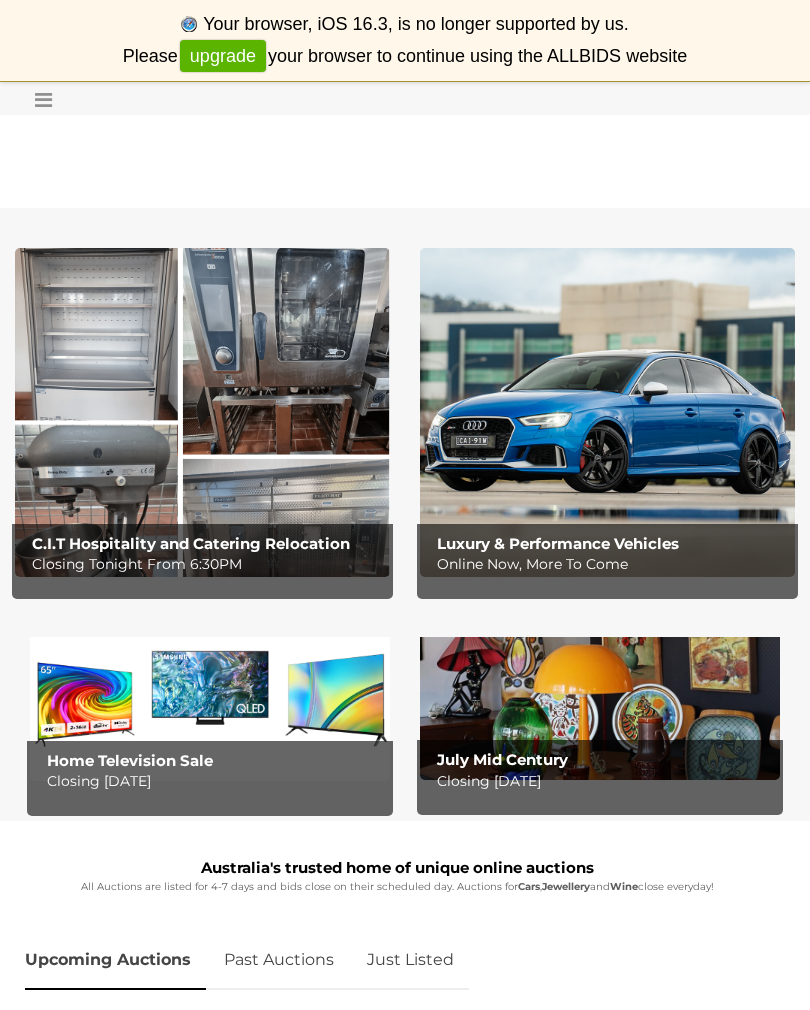 scroll, scrollTop: 0, scrollLeft: 0, axis: both 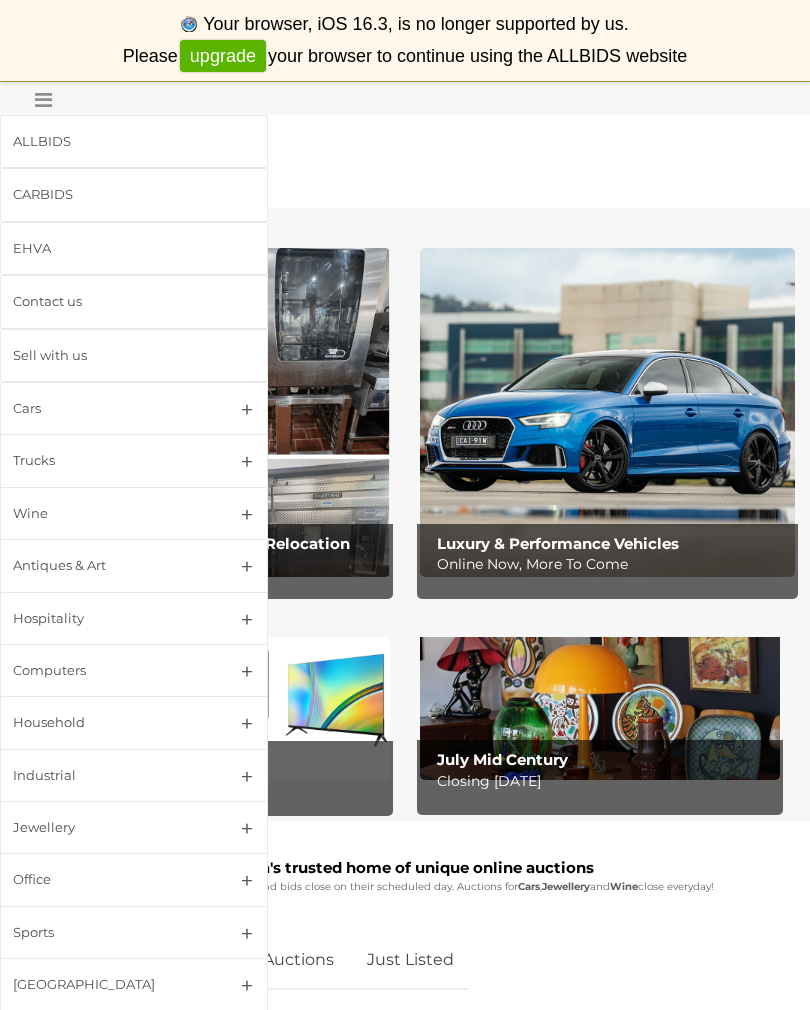 click on "Antiques & Art" at bounding box center (134, 565) 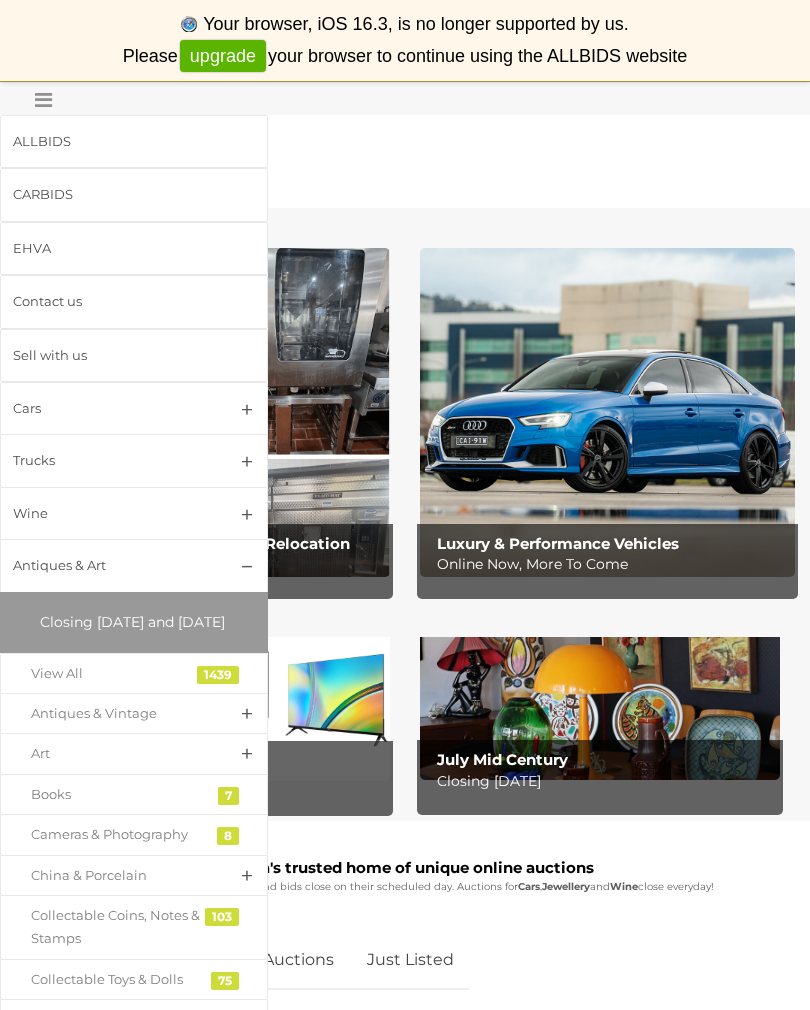 click on "1439" at bounding box center (218, 675) 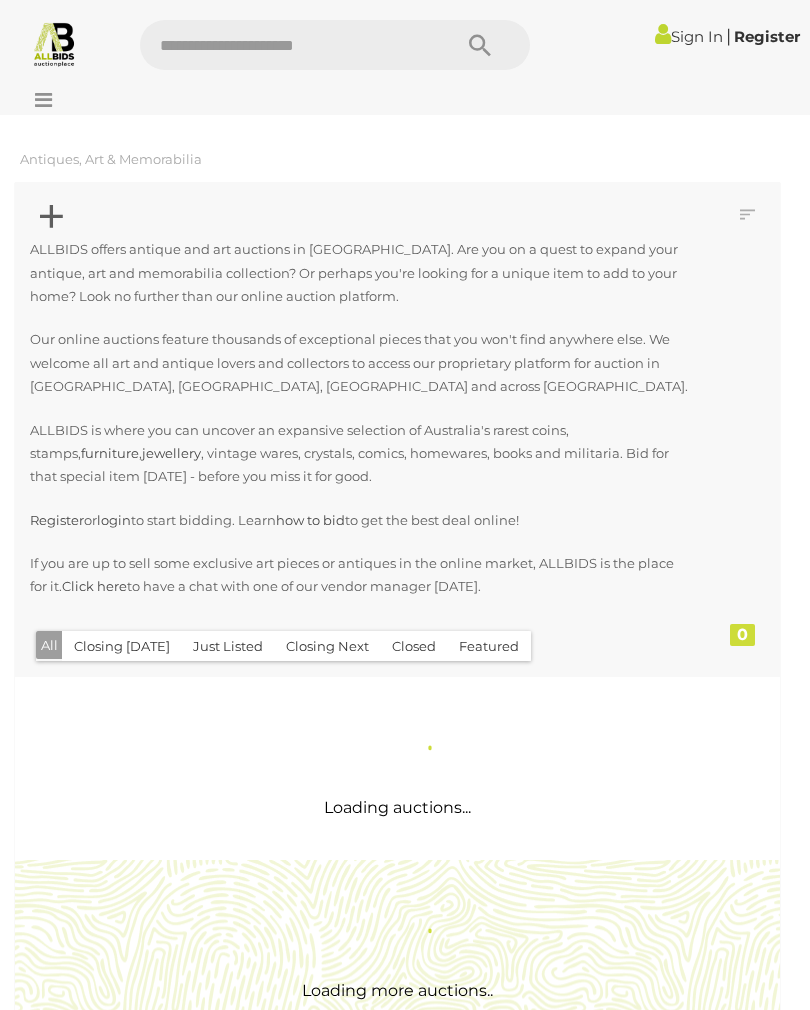 scroll, scrollTop: 0, scrollLeft: 0, axis: both 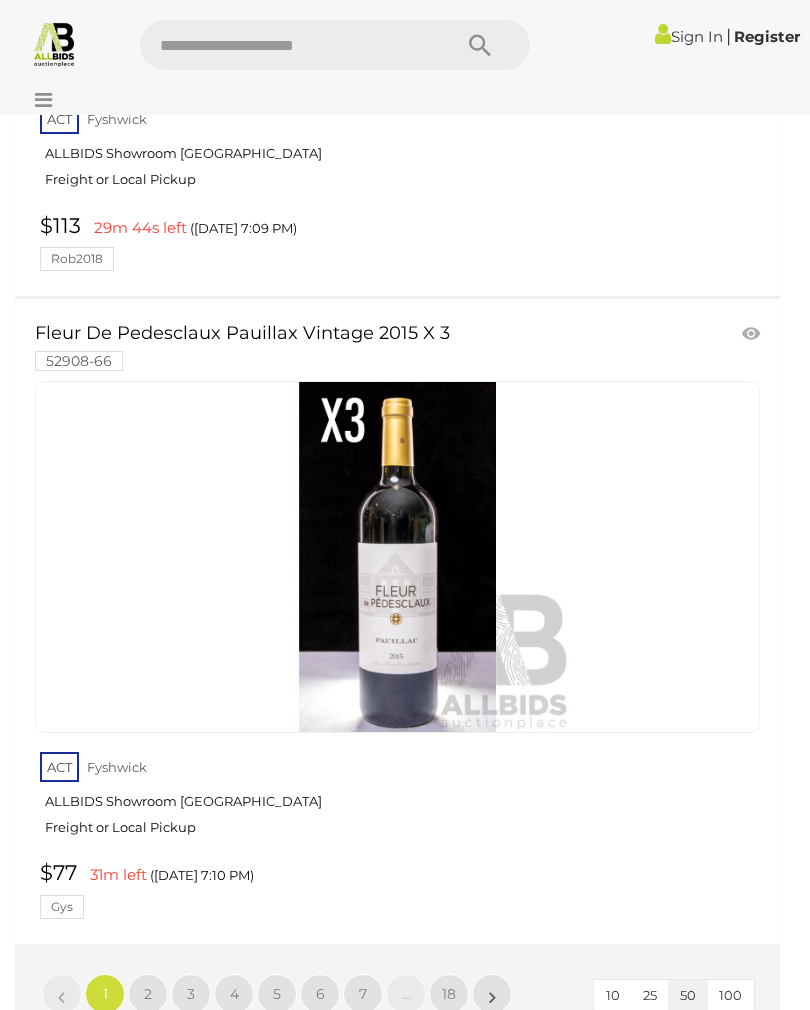 click on "2" at bounding box center [148, 994] 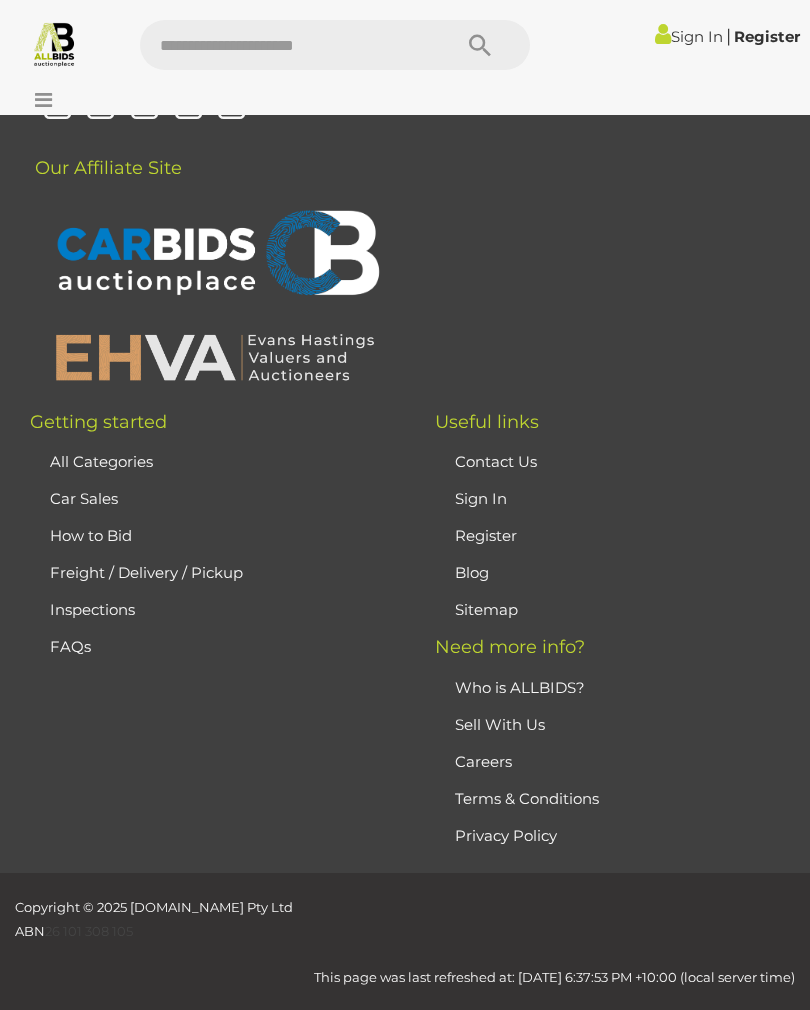 scroll, scrollTop: 471, scrollLeft: 0, axis: vertical 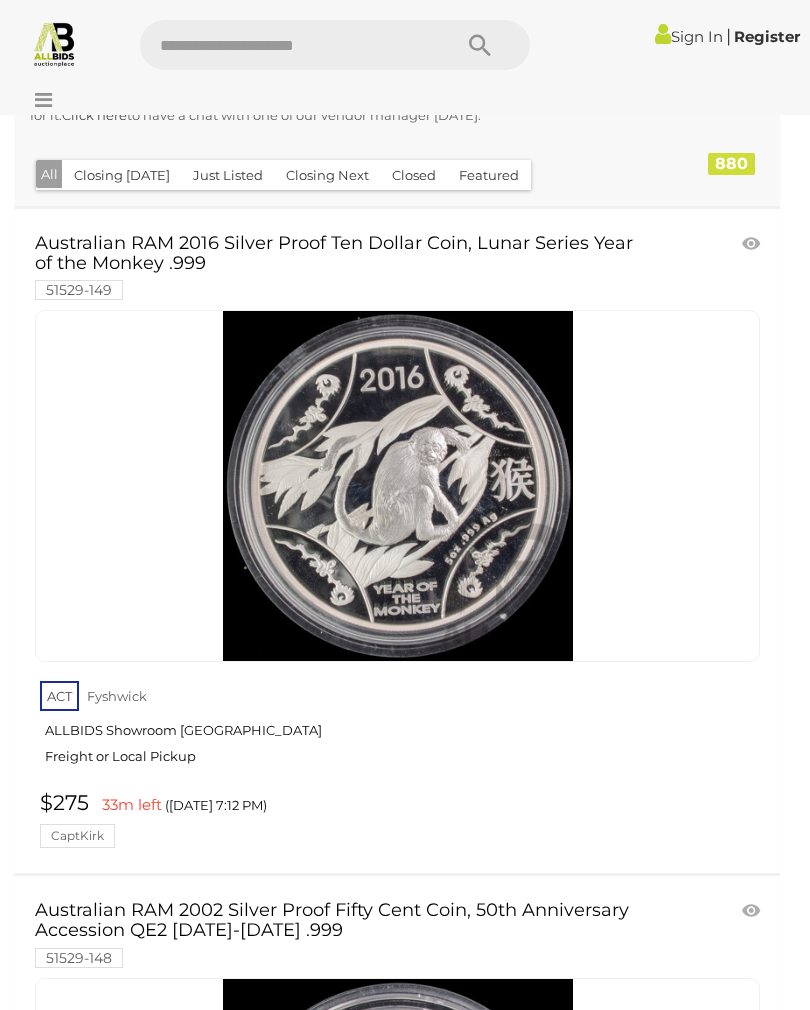 click on "Sign In" at bounding box center (689, 36) 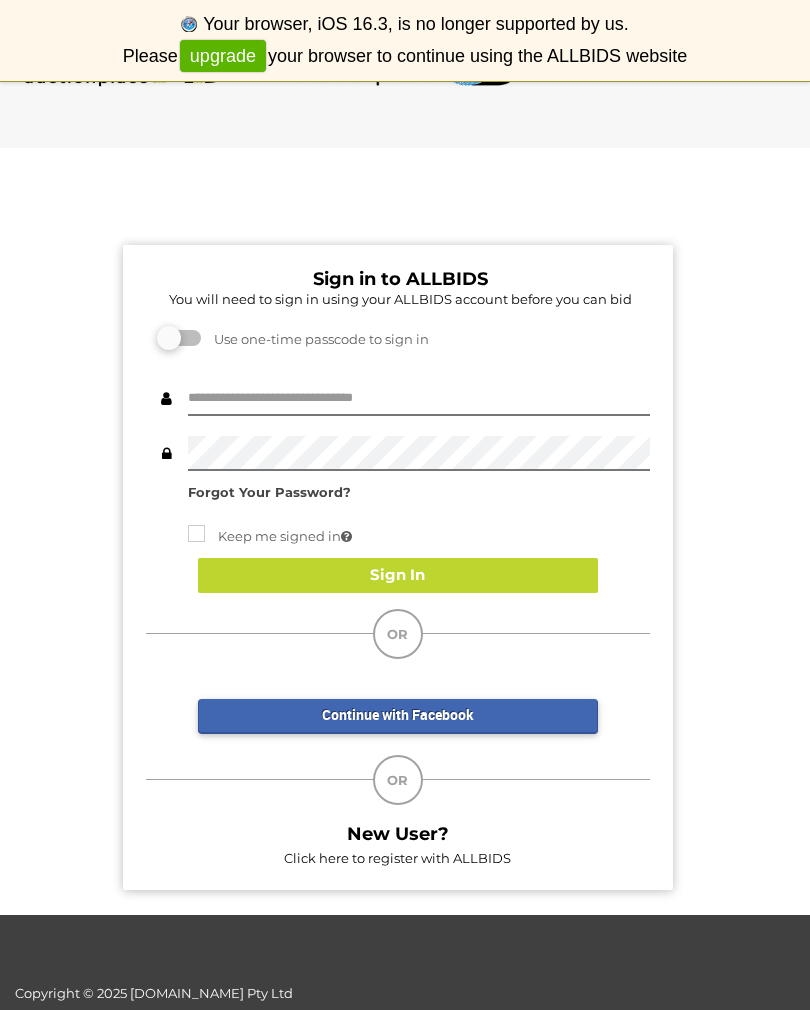 scroll, scrollTop: 0, scrollLeft: 0, axis: both 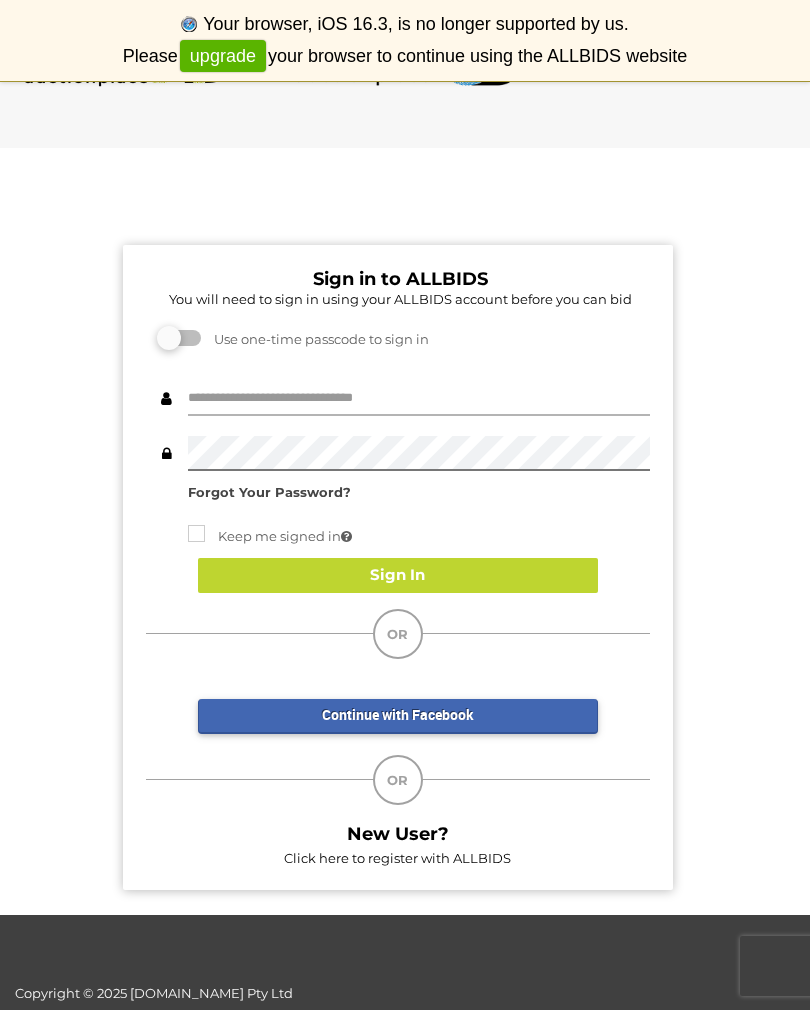 click at bounding box center [419, 398] 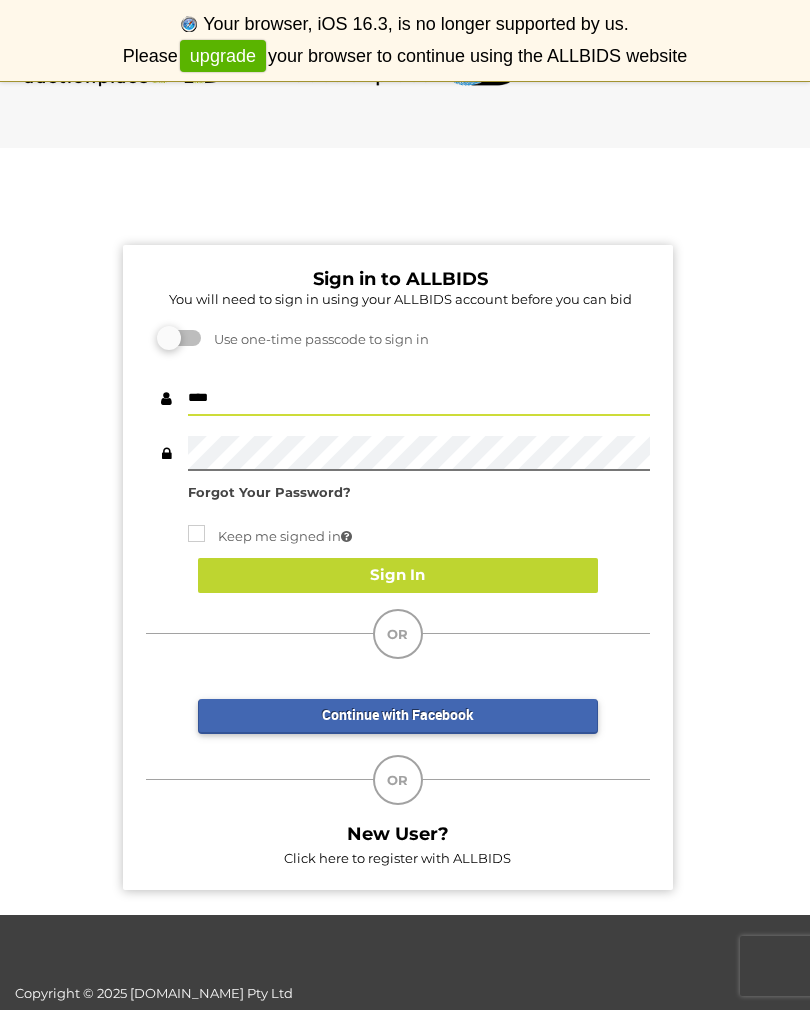type on "****" 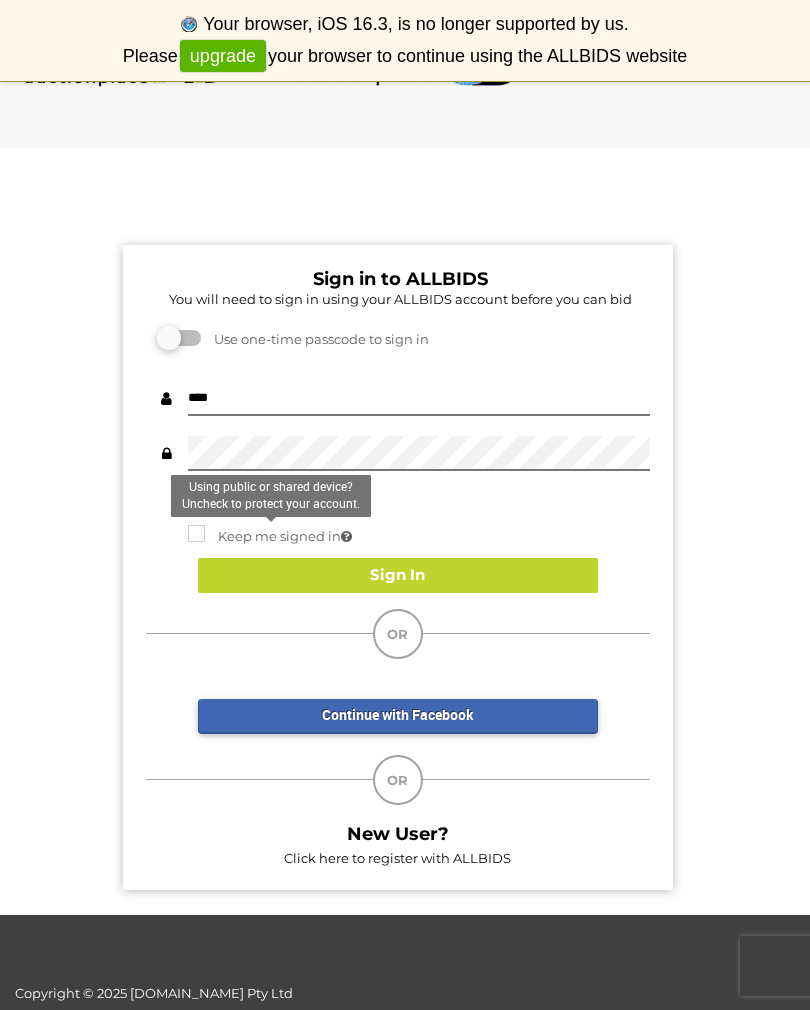 click on "Sign In" at bounding box center [398, 575] 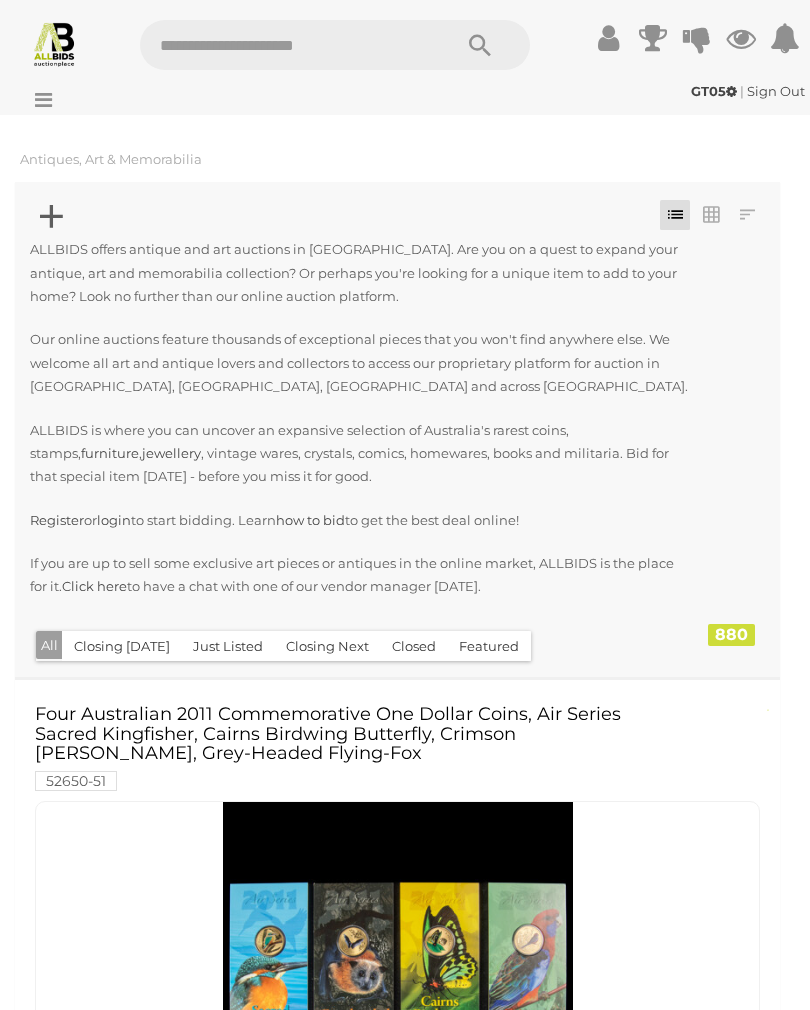 scroll, scrollTop: 0, scrollLeft: 0, axis: both 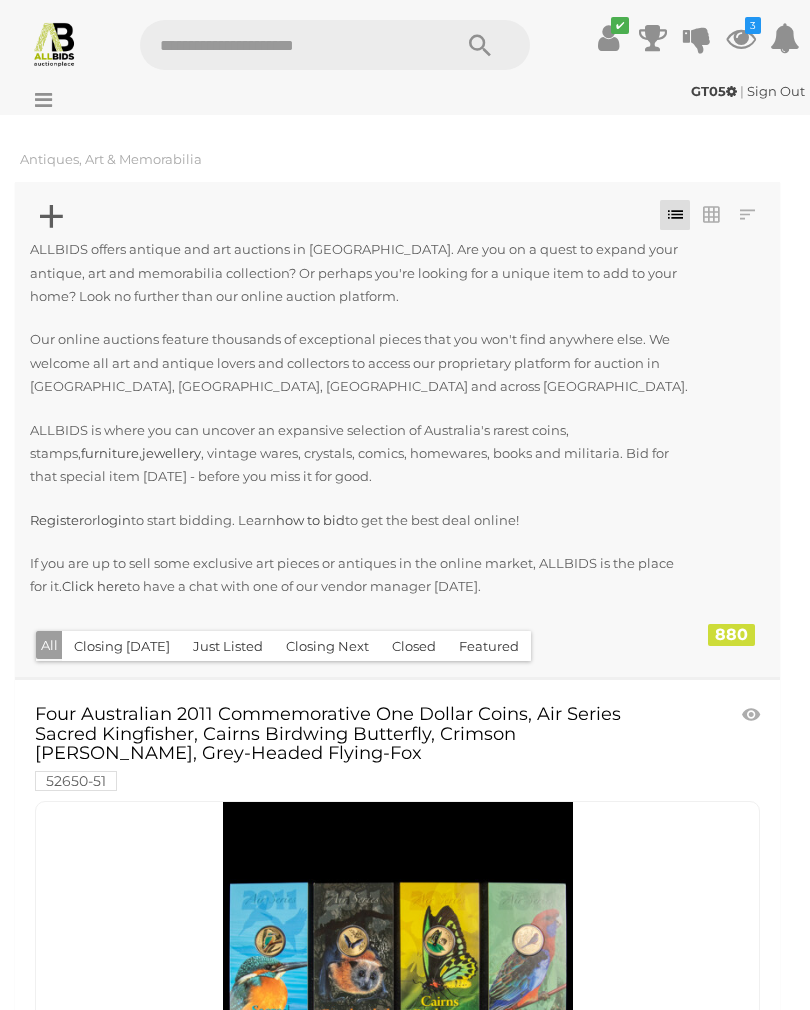 click at bounding box center (741, 38) 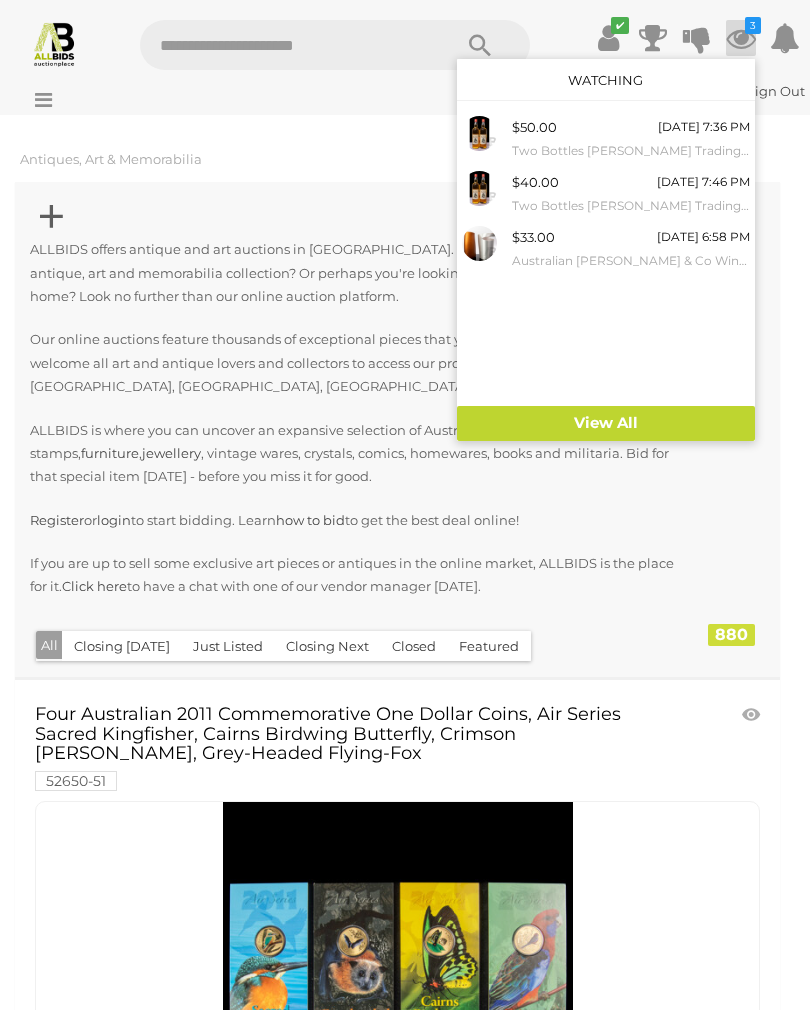 click on "Australian [PERSON_NAME] & Co Wine Cooler and Vase" at bounding box center [631, 261] 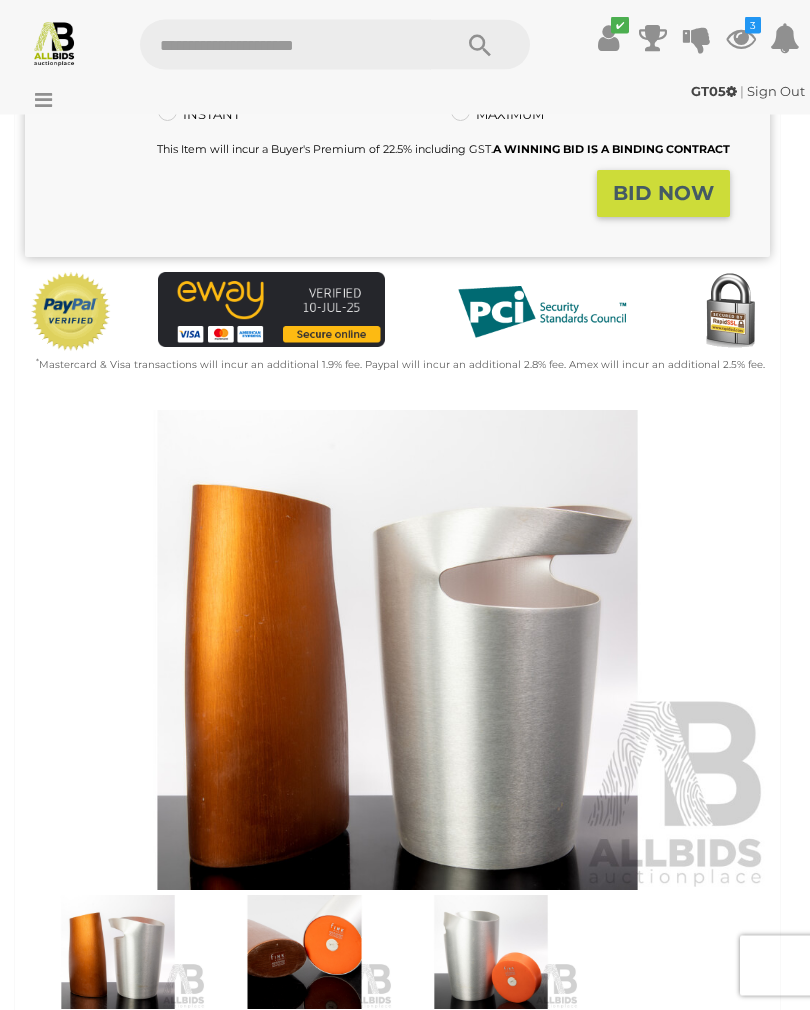 scroll, scrollTop: 434, scrollLeft: 0, axis: vertical 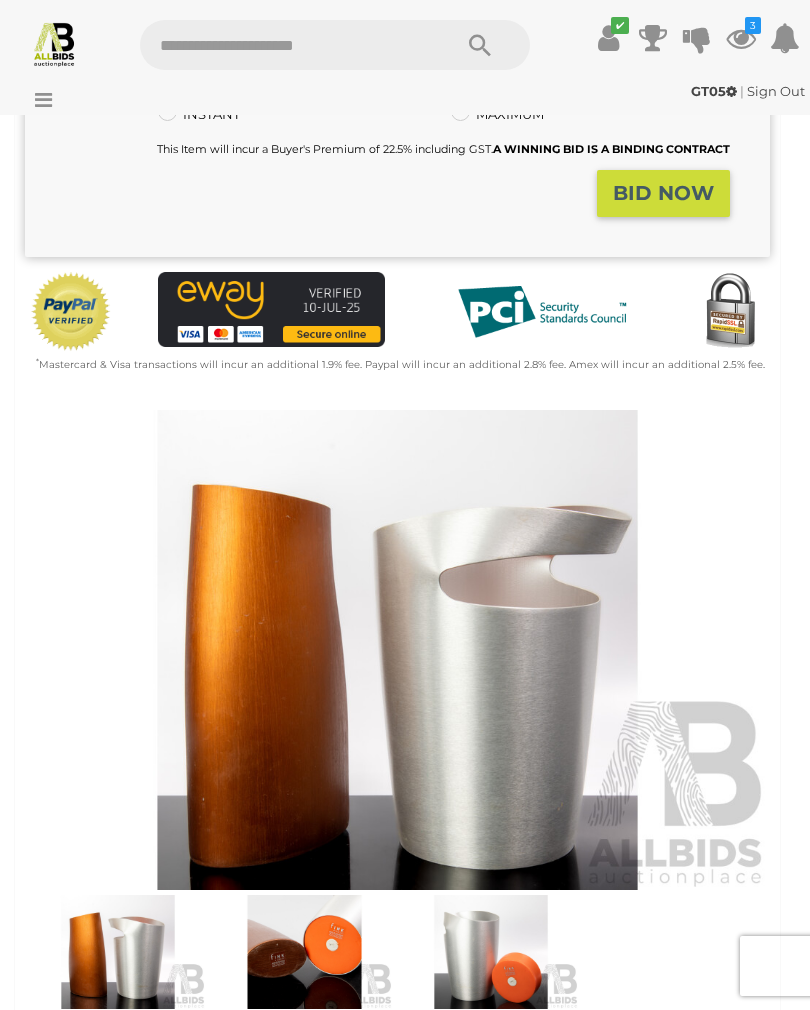 click at bounding box center (304, 952) 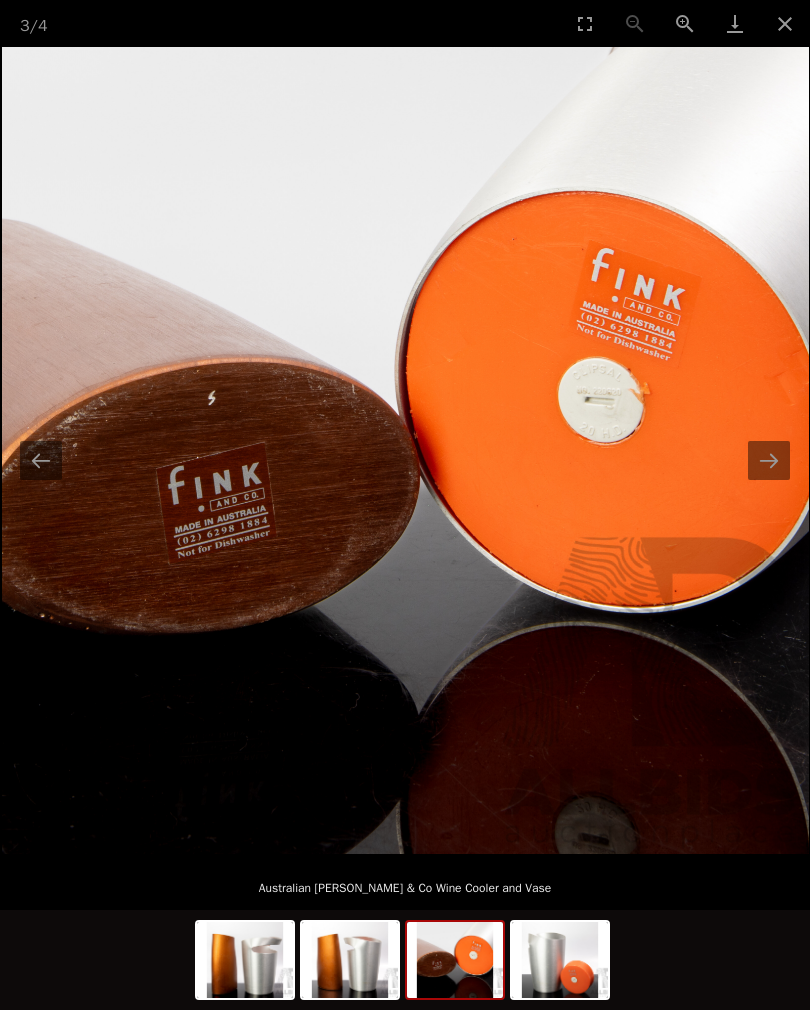 click at bounding box center (405, 450) 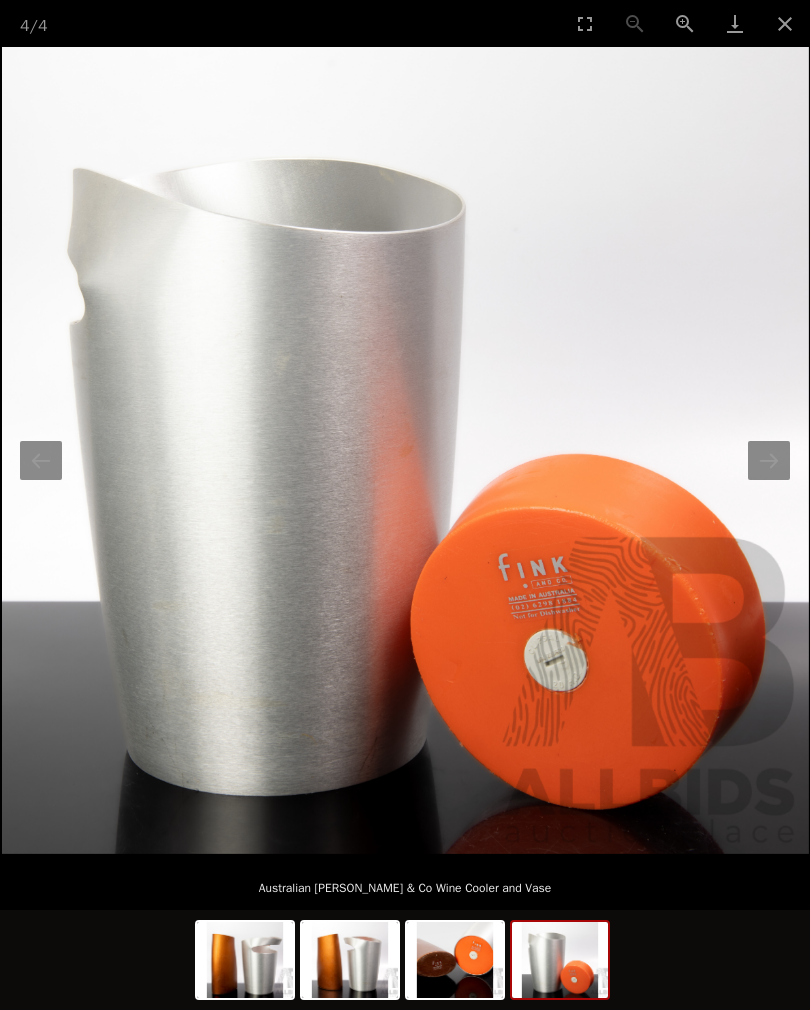 click at bounding box center (769, 460) 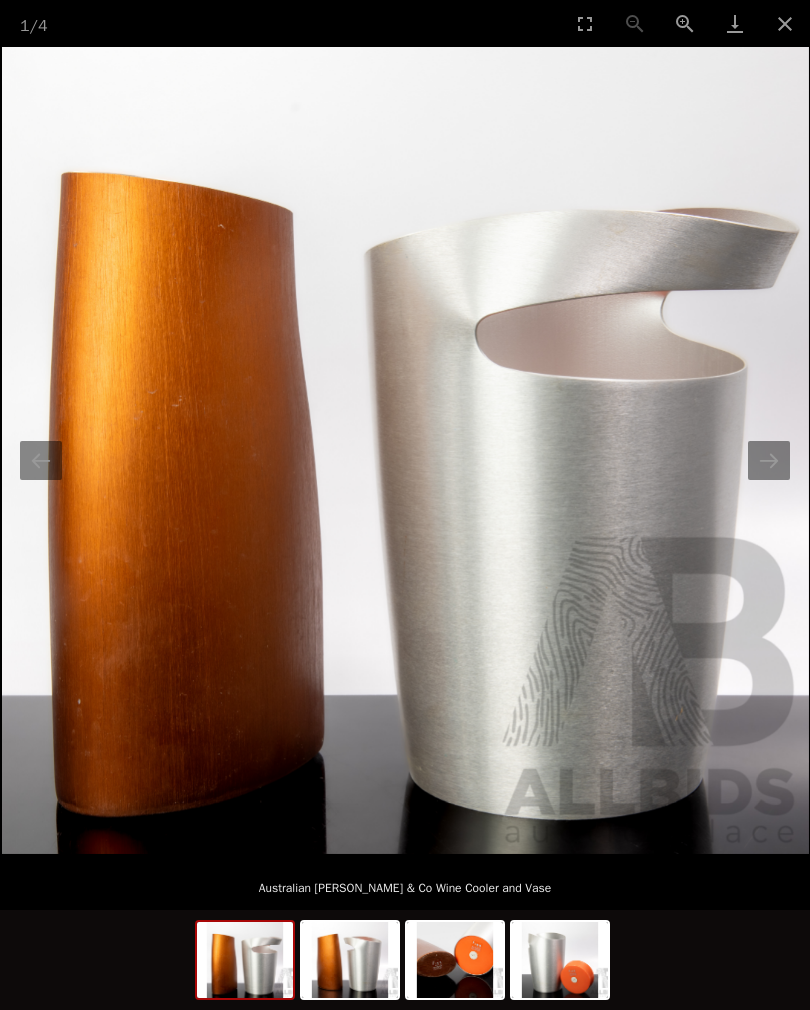 click at bounding box center (769, 460) 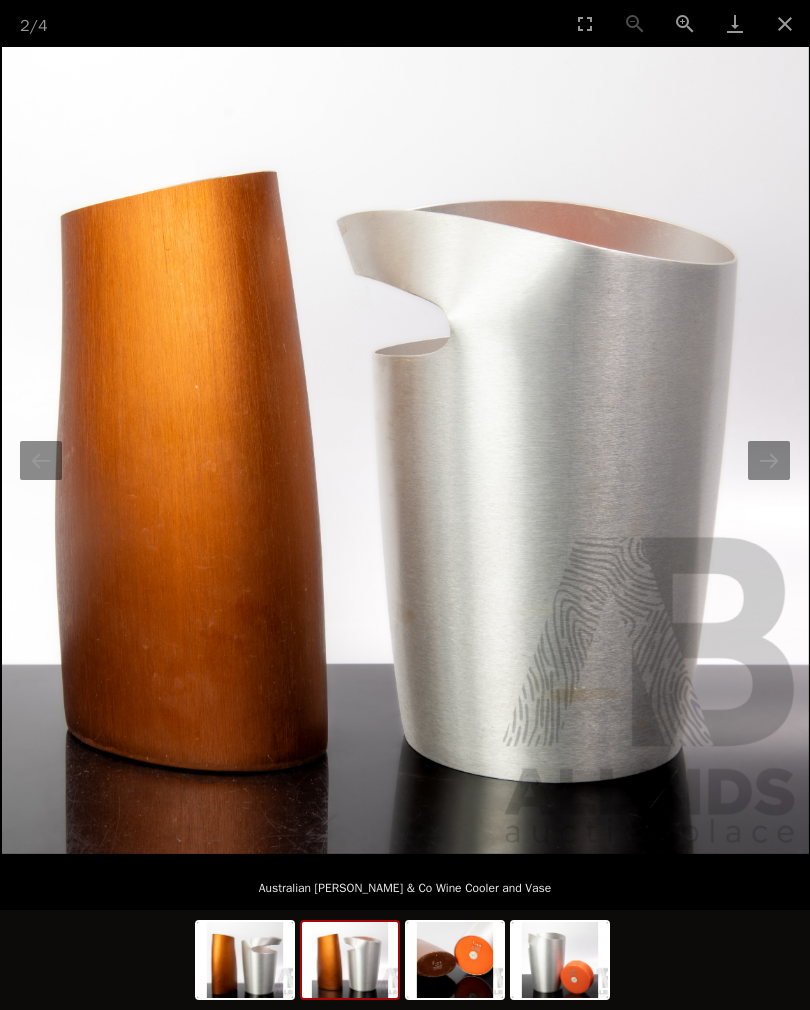 click at bounding box center (769, 460) 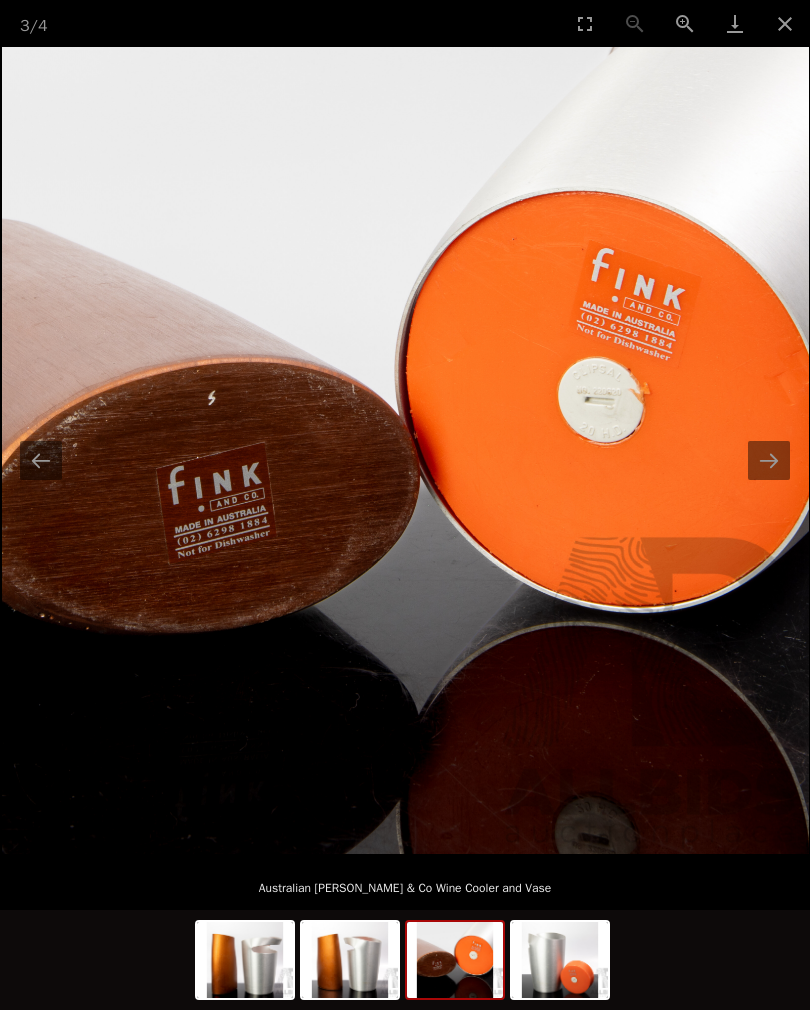 click at bounding box center [785, 23] 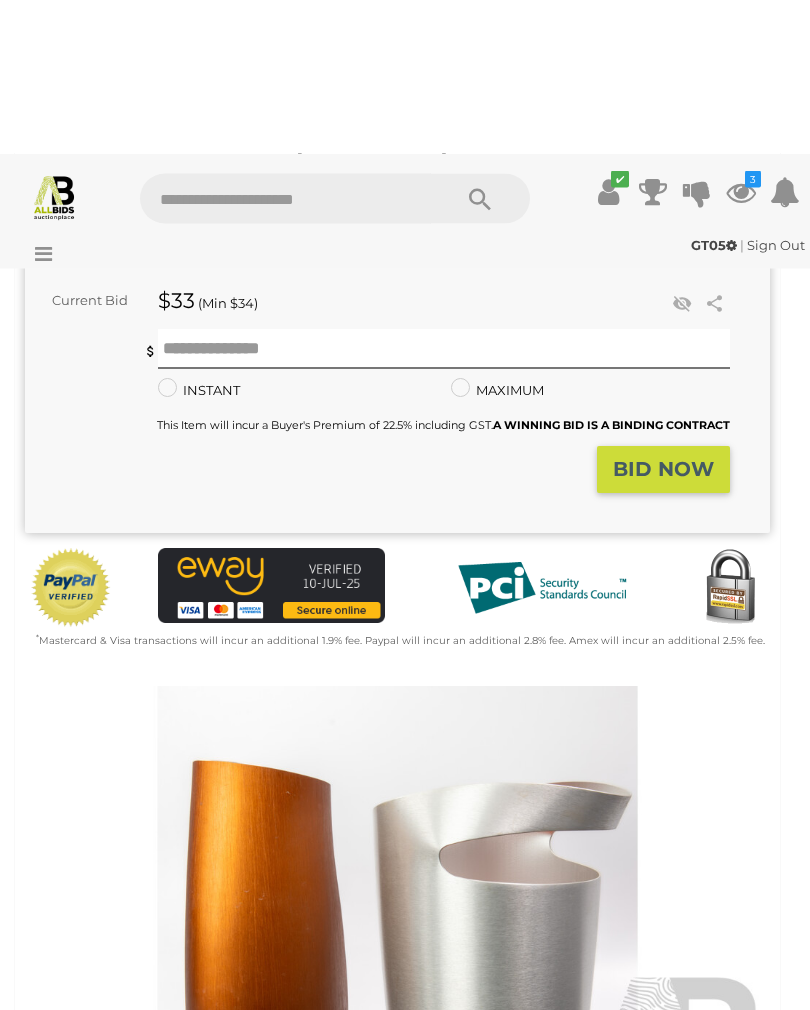 scroll, scrollTop: 0, scrollLeft: 0, axis: both 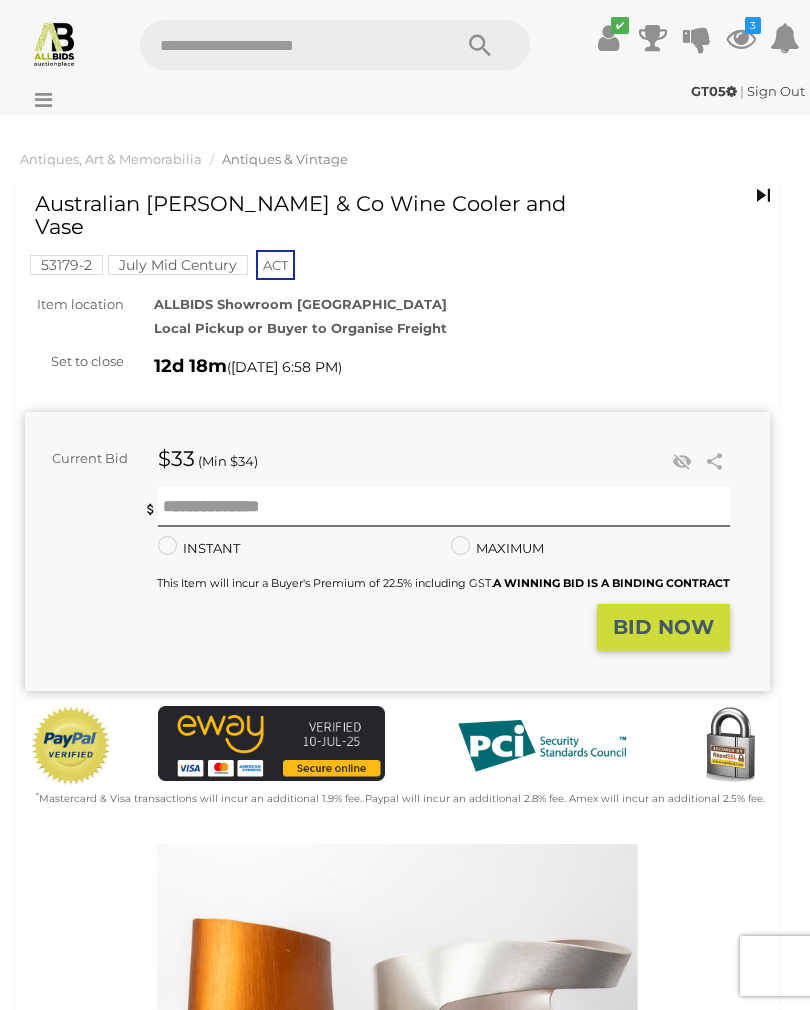 click at bounding box center [697, 38] 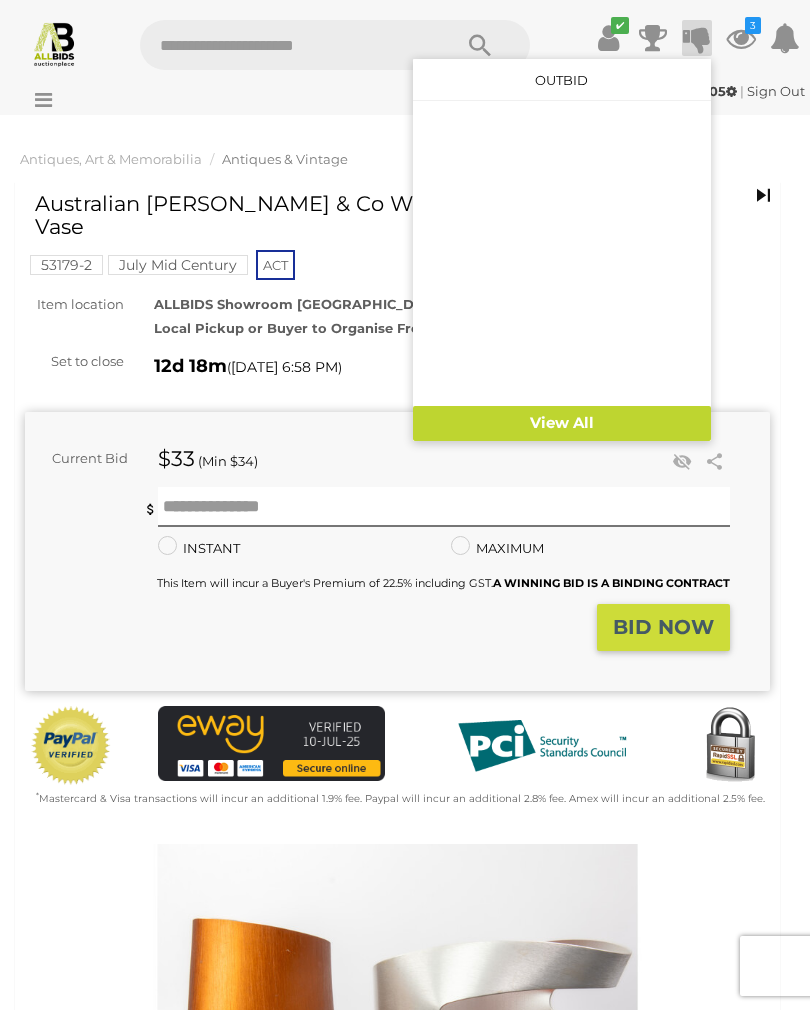 click at bounding box center (741, 38) 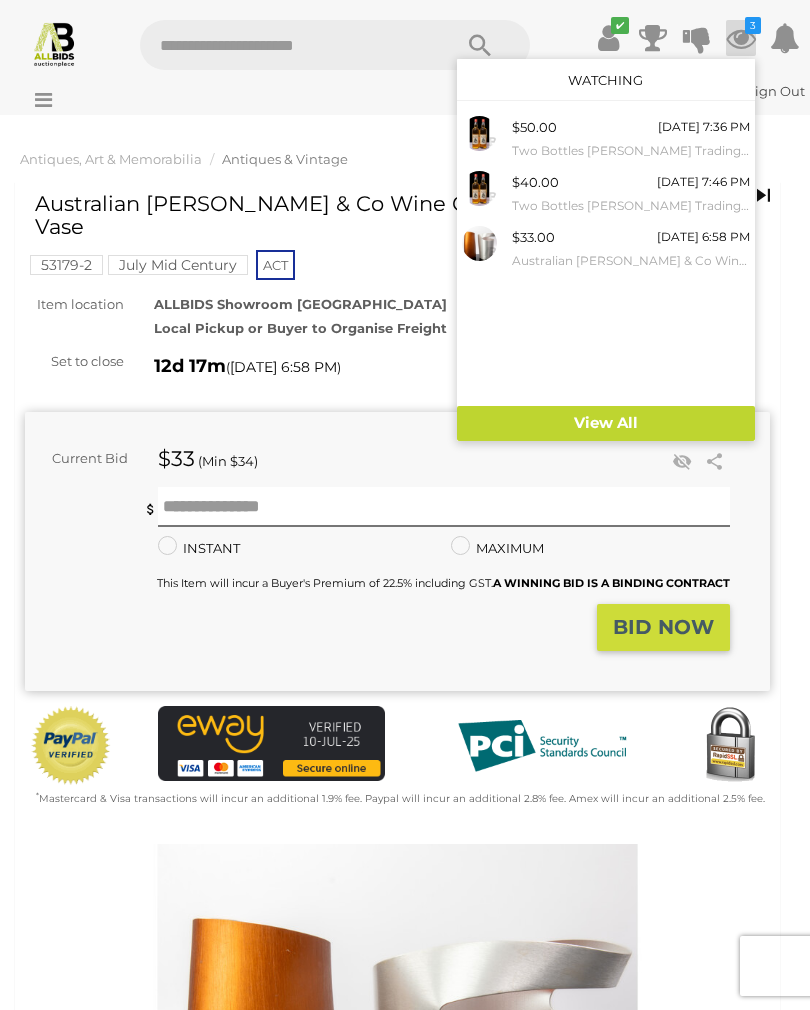 click on "View All" at bounding box center (606, 423) 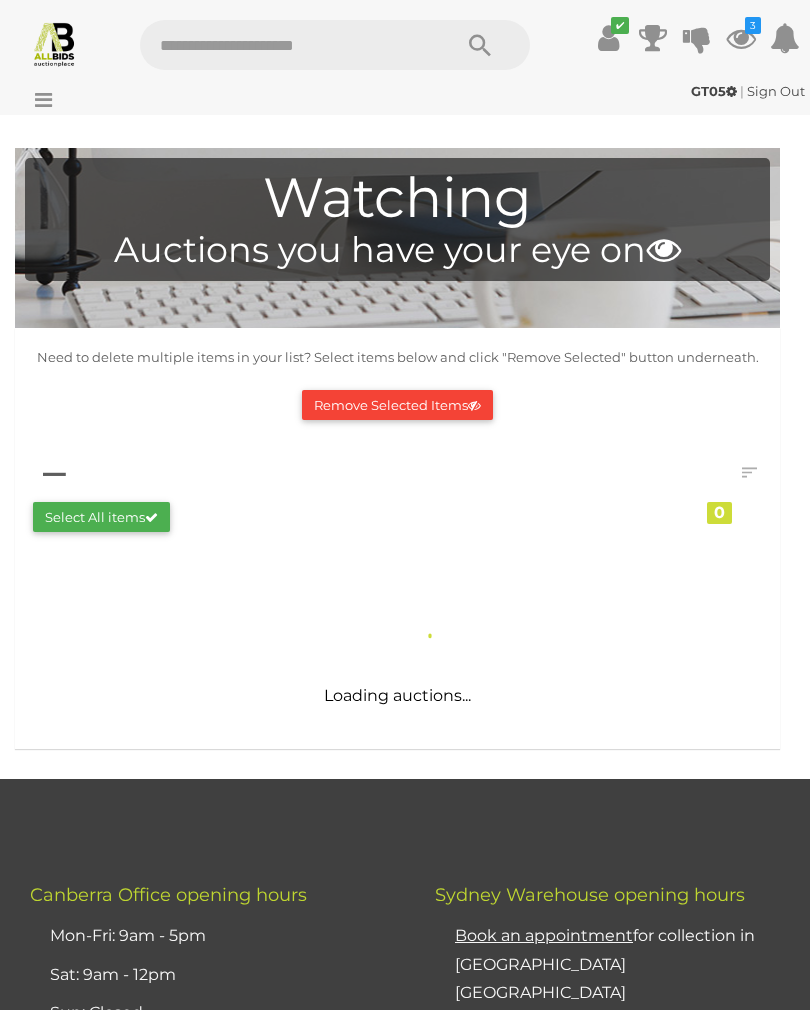 scroll, scrollTop: 0, scrollLeft: 0, axis: both 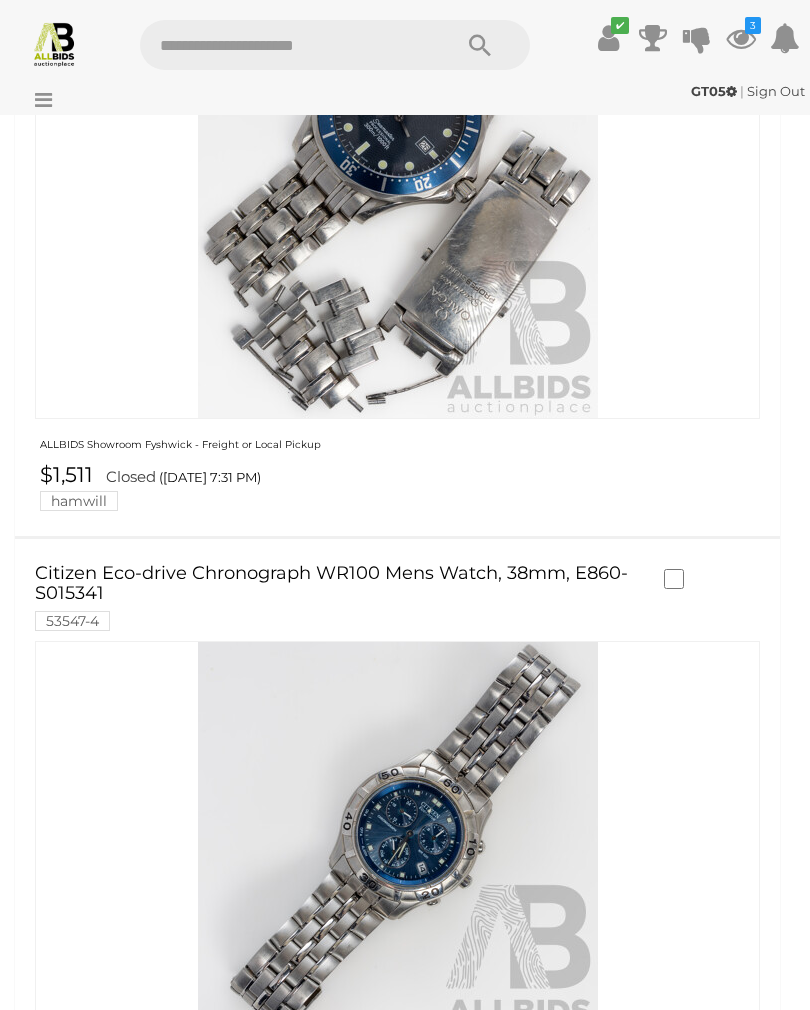 click at bounding box center [712, -675] 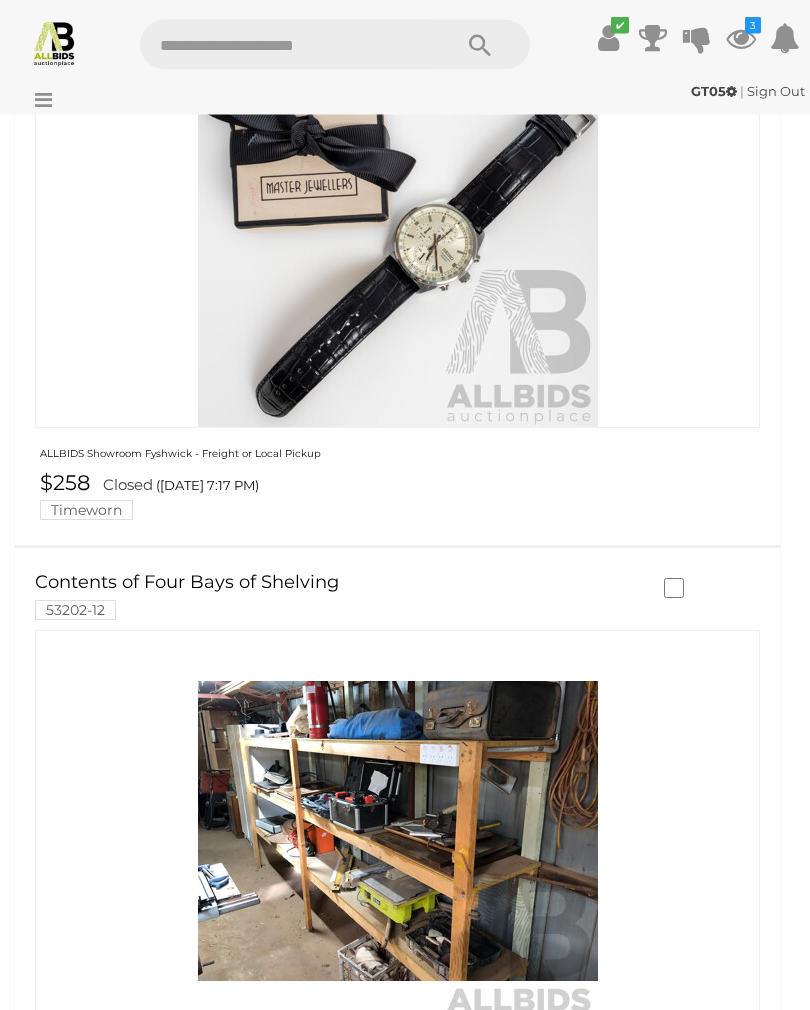 scroll, scrollTop: 4927, scrollLeft: 0, axis: vertical 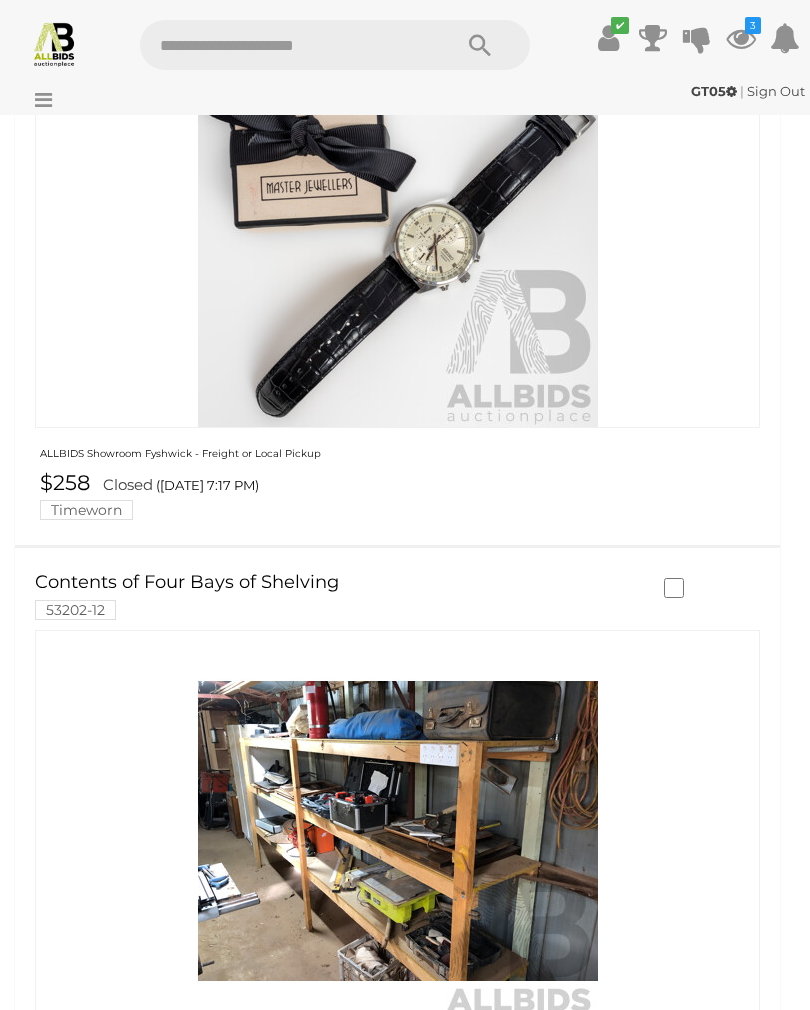 click at bounding box center [712, -1467] 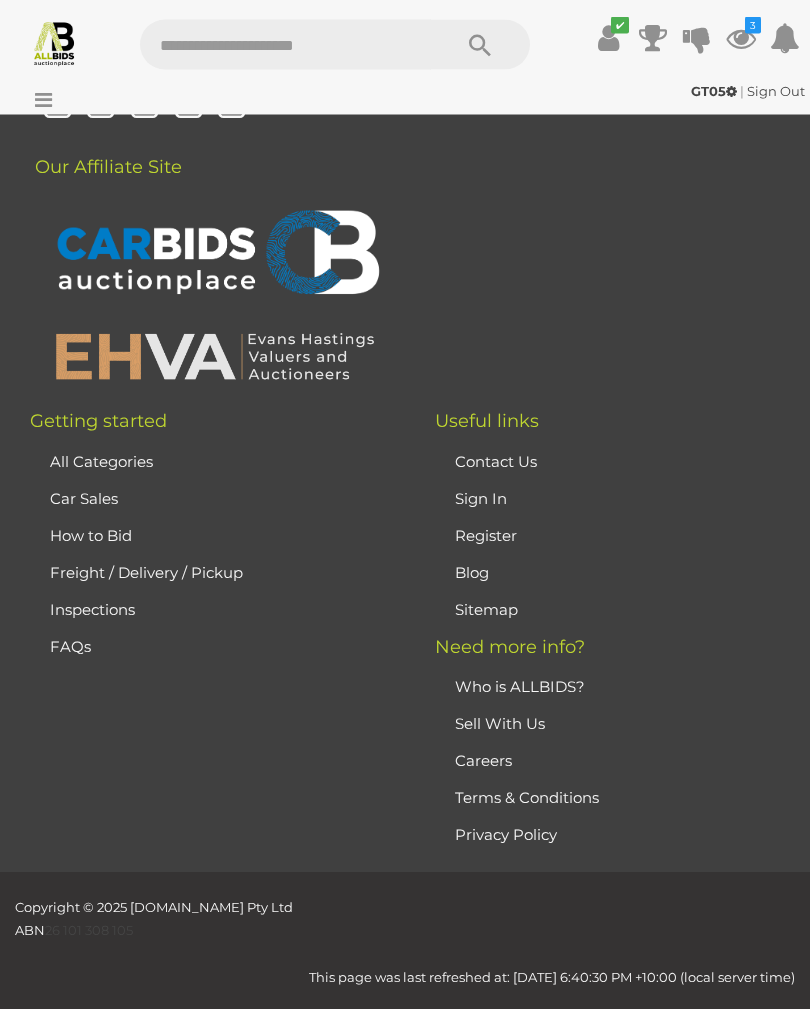 scroll, scrollTop: 24428, scrollLeft: 0, axis: vertical 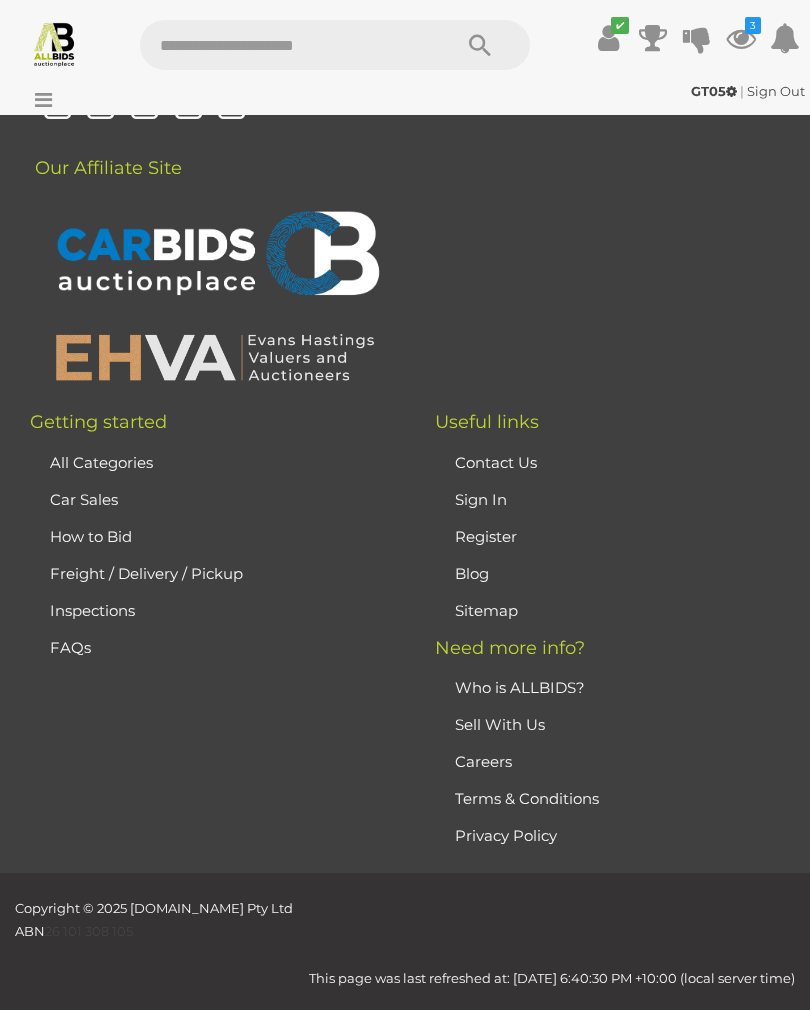 click at bounding box center (712, -1141) 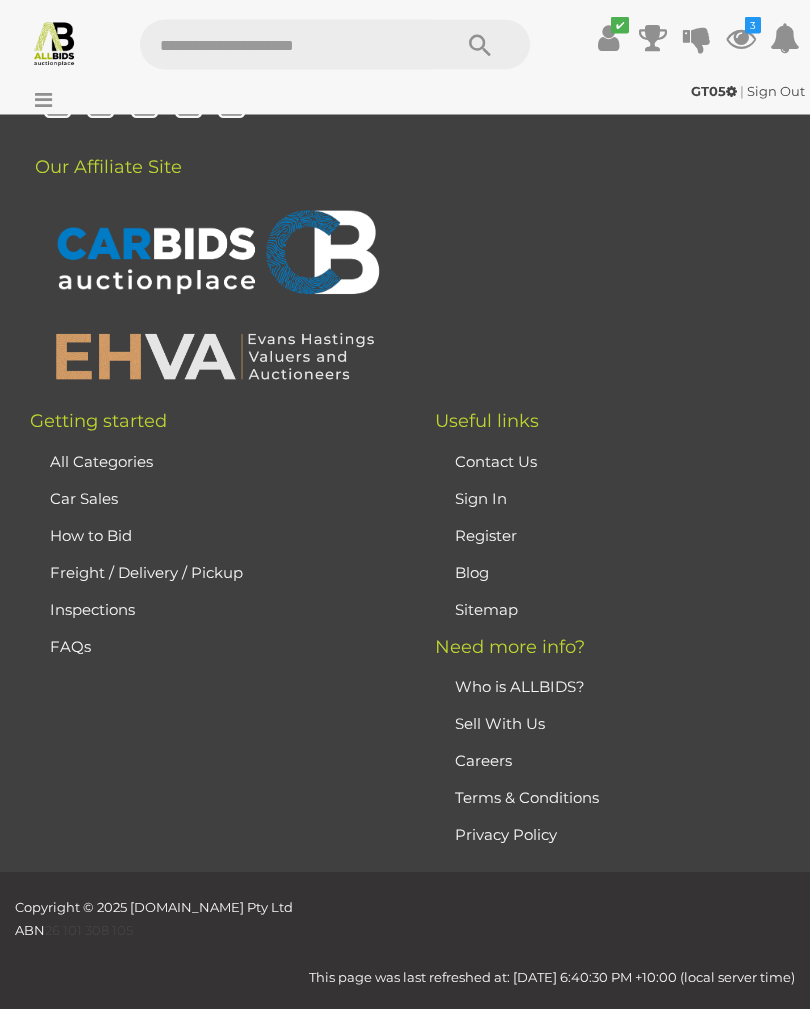 scroll, scrollTop: 25141, scrollLeft: 0, axis: vertical 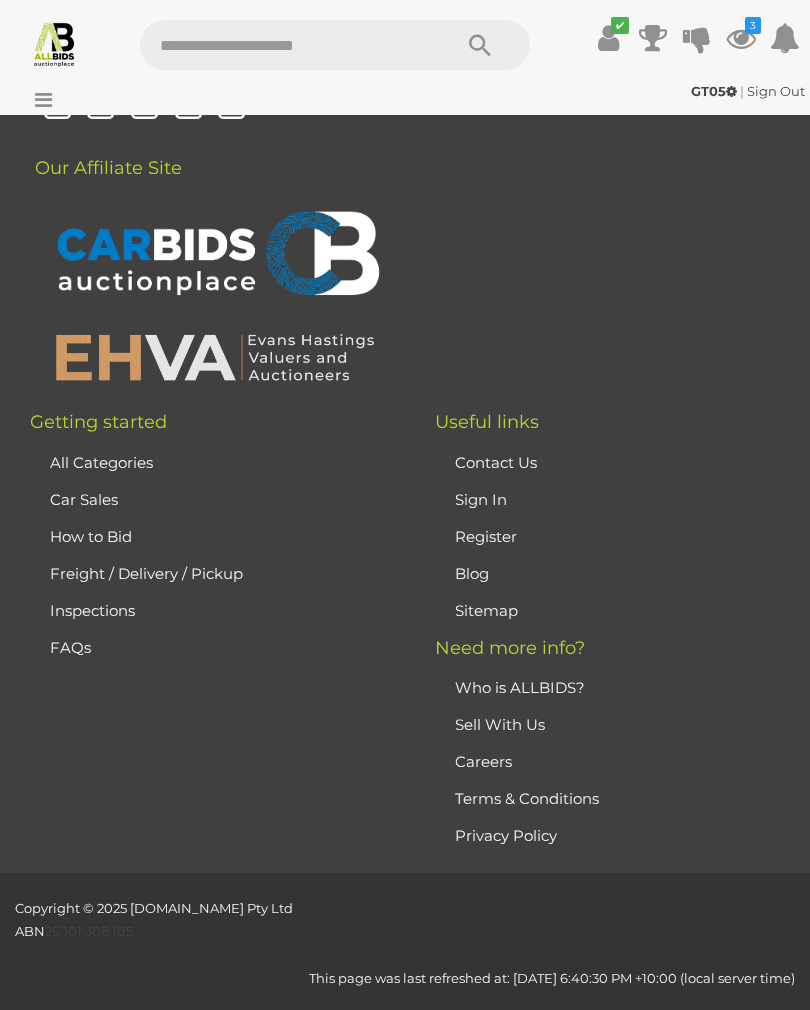 click at bounding box center (712, -937) 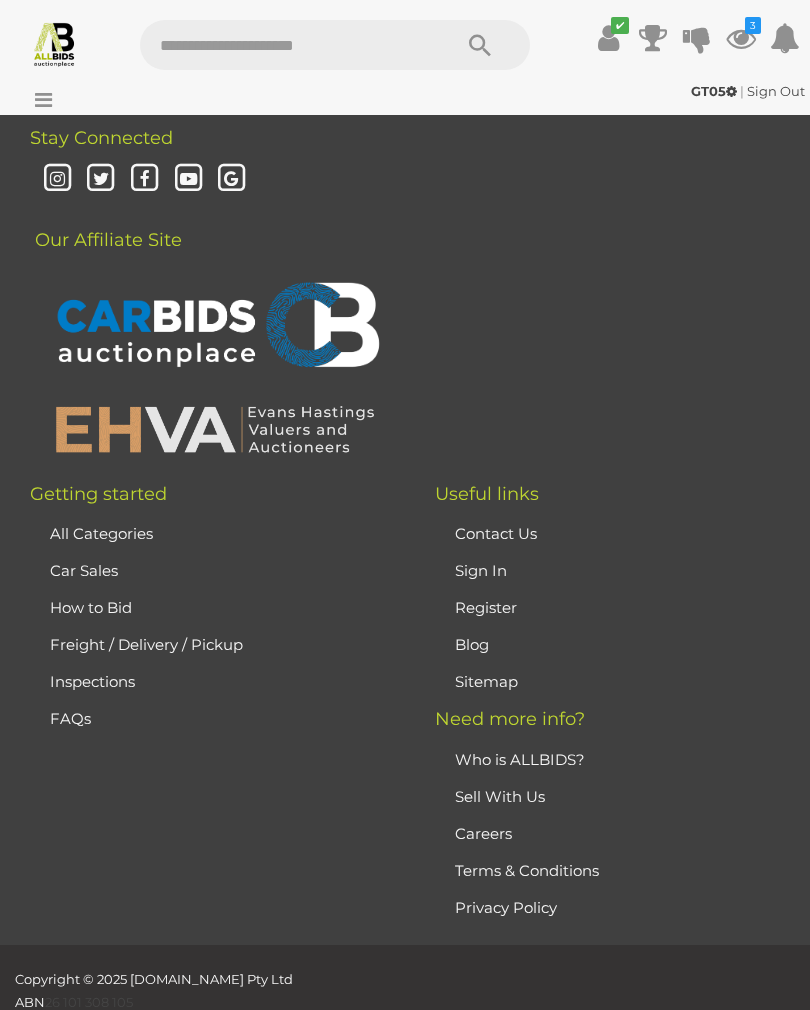 scroll, scrollTop: 0, scrollLeft: 0, axis: both 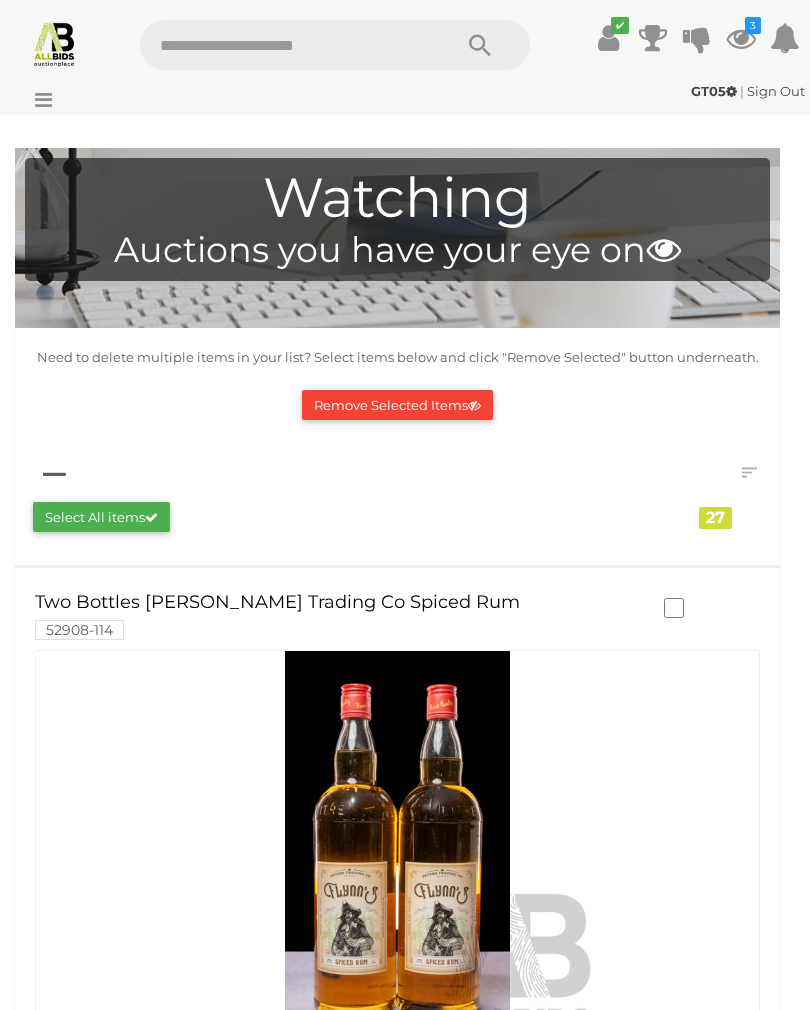click at bounding box center [38, 100] 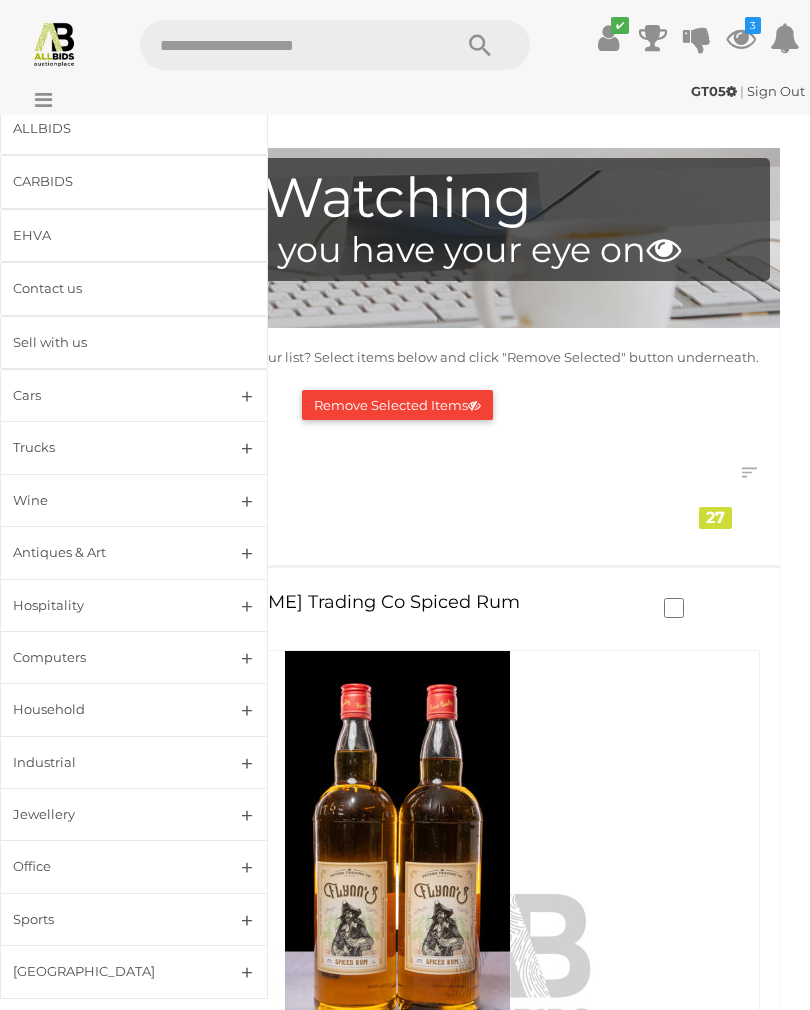 click on "Antiques & Art" at bounding box center (134, 552) 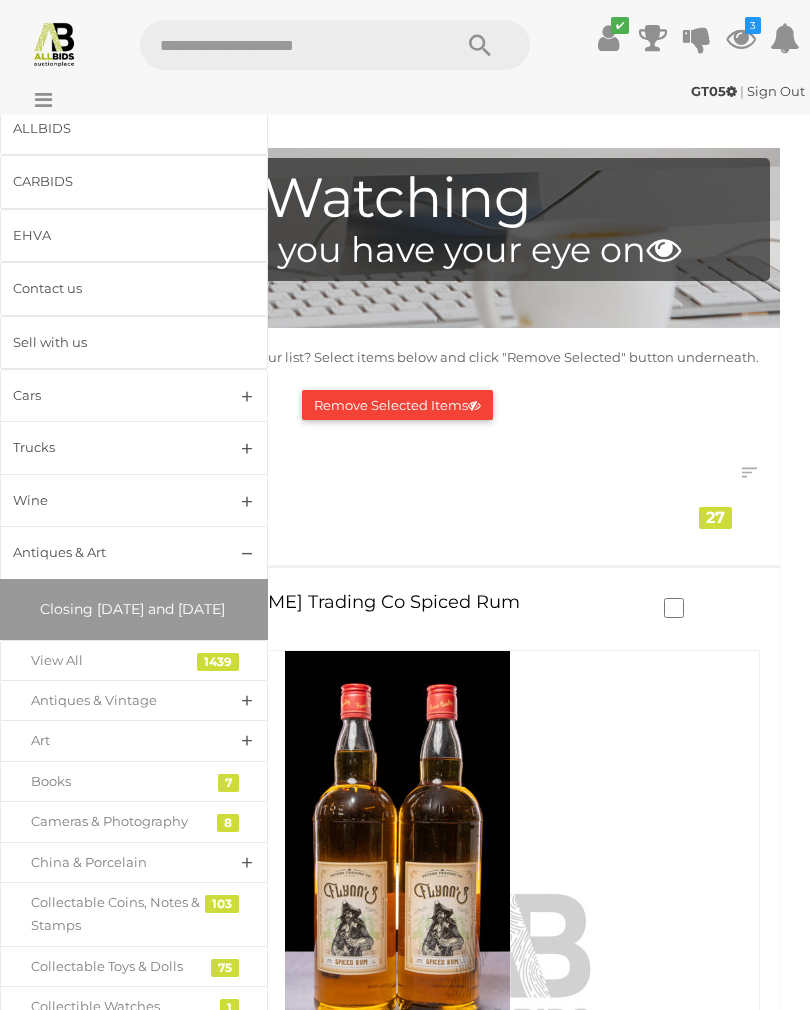 click on "View All" at bounding box center (134, 660) 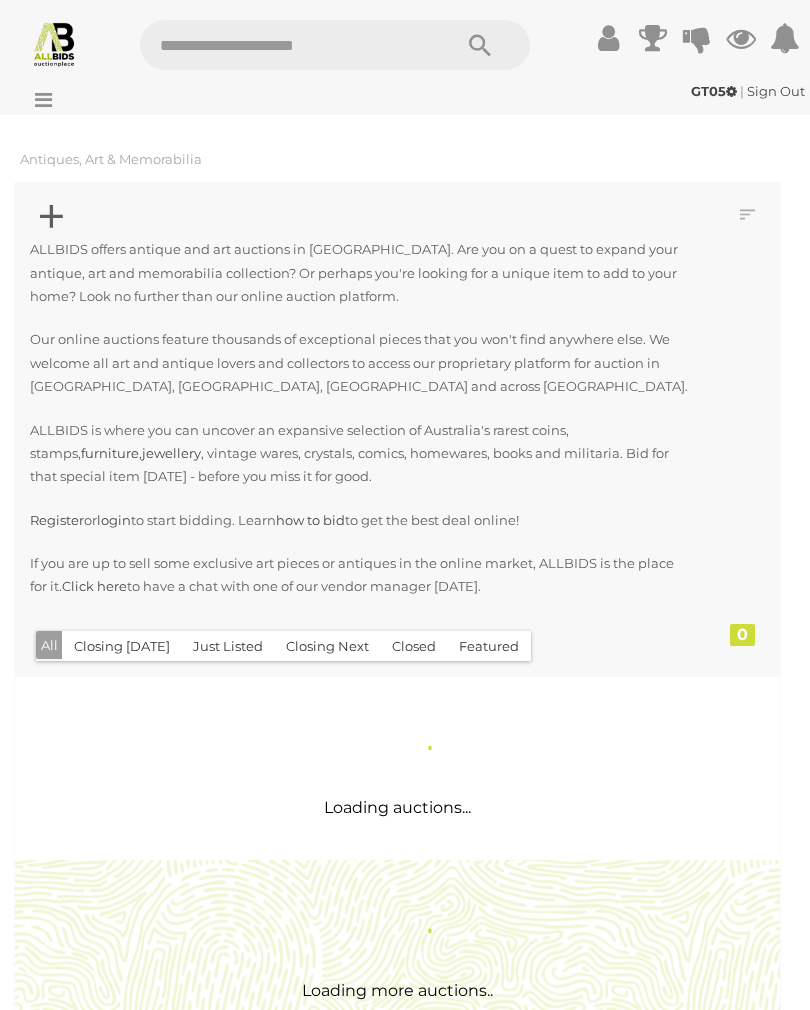 scroll, scrollTop: 0, scrollLeft: 0, axis: both 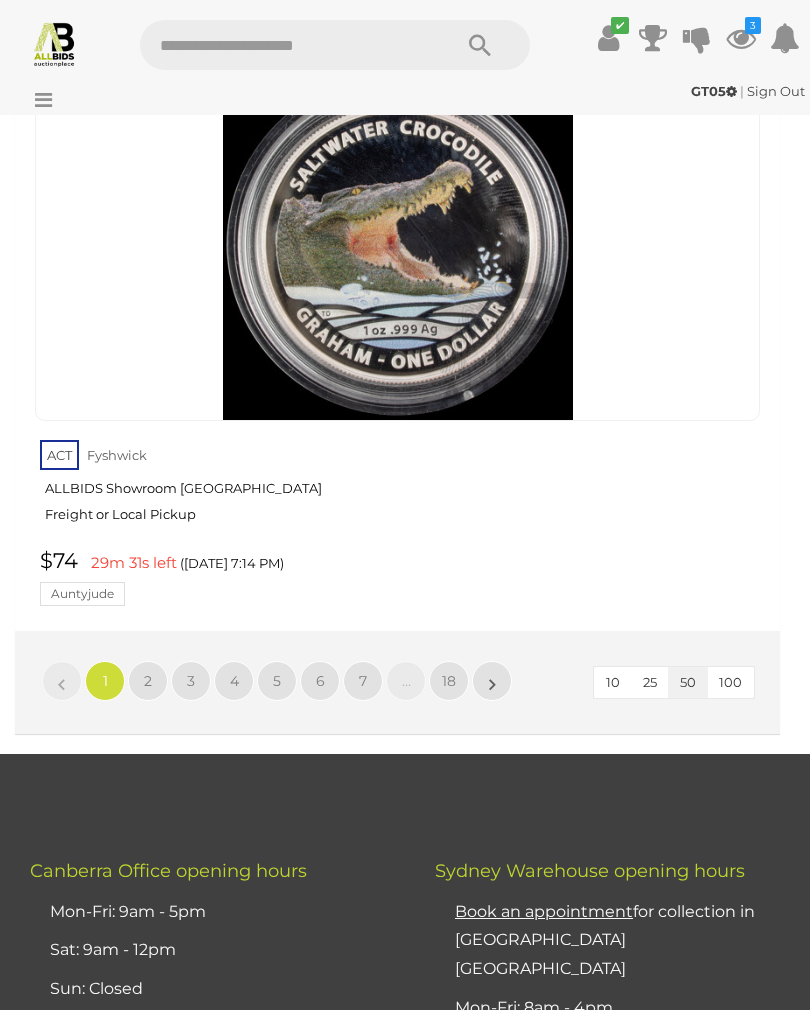 click on "2" at bounding box center [148, 681] 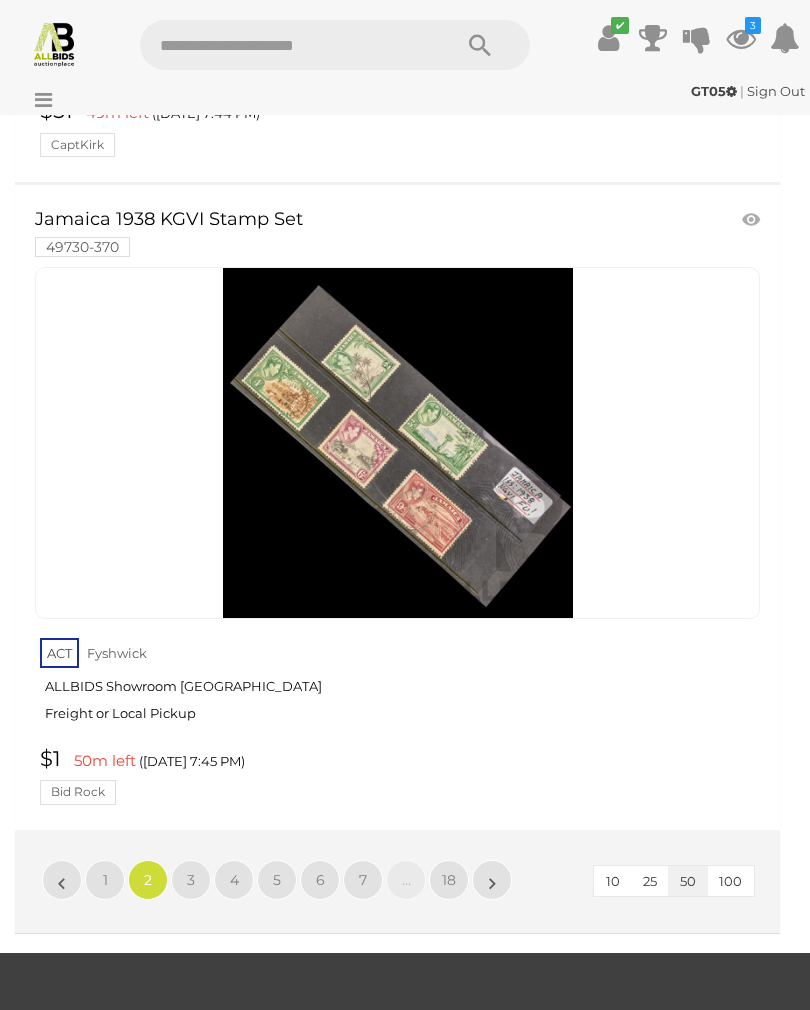 scroll, scrollTop: 32823, scrollLeft: 0, axis: vertical 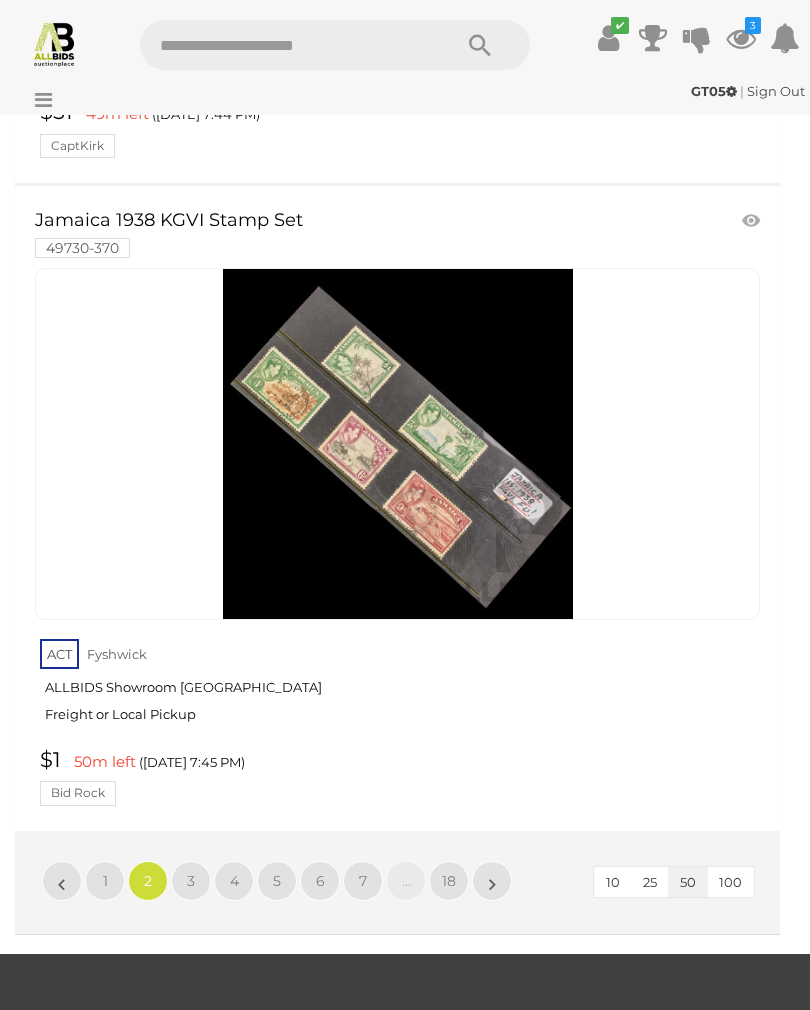 click on "18" at bounding box center (449, 881) 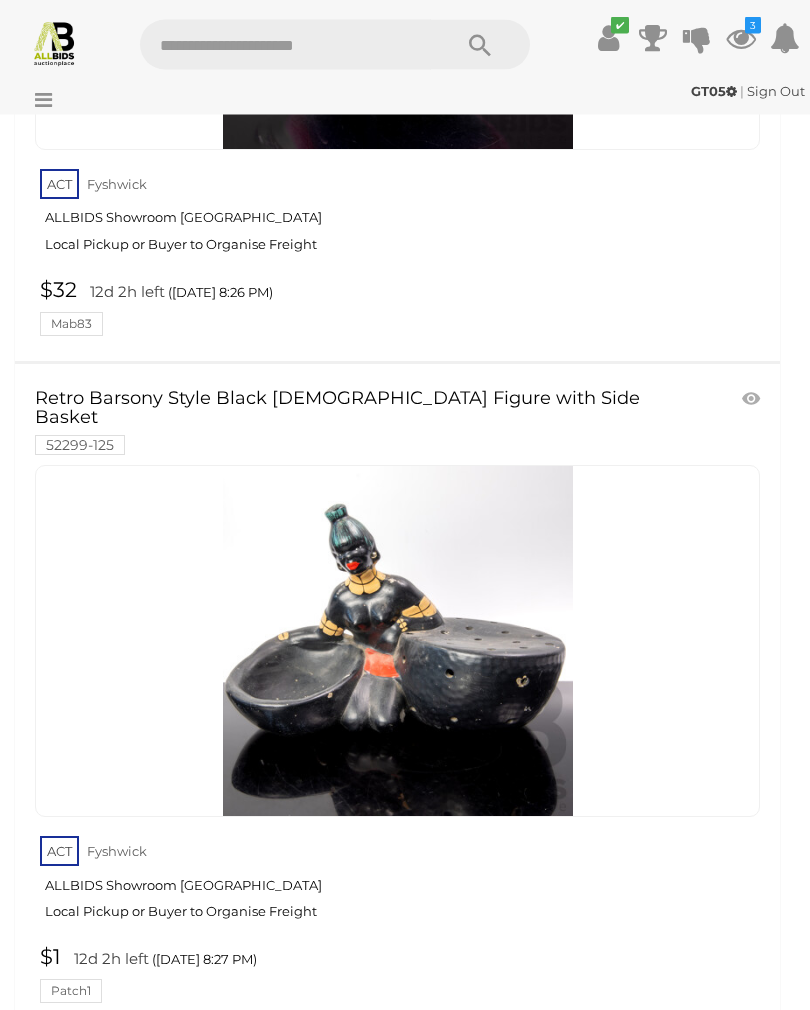 scroll, scrollTop: 2986, scrollLeft: 0, axis: vertical 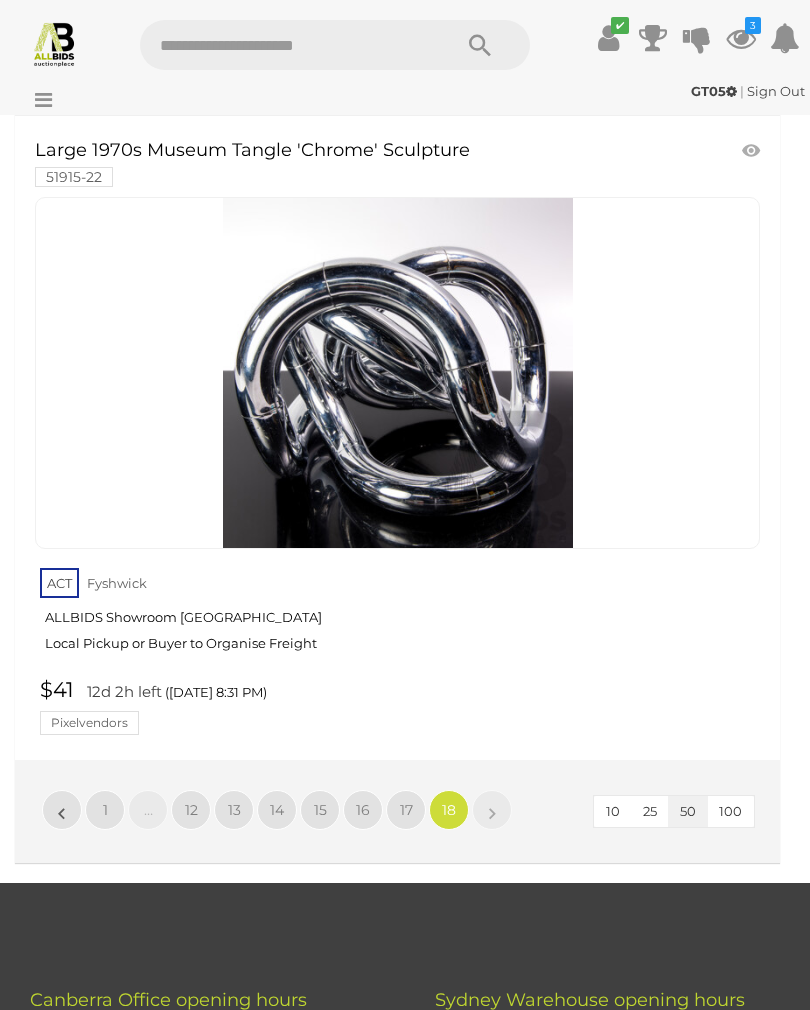 click on "17" at bounding box center (406, 810) 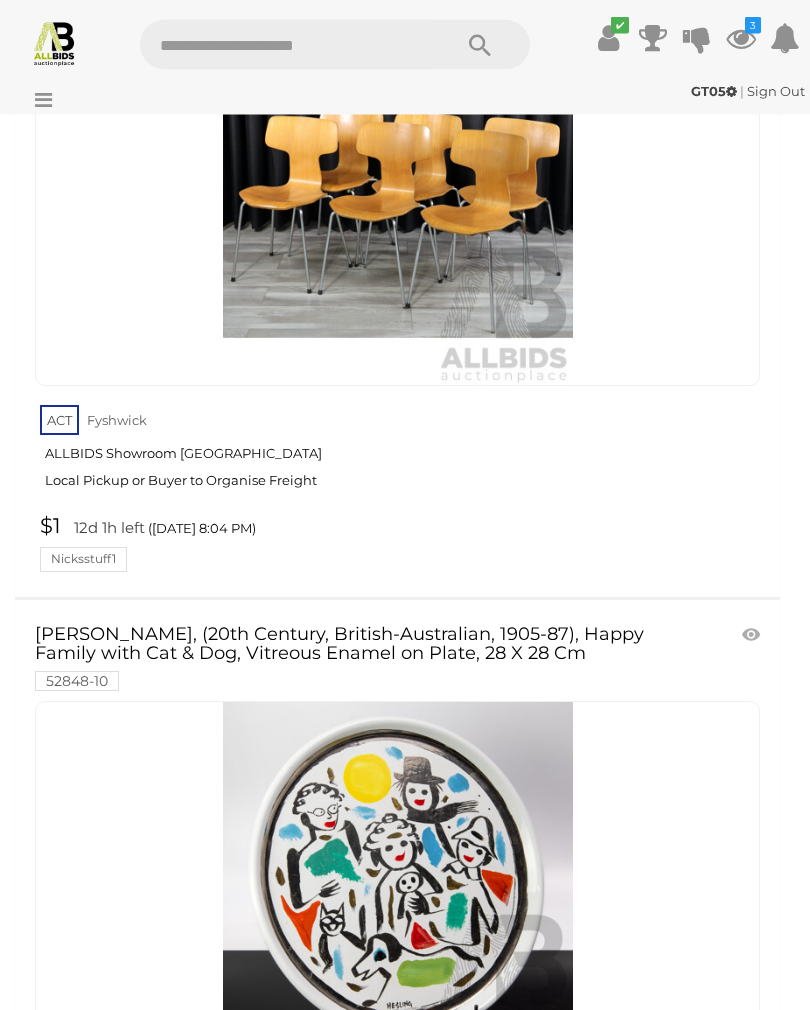 scroll, scrollTop: 21145, scrollLeft: 0, axis: vertical 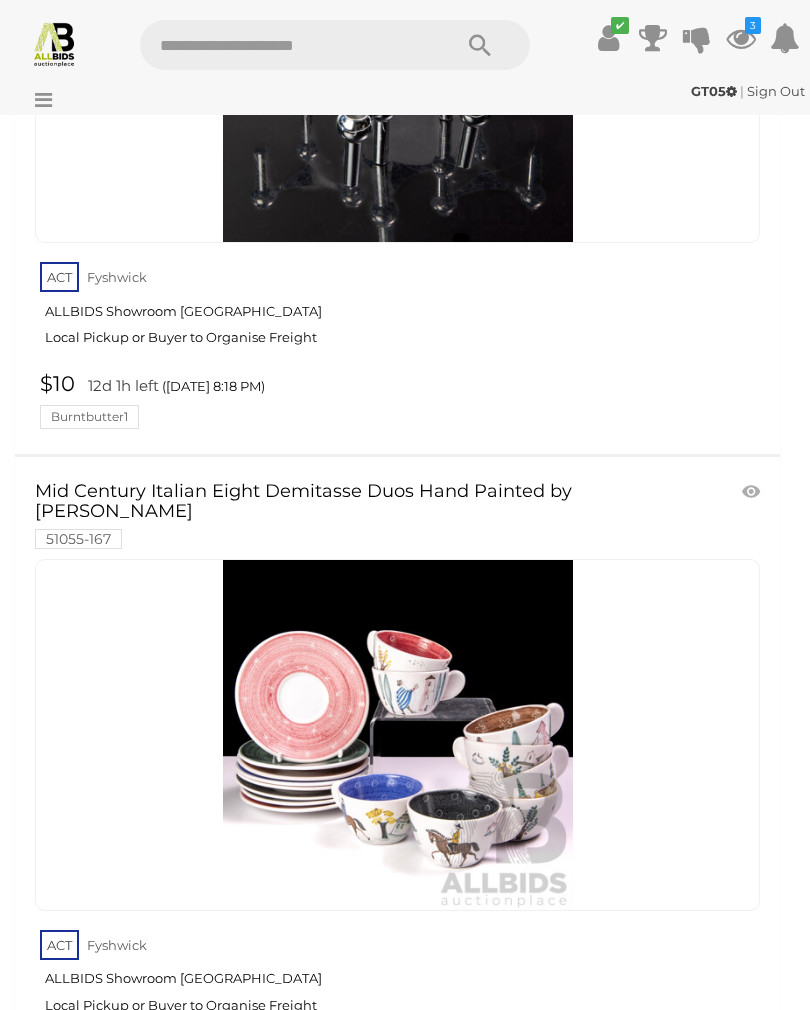 click at bounding box center [753, 492] 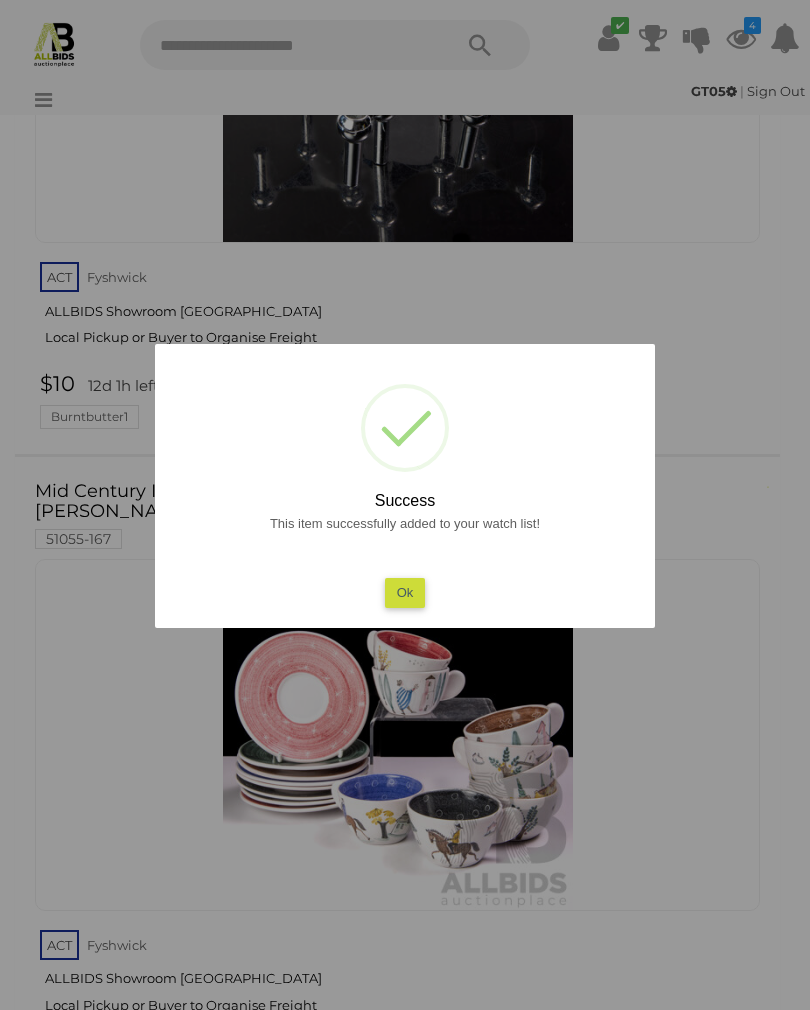 click on "Ok" at bounding box center [405, 592] 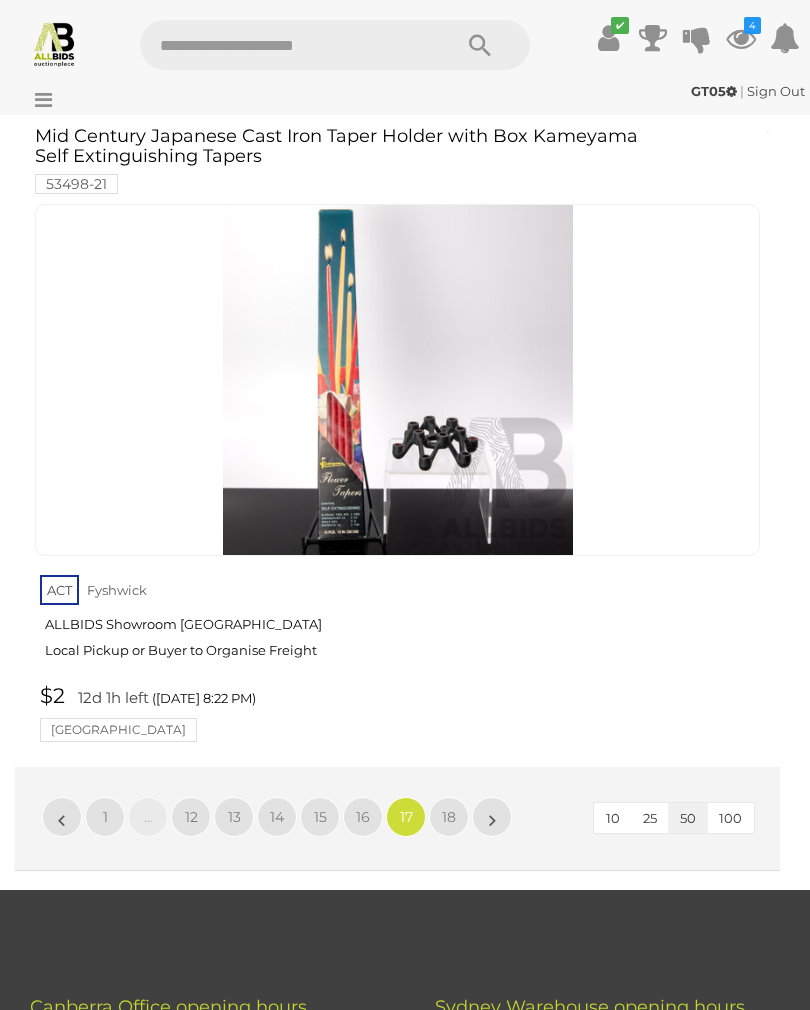 scroll, scrollTop: 32811, scrollLeft: 0, axis: vertical 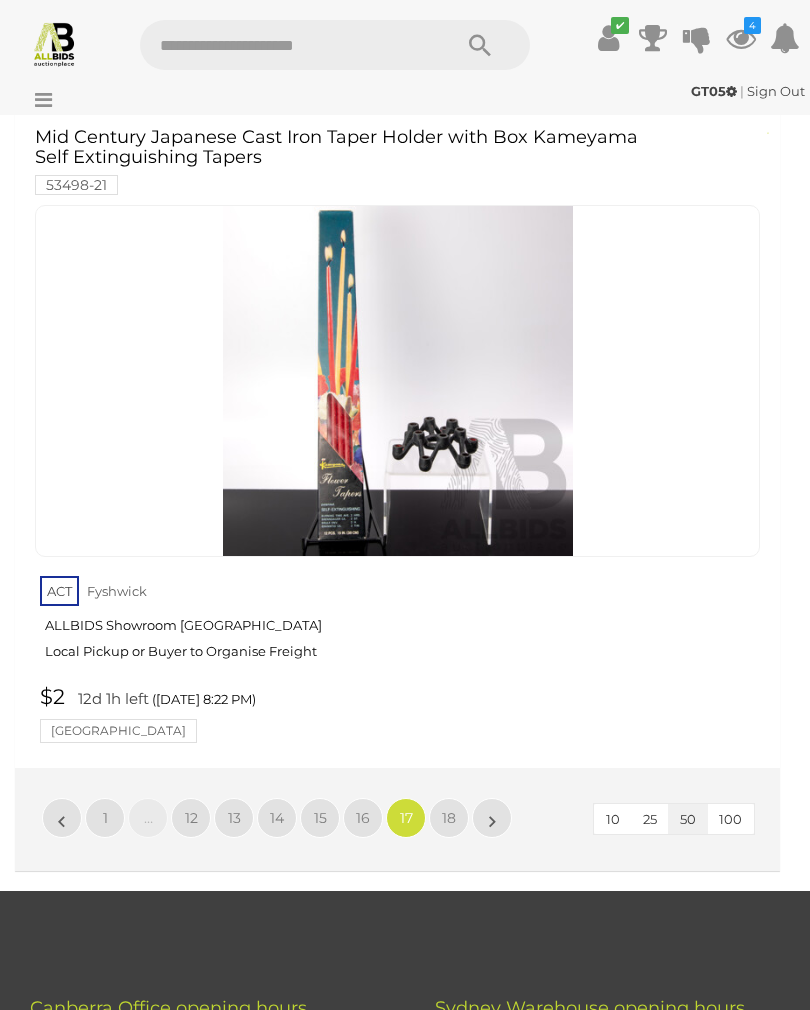 click on "16" at bounding box center (363, 818) 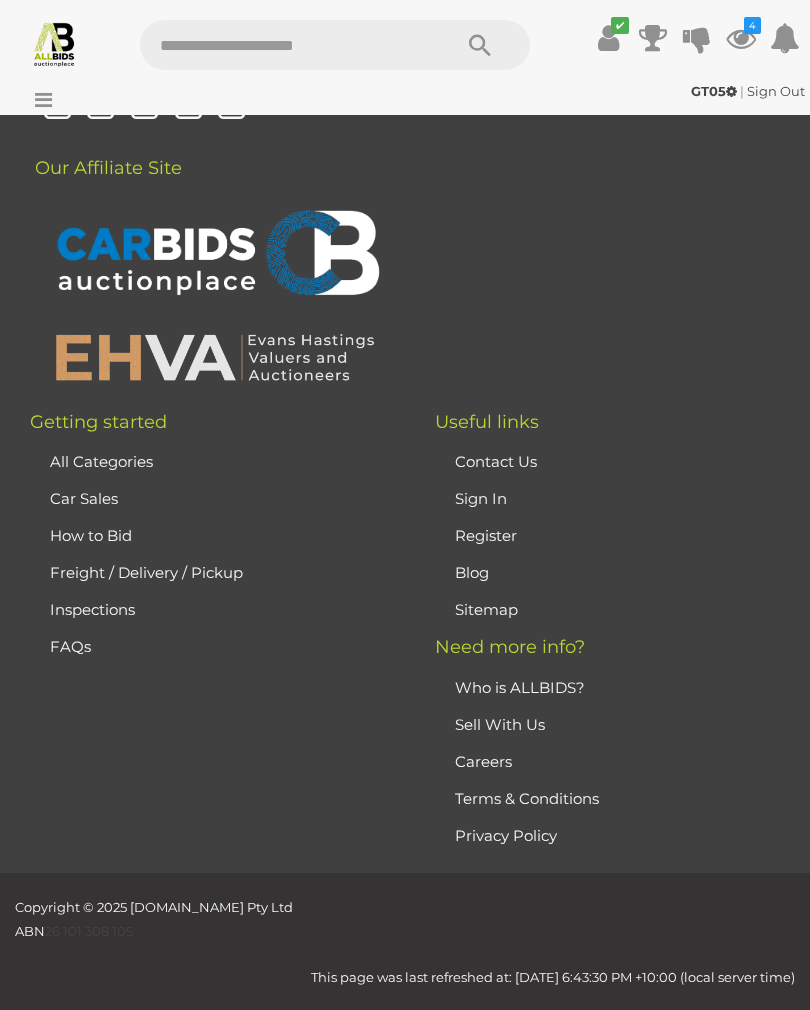 scroll, scrollTop: 471, scrollLeft: 0, axis: vertical 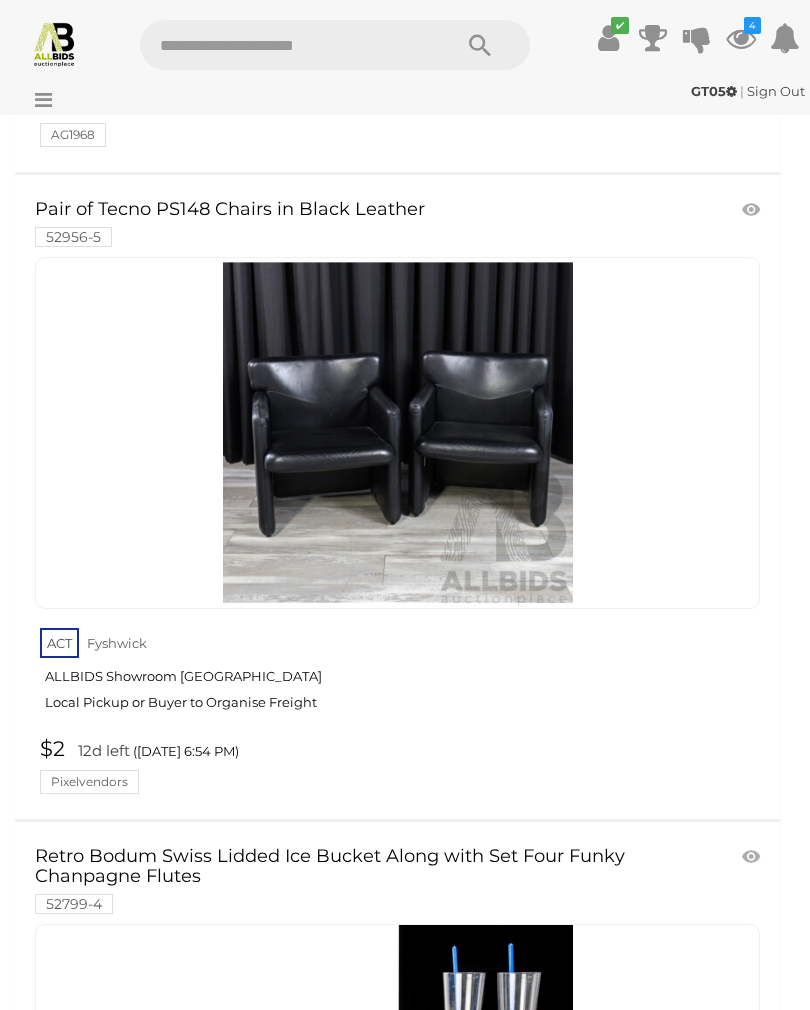 click at bounding box center (753, 210) 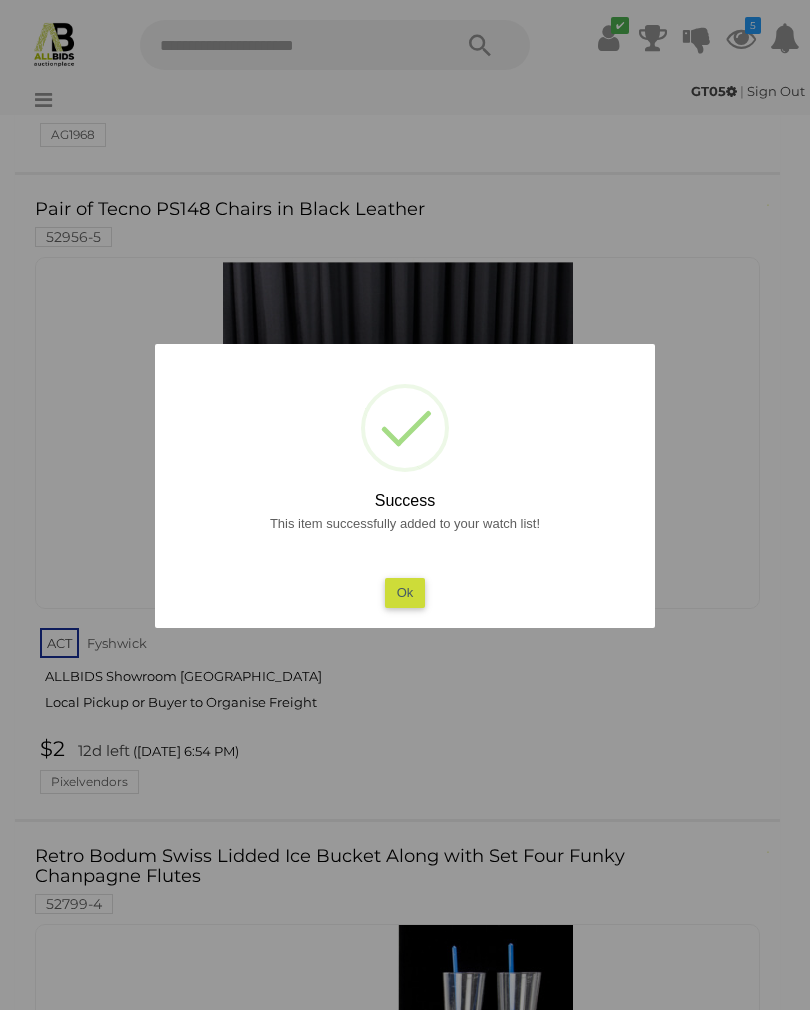 click on "Ok" at bounding box center [405, 592] 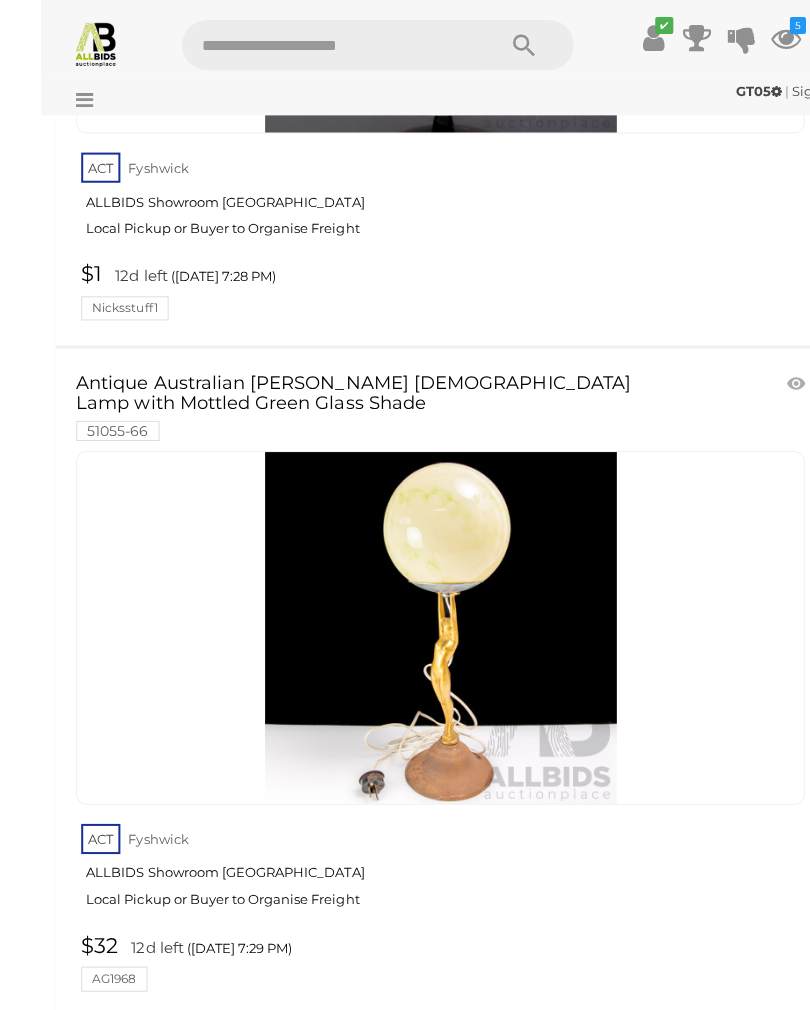 scroll, scrollTop: 27776, scrollLeft: 0, axis: vertical 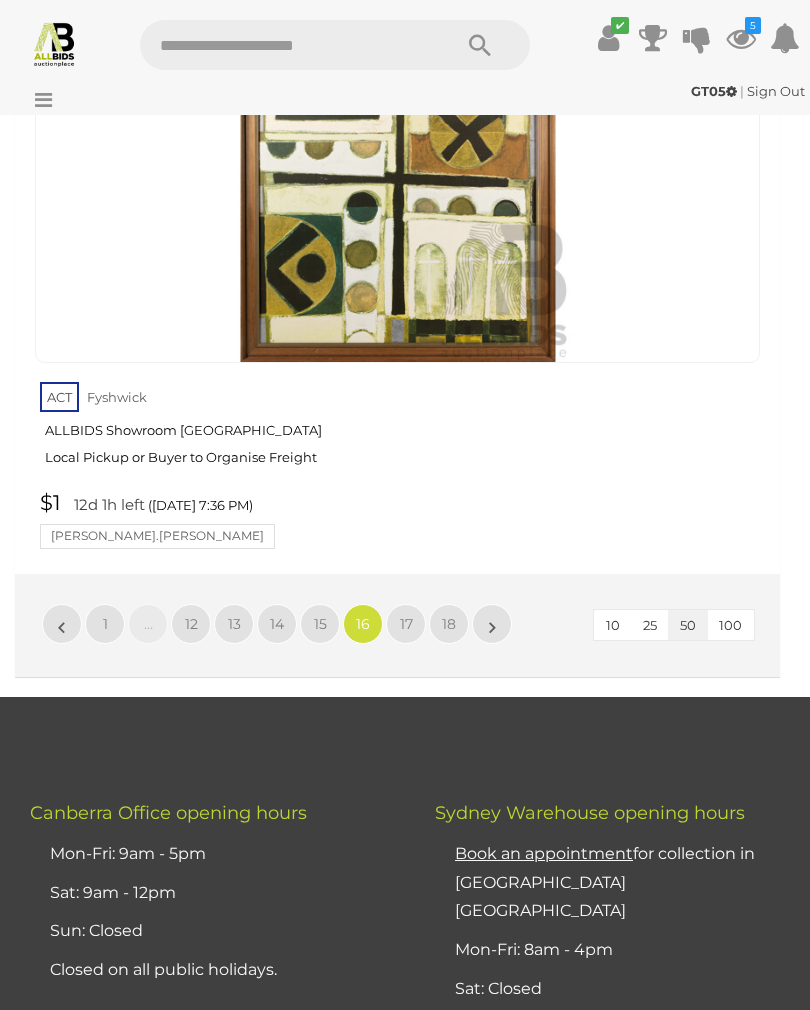 click on "15" at bounding box center [320, 624] 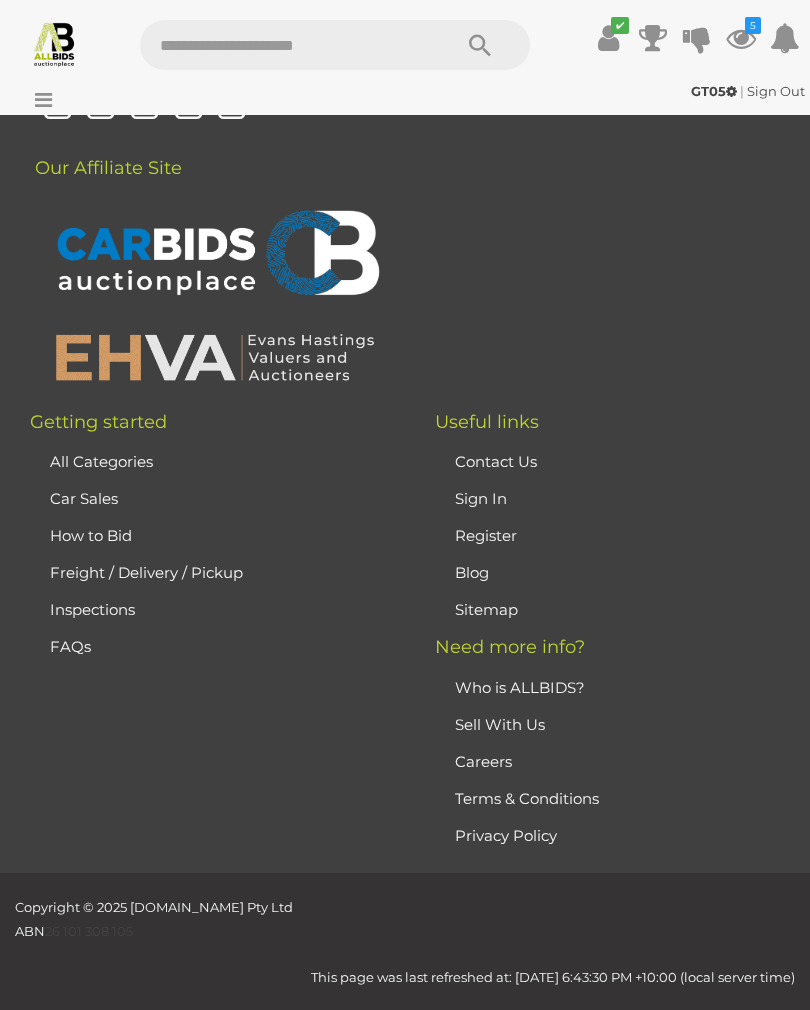 scroll, scrollTop: 471, scrollLeft: 0, axis: vertical 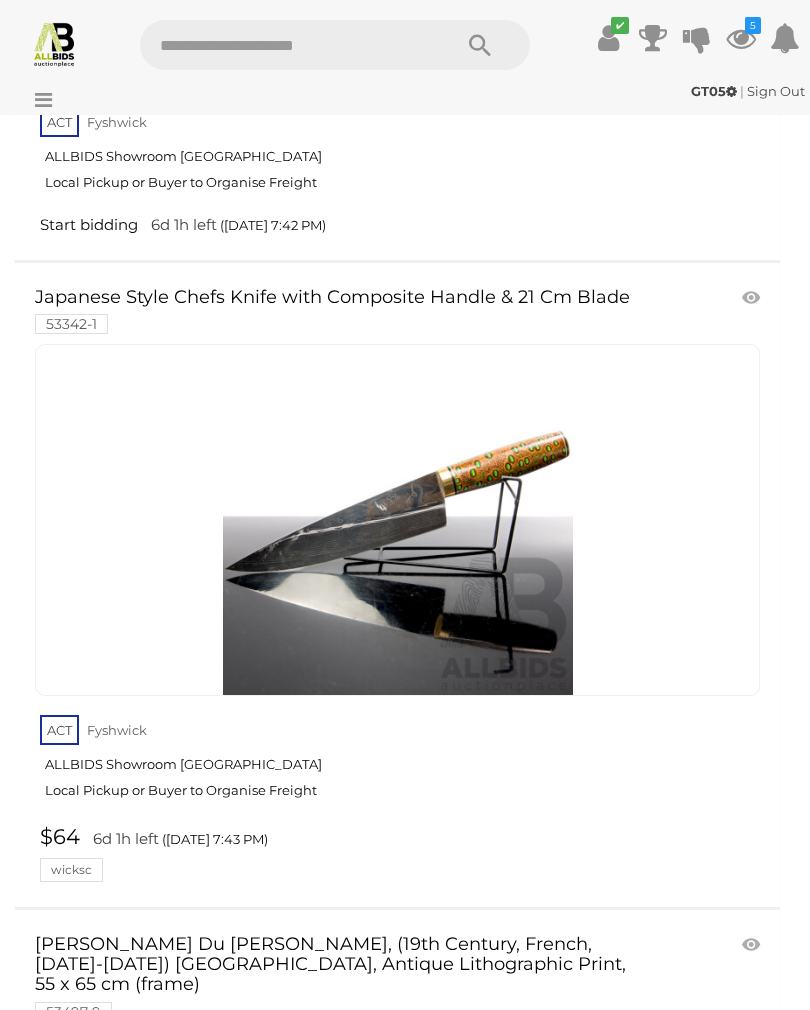 click at bounding box center (753, 298) 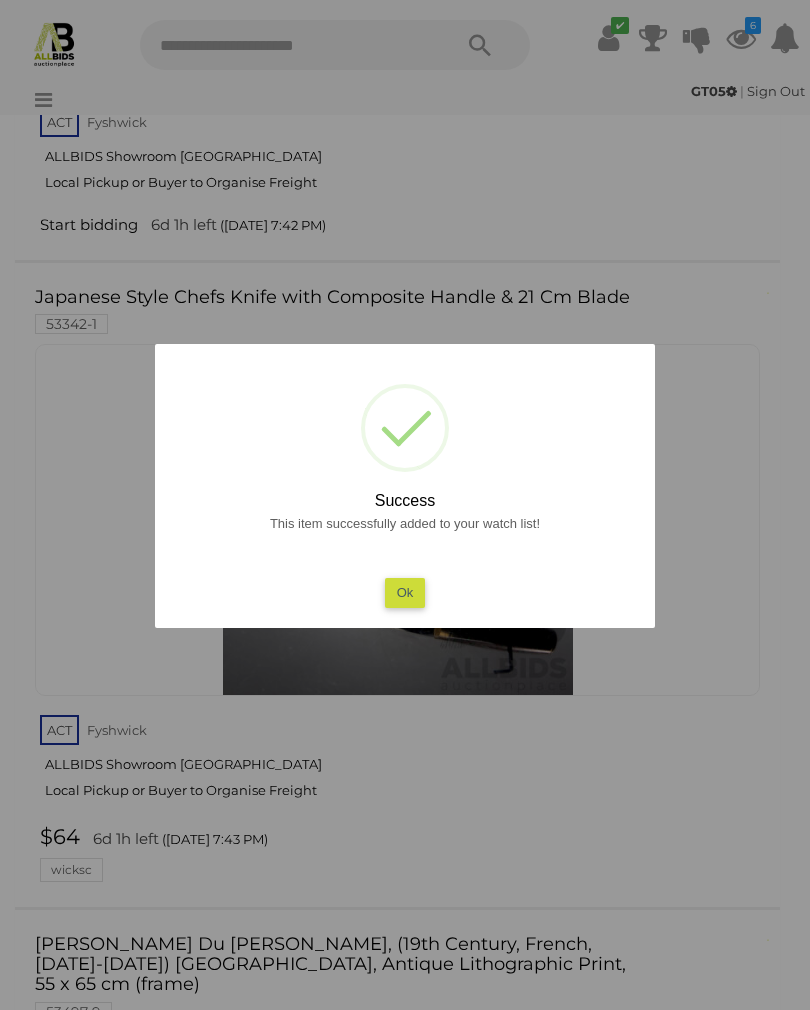 click on "Ok" at bounding box center [405, 592] 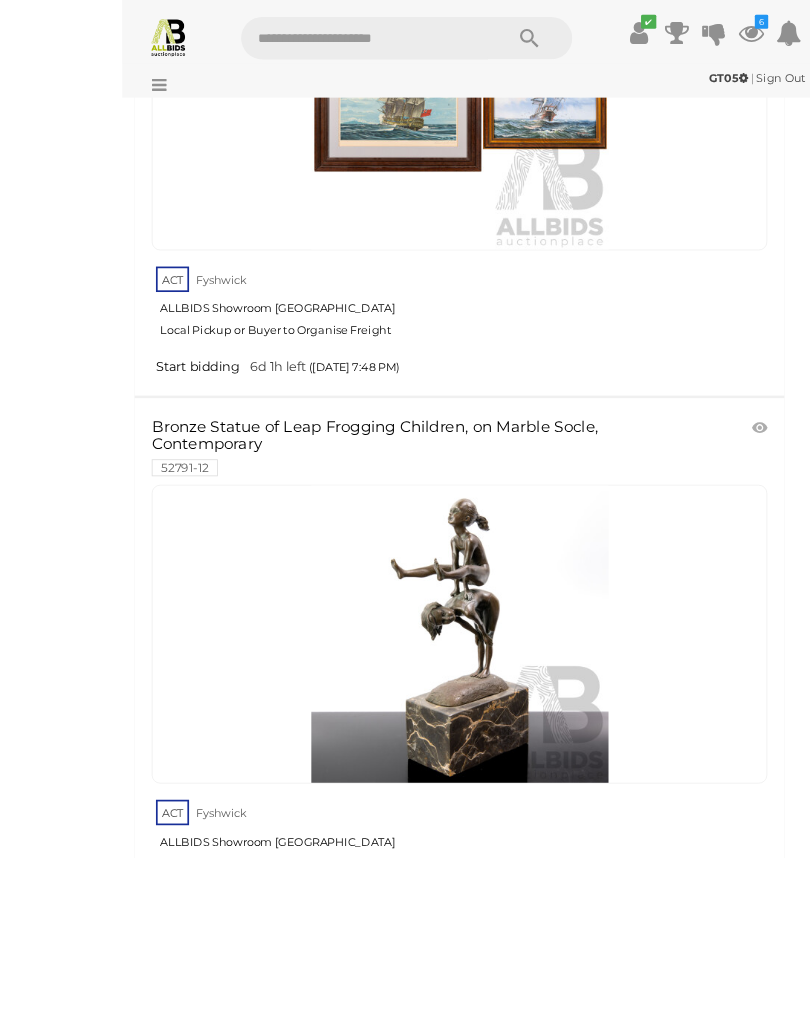 scroll, scrollTop: 12571, scrollLeft: 0, axis: vertical 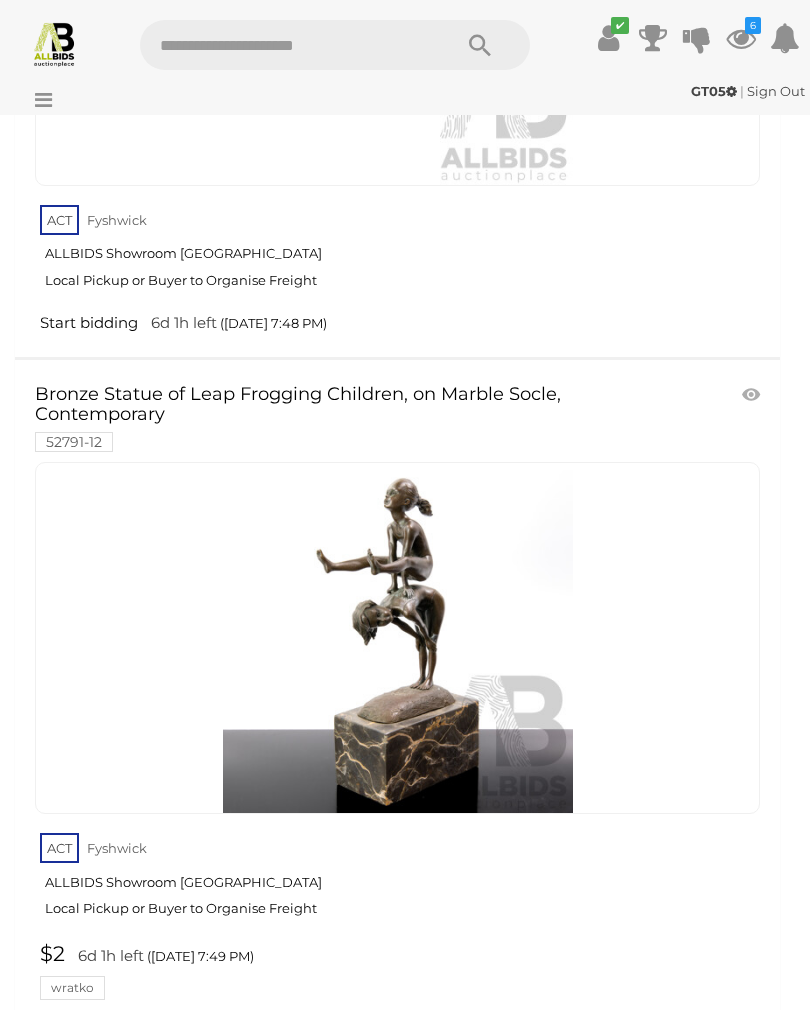 click at bounding box center [753, 395] 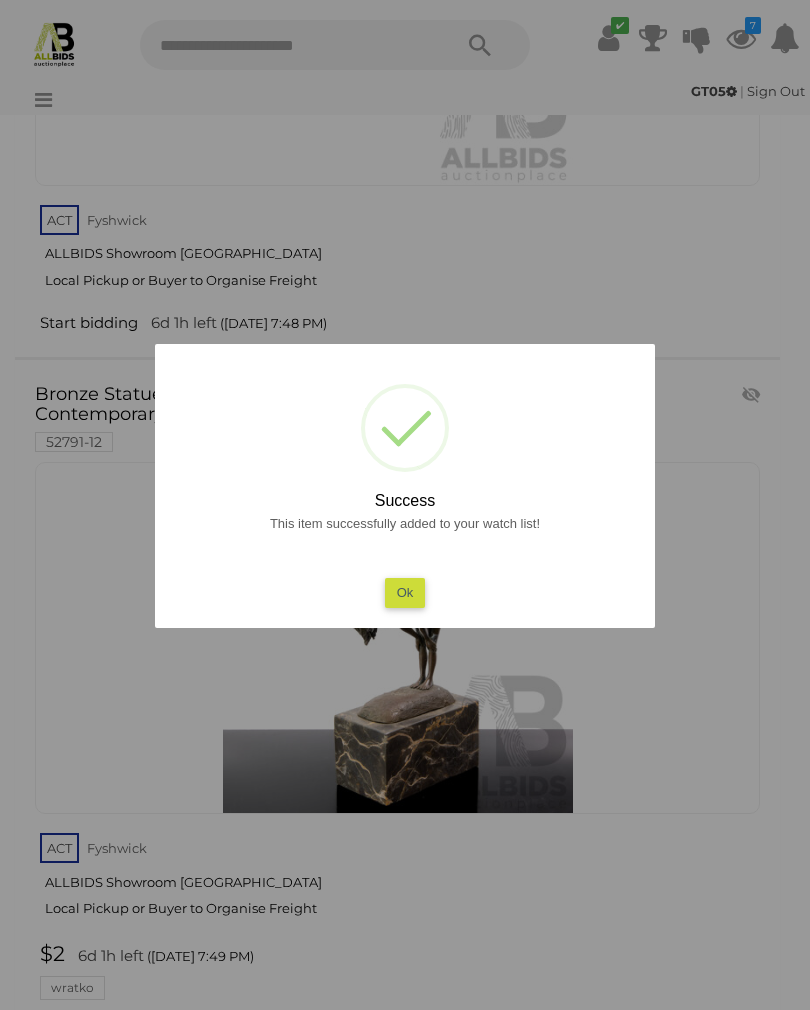 click on "Ok" at bounding box center [405, 592] 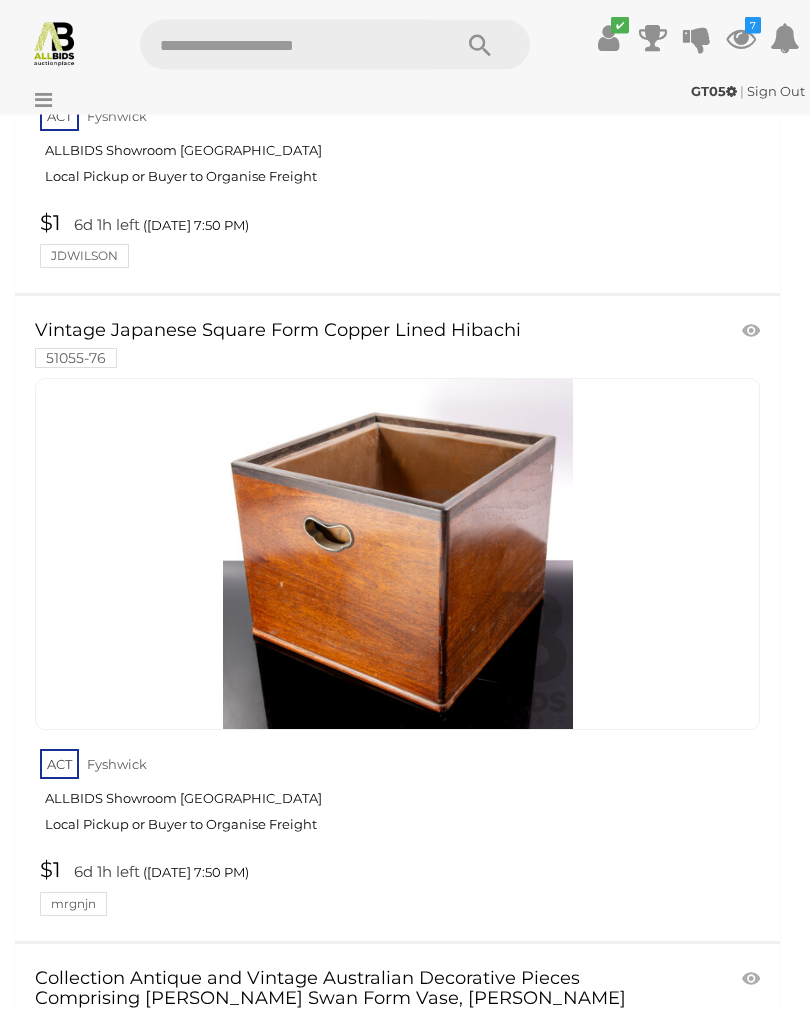 scroll, scrollTop: 13970, scrollLeft: 0, axis: vertical 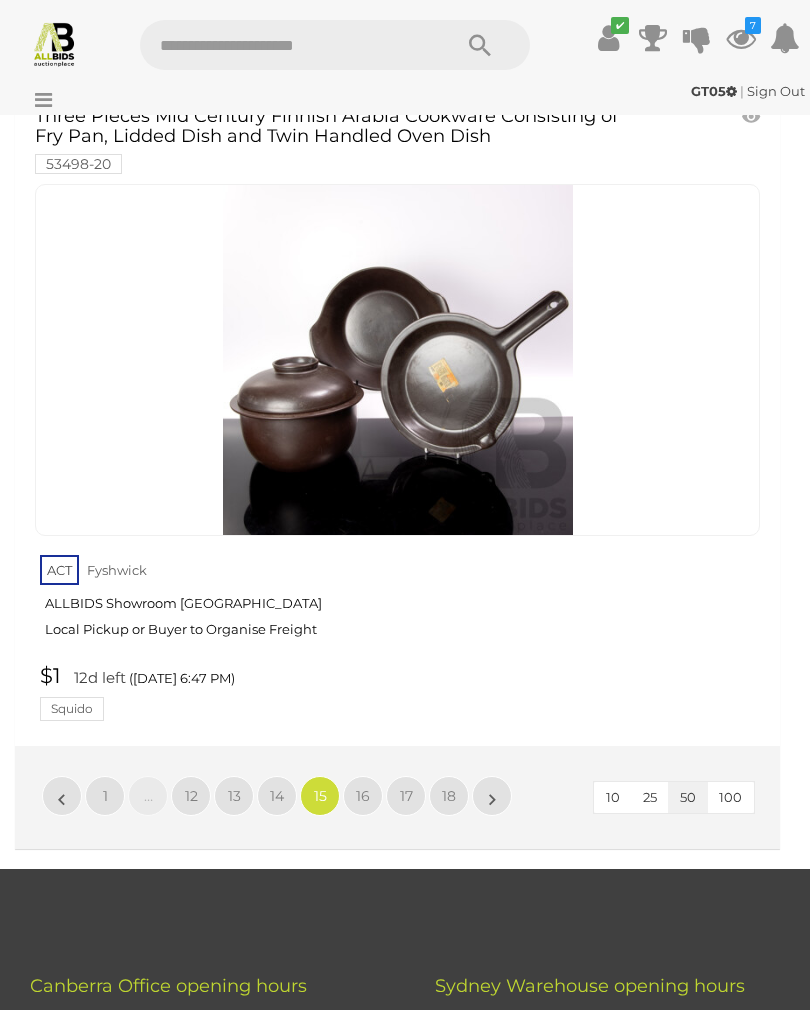 click on "14" at bounding box center [277, 796] 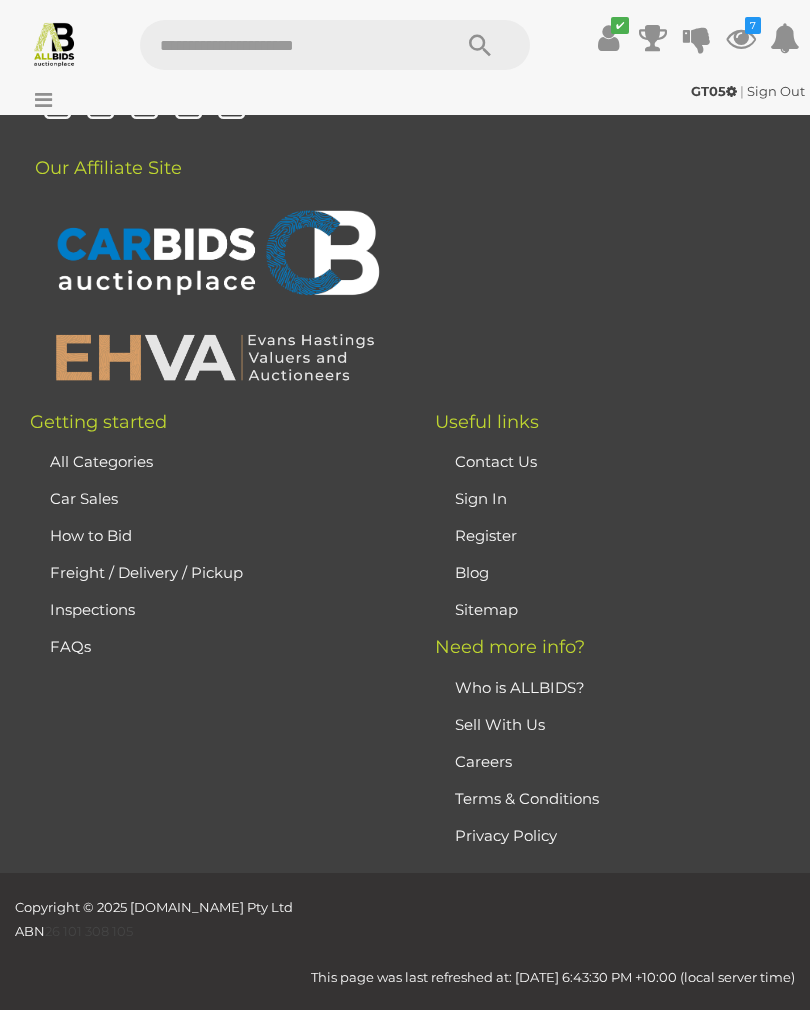 scroll, scrollTop: 471, scrollLeft: 0, axis: vertical 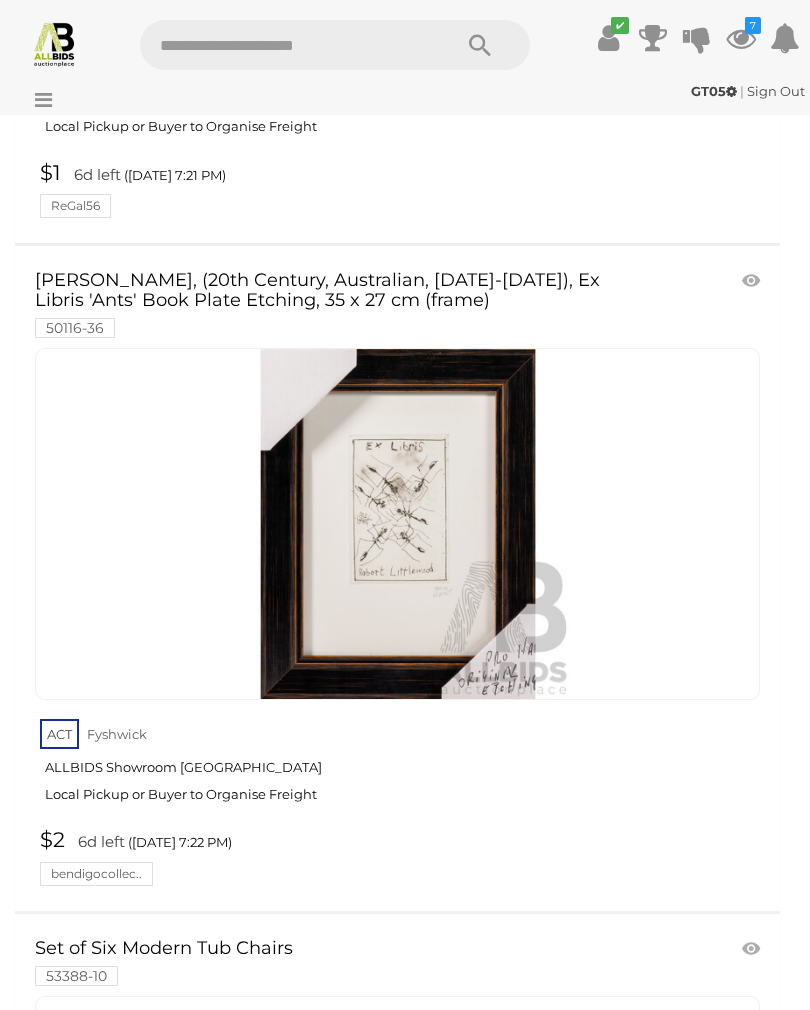 click at bounding box center (397, 524) 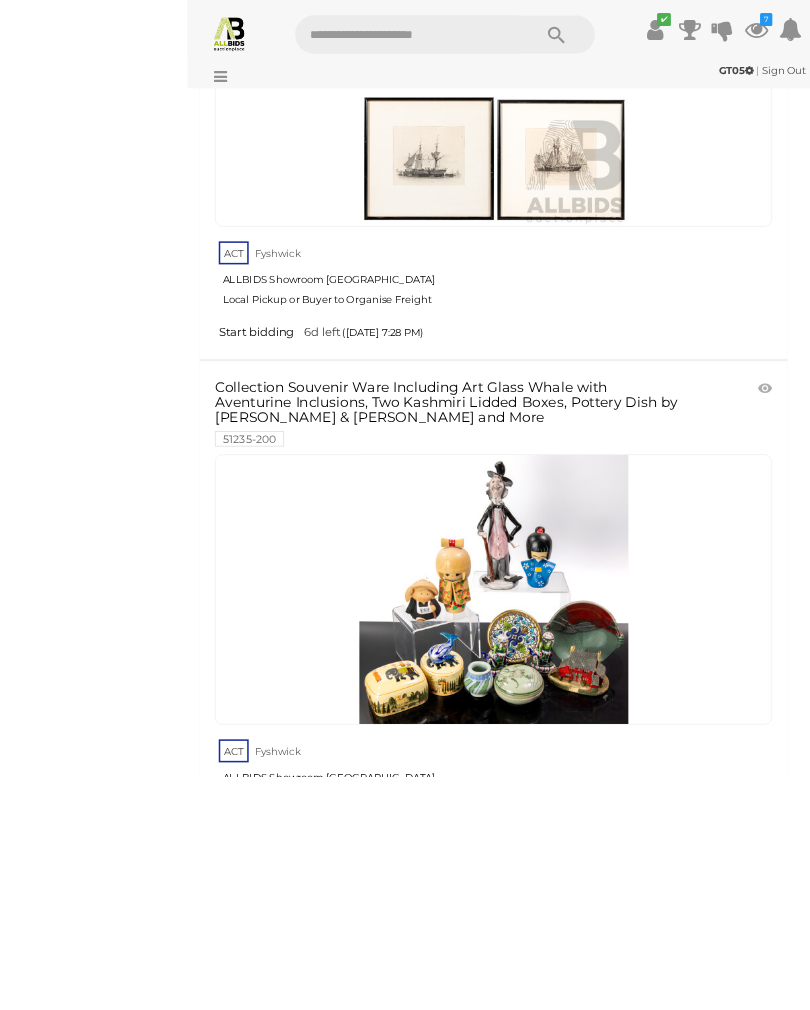 scroll, scrollTop: 15977, scrollLeft: 0, axis: vertical 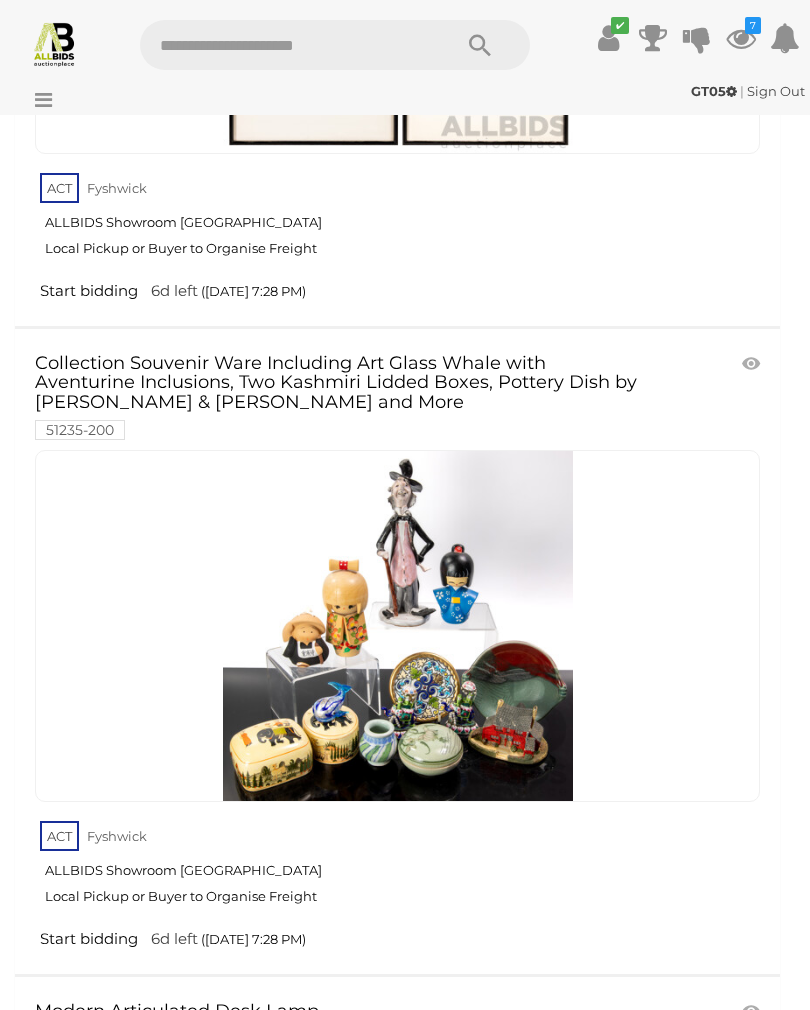 click at bounding box center (753, 364) 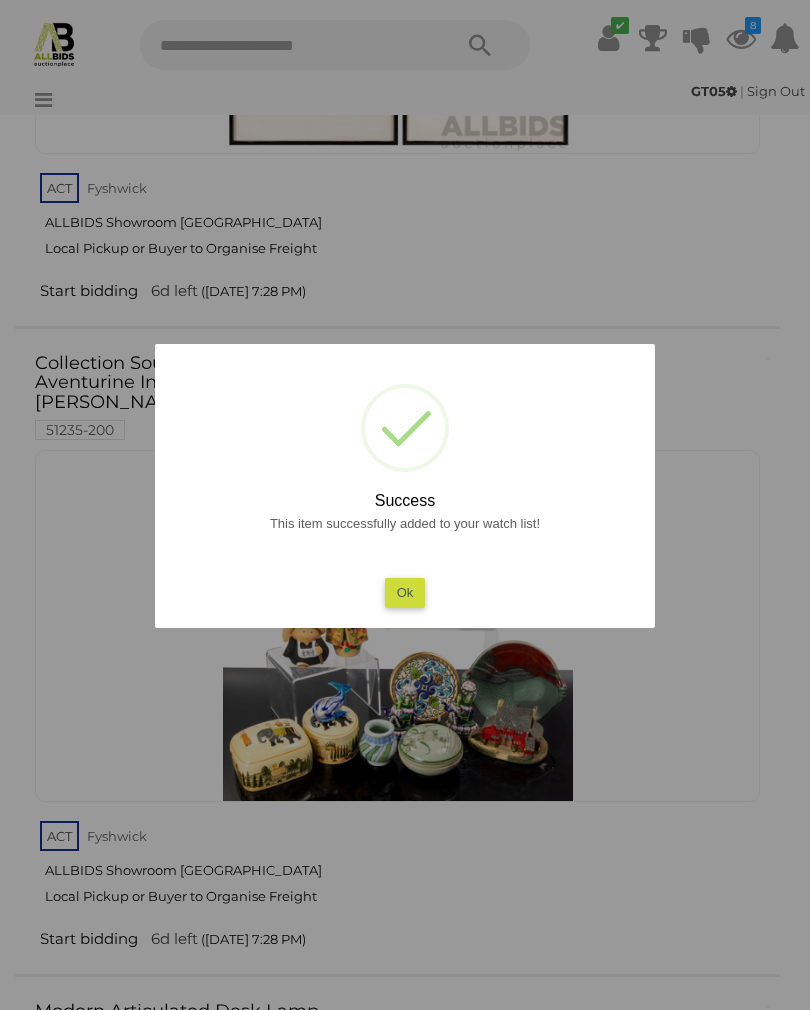 click on "Ok" at bounding box center [405, 592] 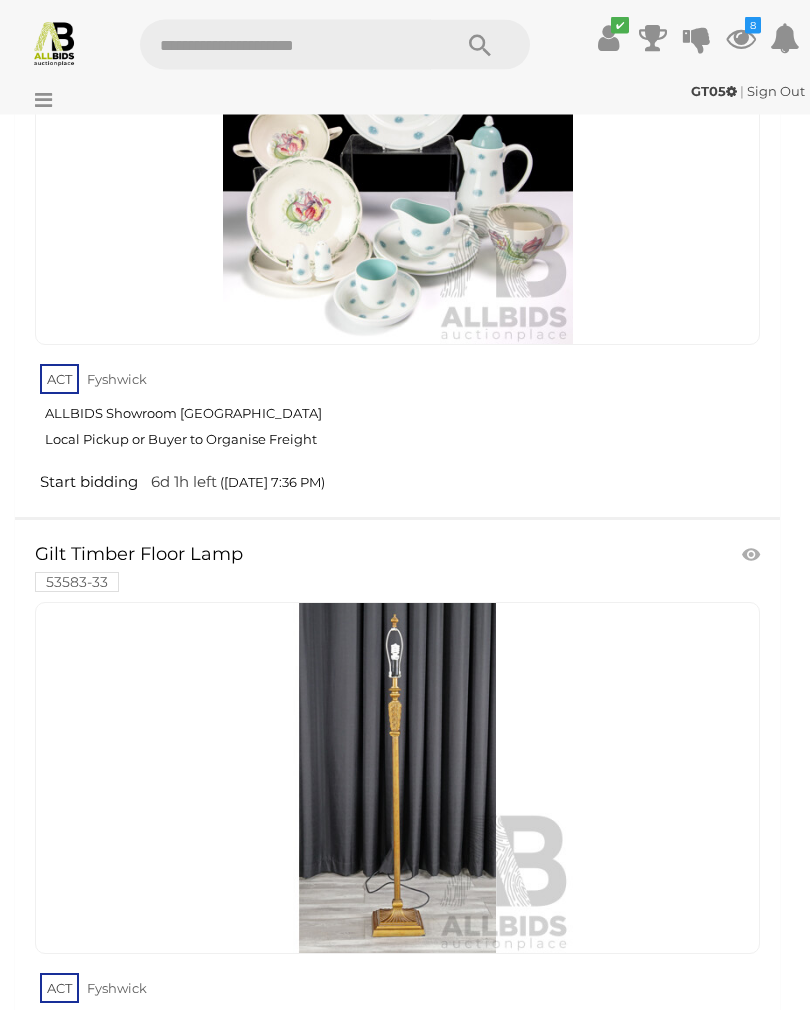 scroll, scrollTop: 27956, scrollLeft: 0, axis: vertical 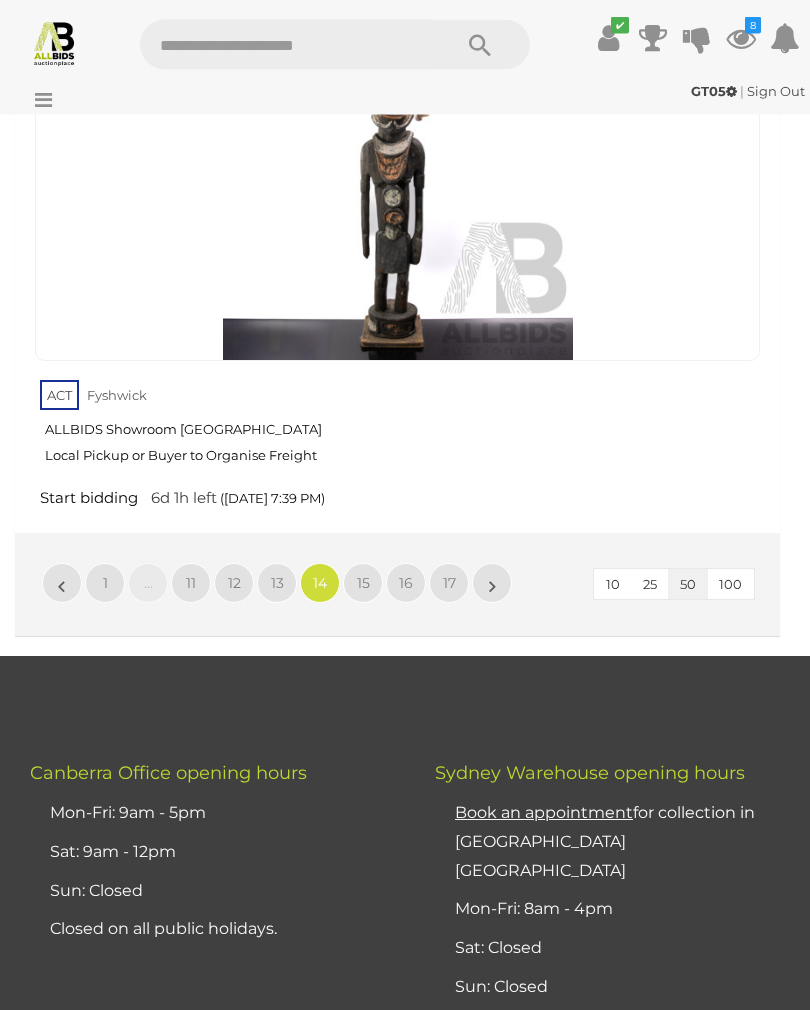 click on "13" at bounding box center [277, 584] 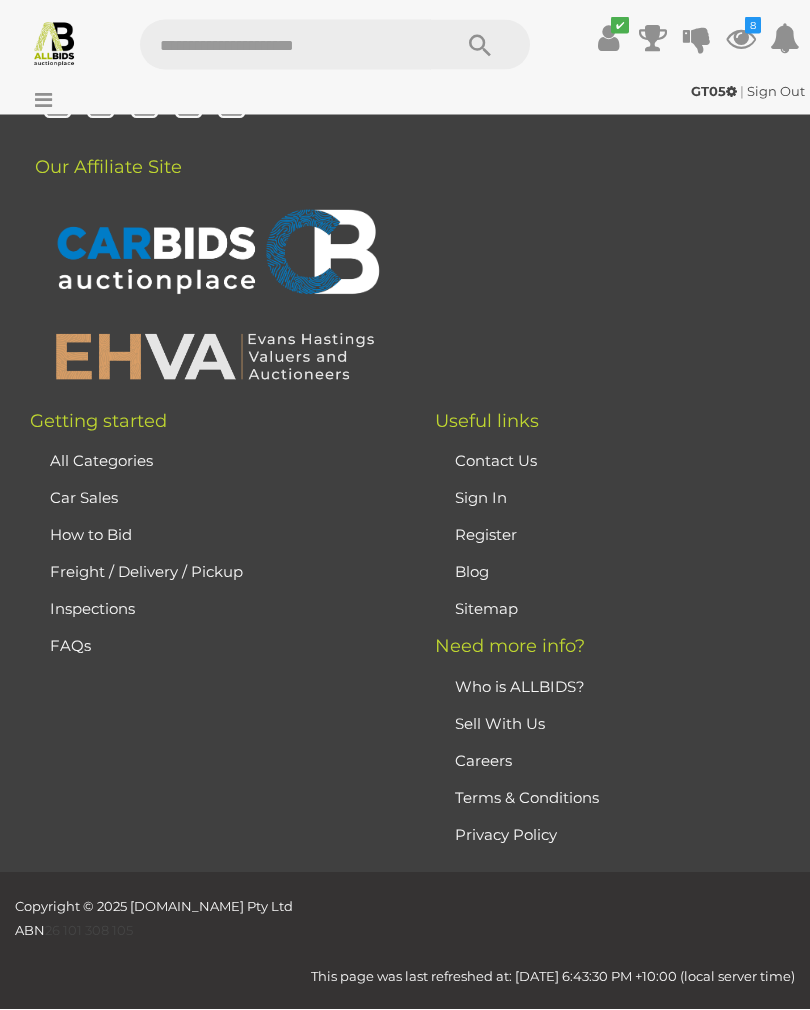 scroll, scrollTop: 471, scrollLeft: 0, axis: vertical 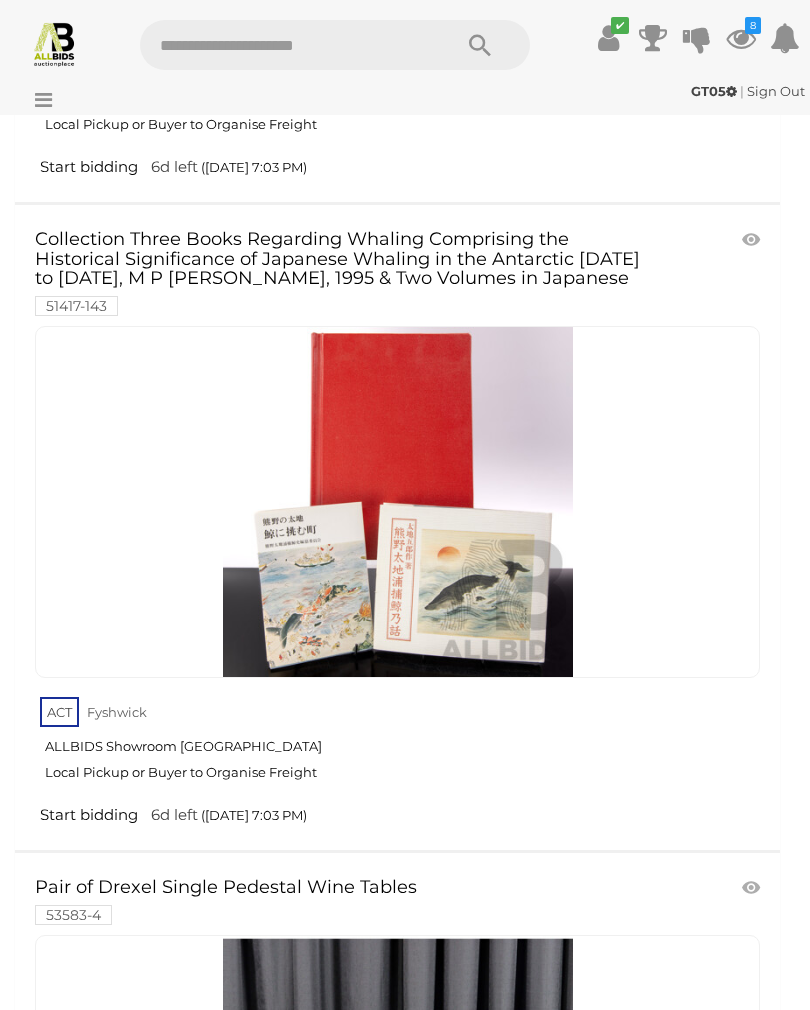 click at bounding box center (753, 240) 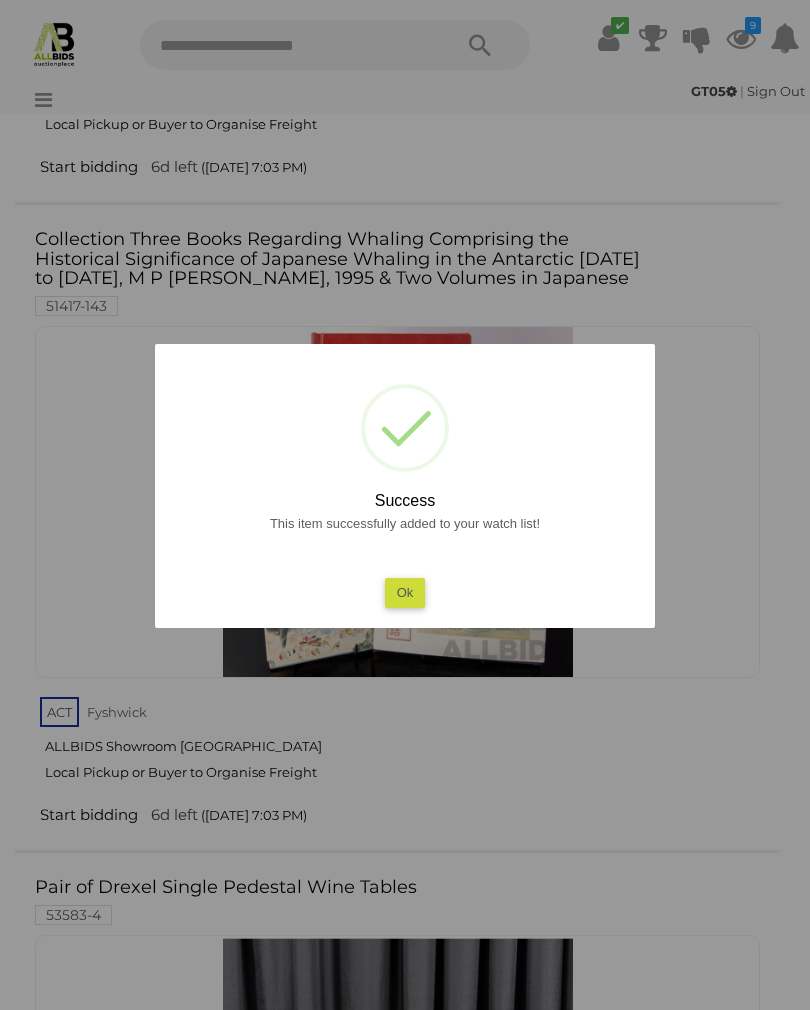 click on "Ok" at bounding box center [405, 592] 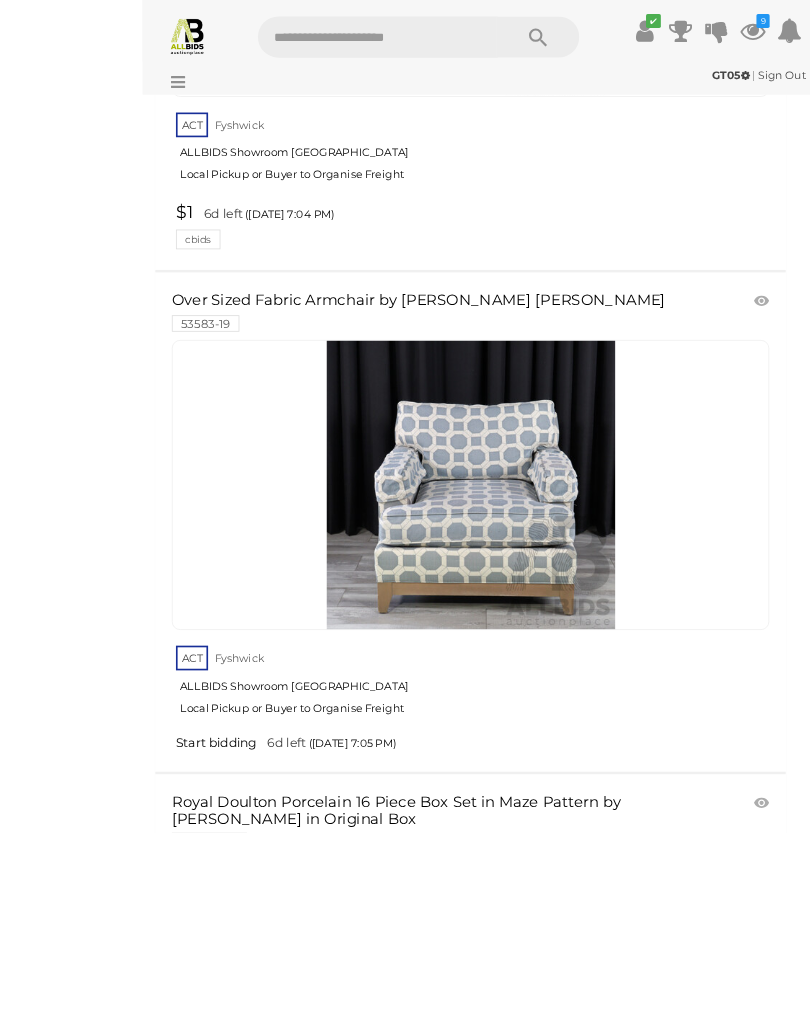 scroll, scrollTop: 6984, scrollLeft: 0, axis: vertical 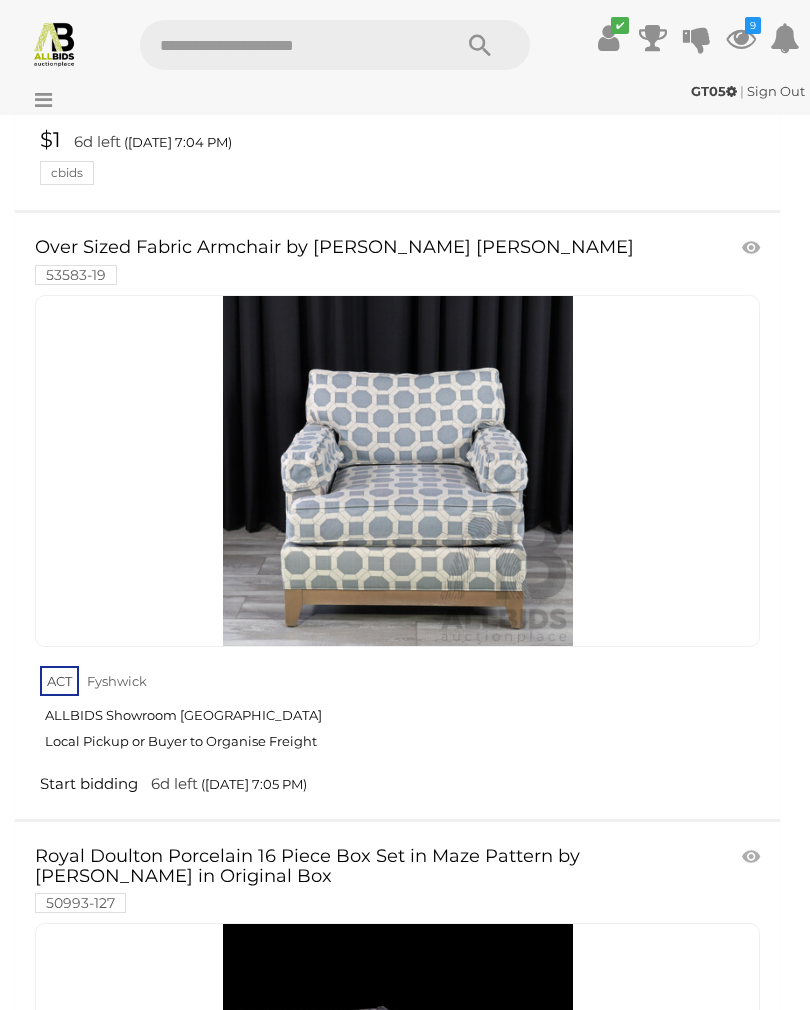 click at bounding box center (753, 248) 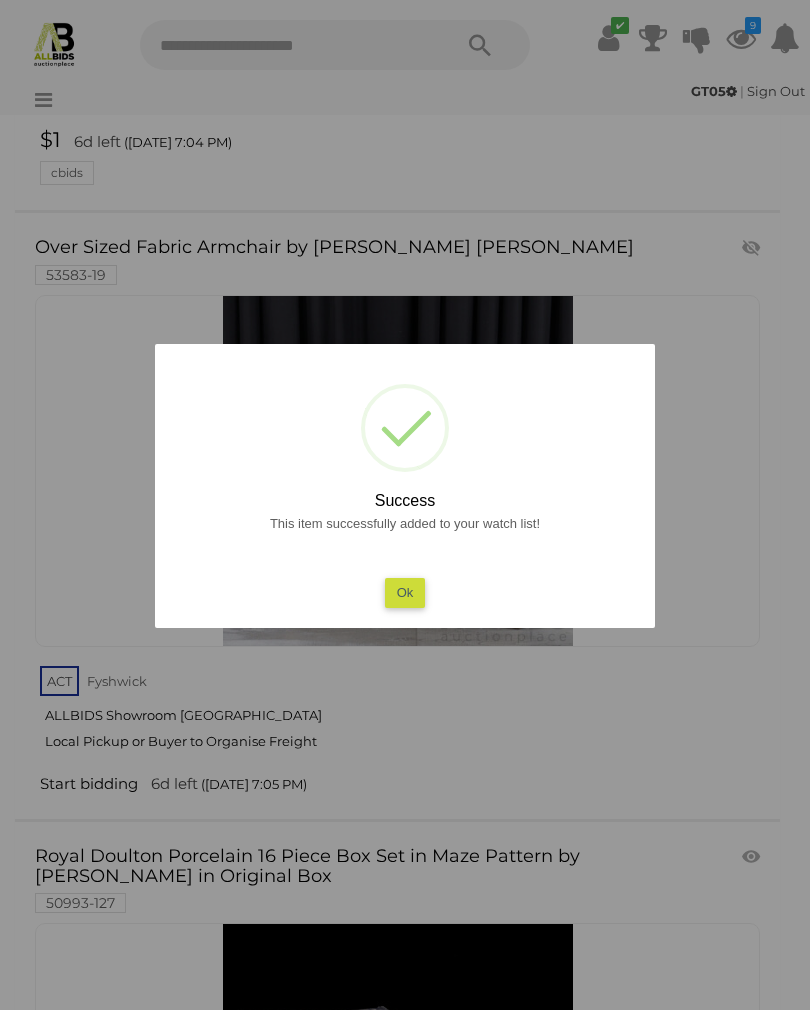 click on "Ok" at bounding box center (405, 592) 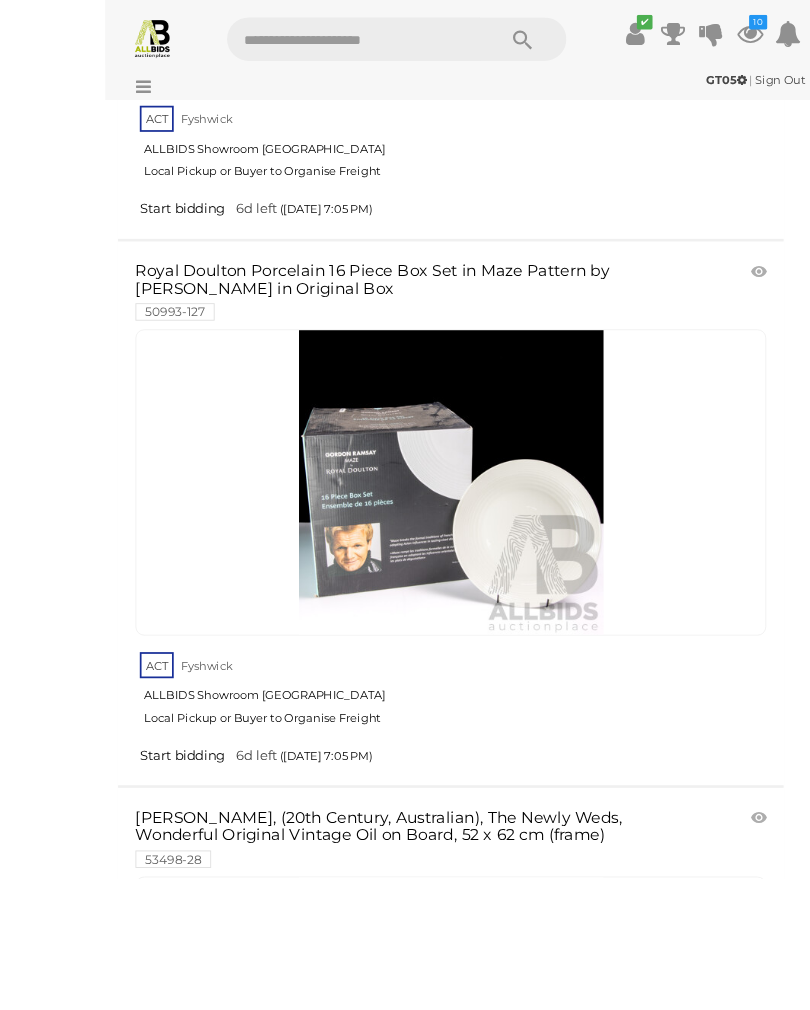 scroll, scrollTop: 7630, scrollLeft: 0, axis: vertical 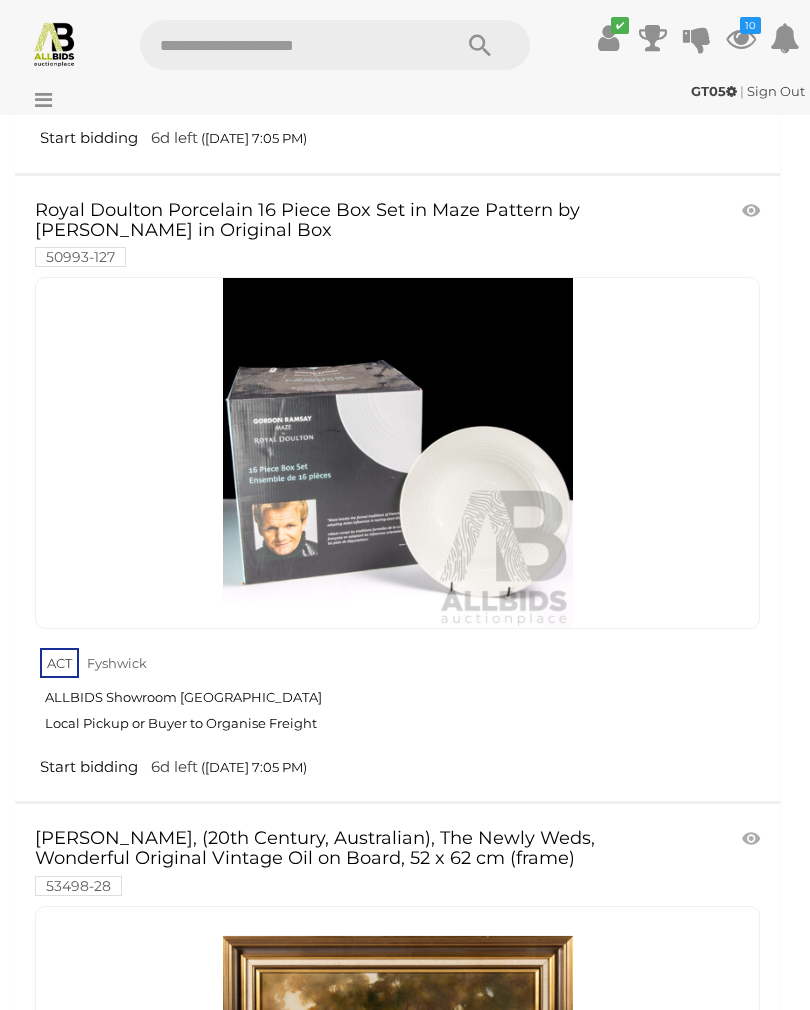 click at bounding box center (753, 211) 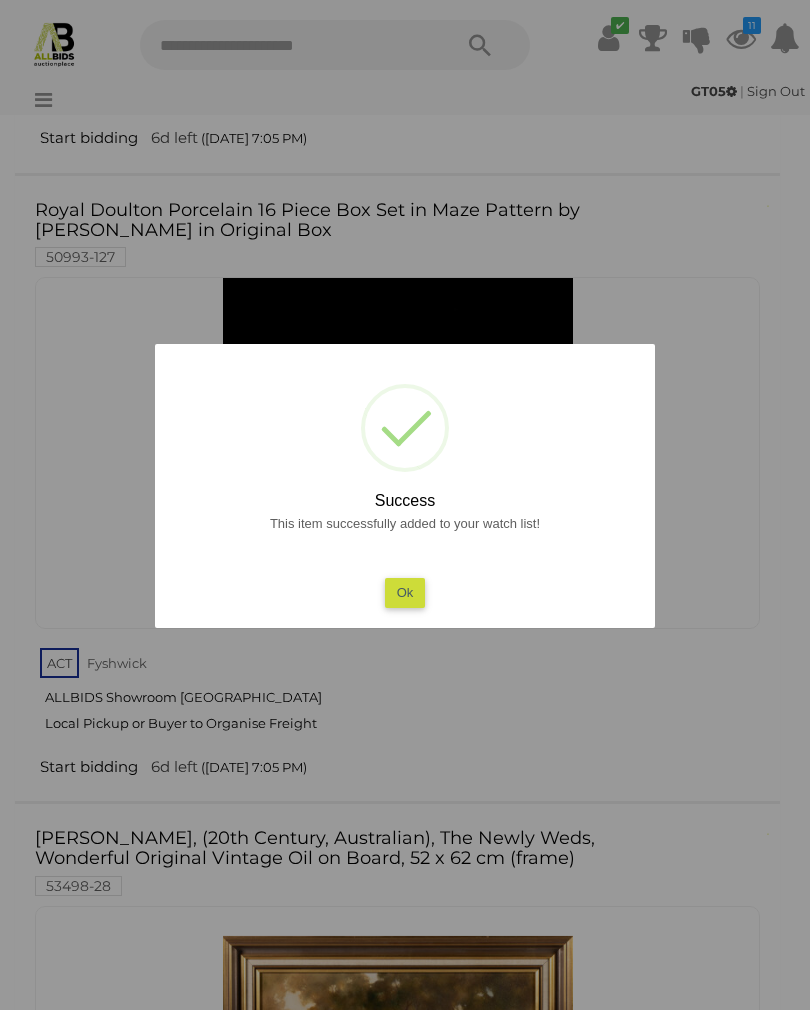 click on "Ok" at bounding box center (405, 592) 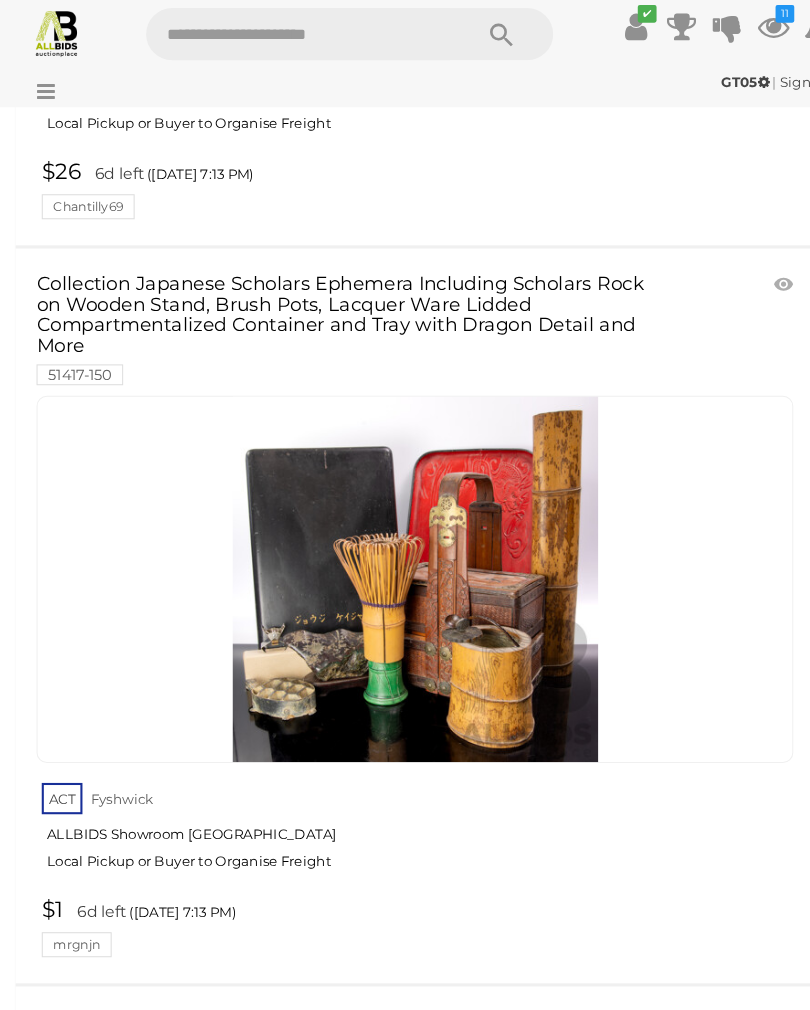 scroll, scrollTop: 20395, scrollLeft: 0, axis: vertical 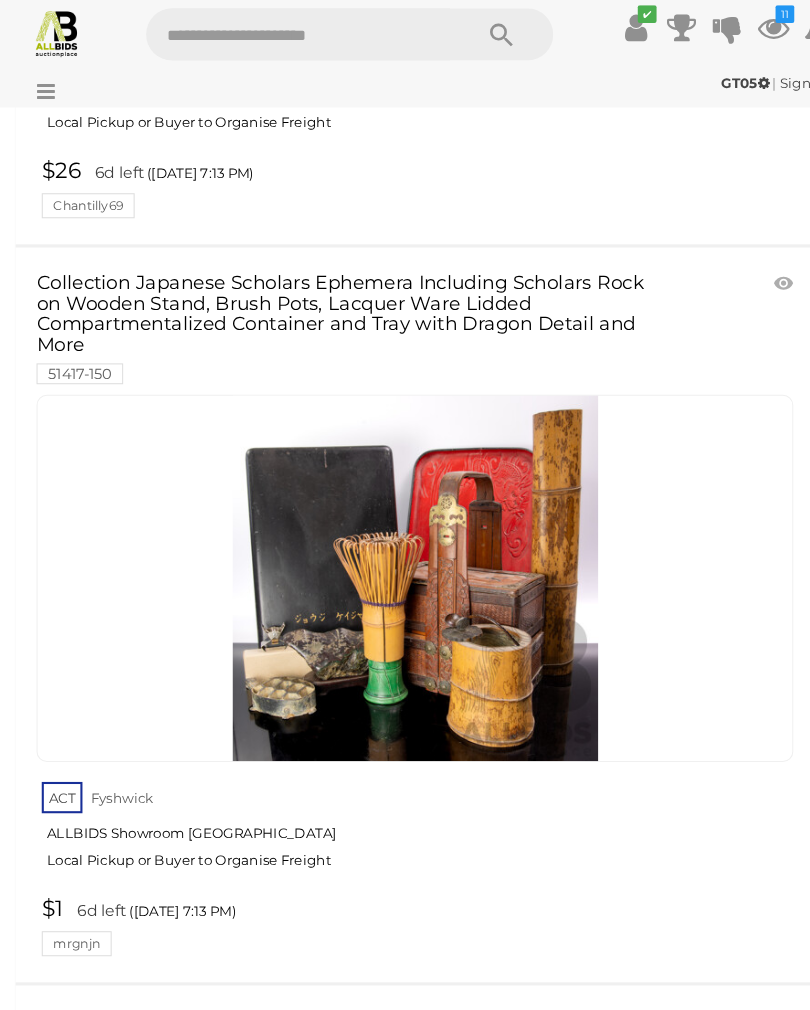 click on "Collection Japanese Scholars Ephemera Including Scholars Rock on Wooden Stand, Brush Pots, Lacquer Ware Lidded Compartmentalized Container and Tray with Dragon Detail and More
51417-150" at bounding box center (339, 326) 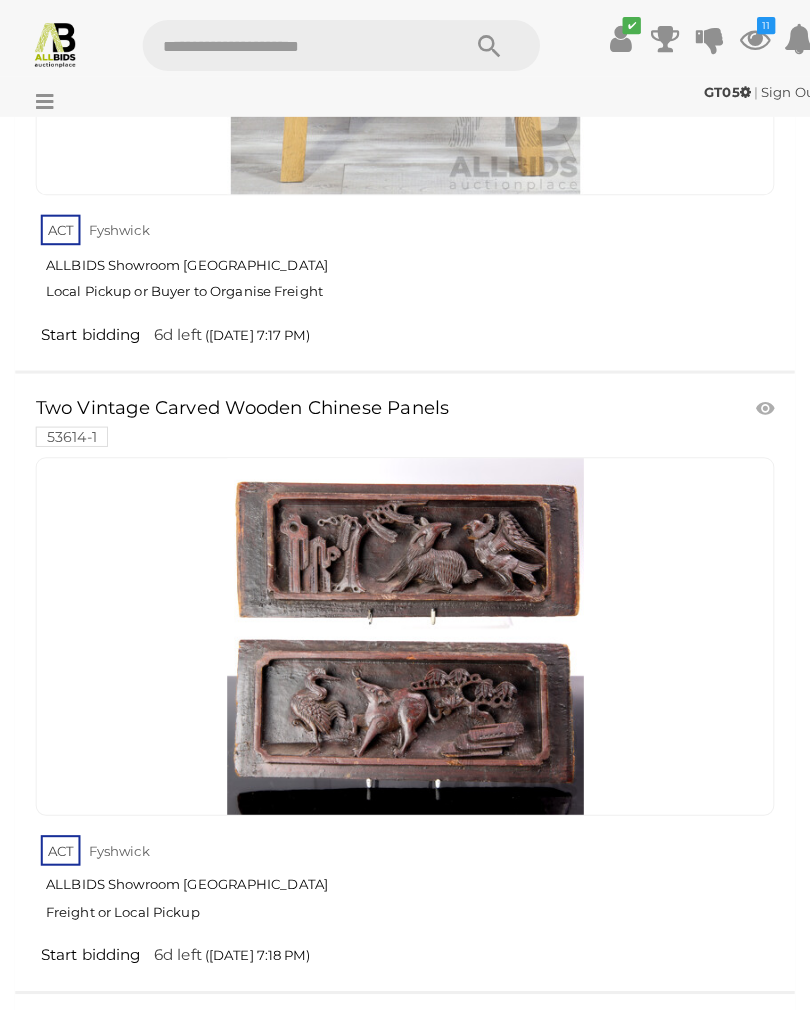scroll, scrollTop: 27385, scrollLeft: 0, axis: vertical 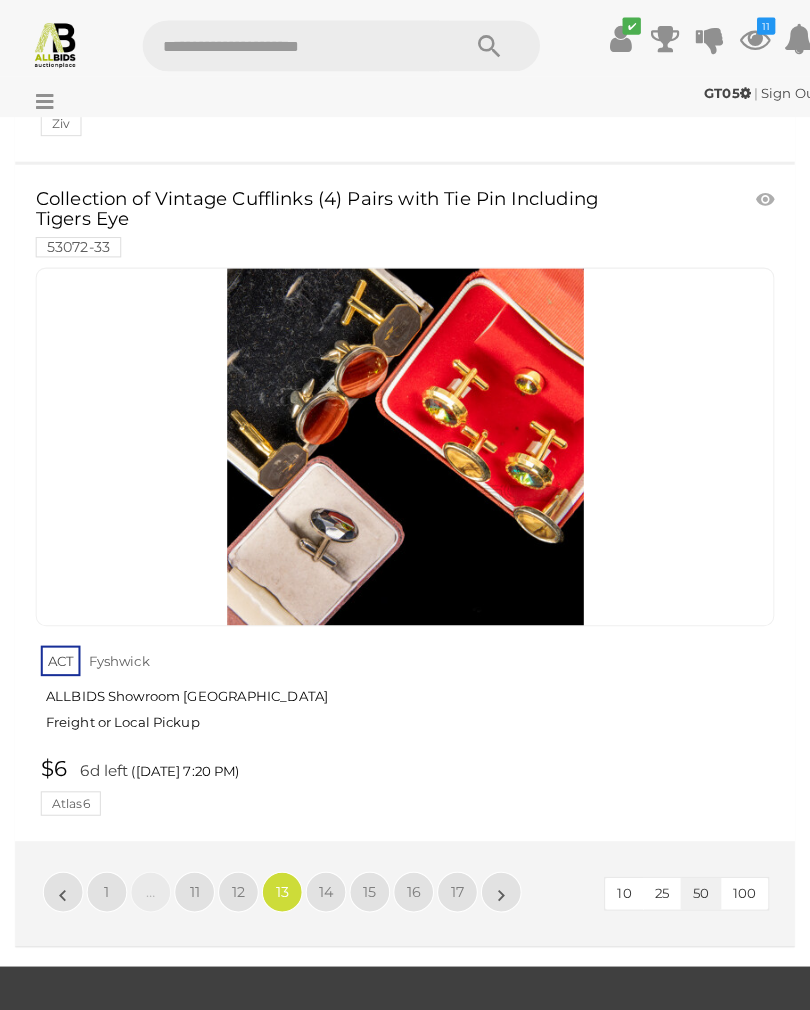 click on "12" at bounding box center [234, 876] 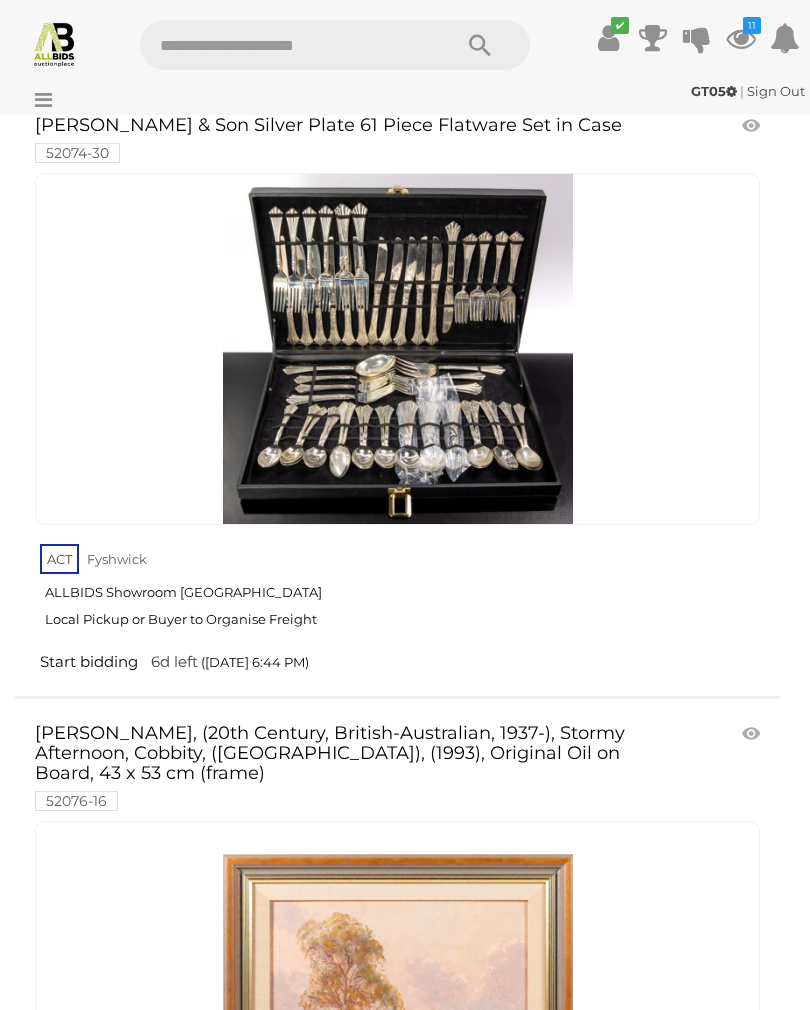 scroll, scrollTop: 1894, scrollLeft: 0, axis: vertical 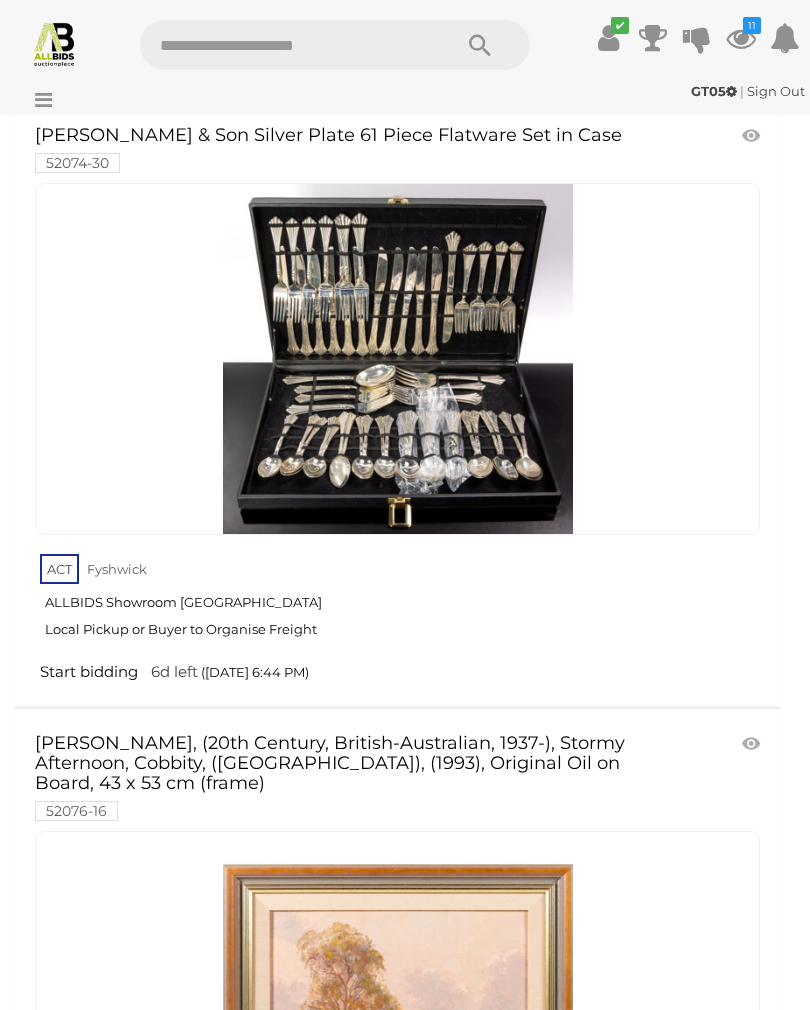 click at bounding box center [753, 136] 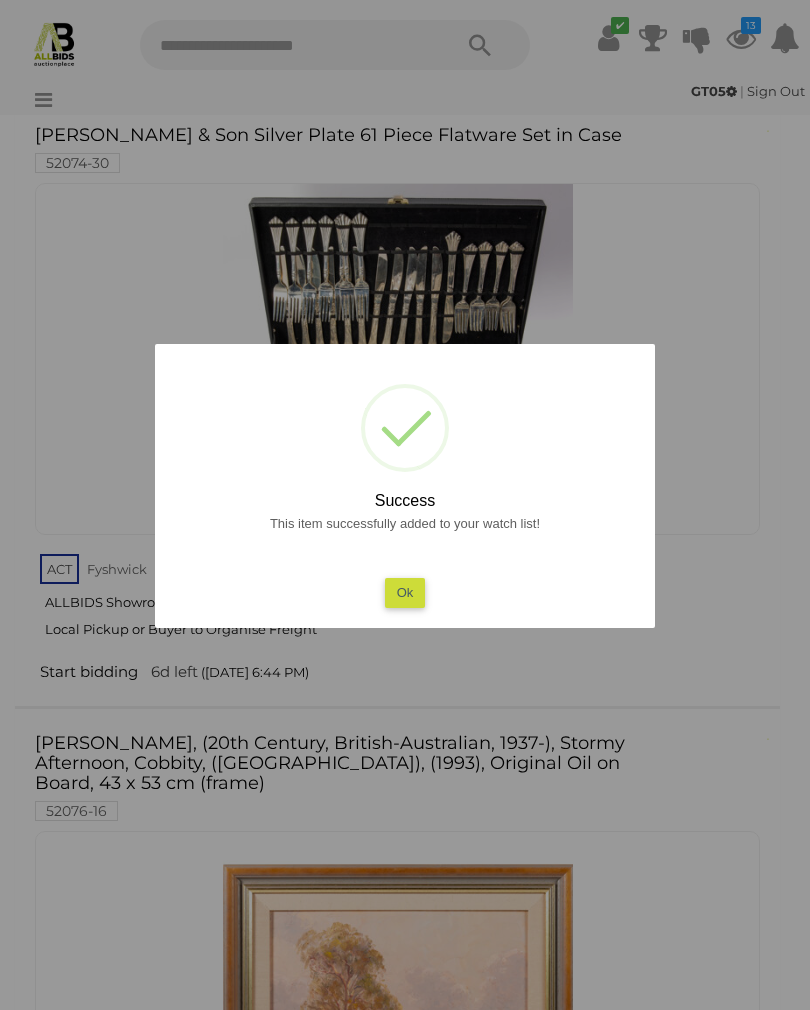 click on "Ok" at bounding box center (405, 592) 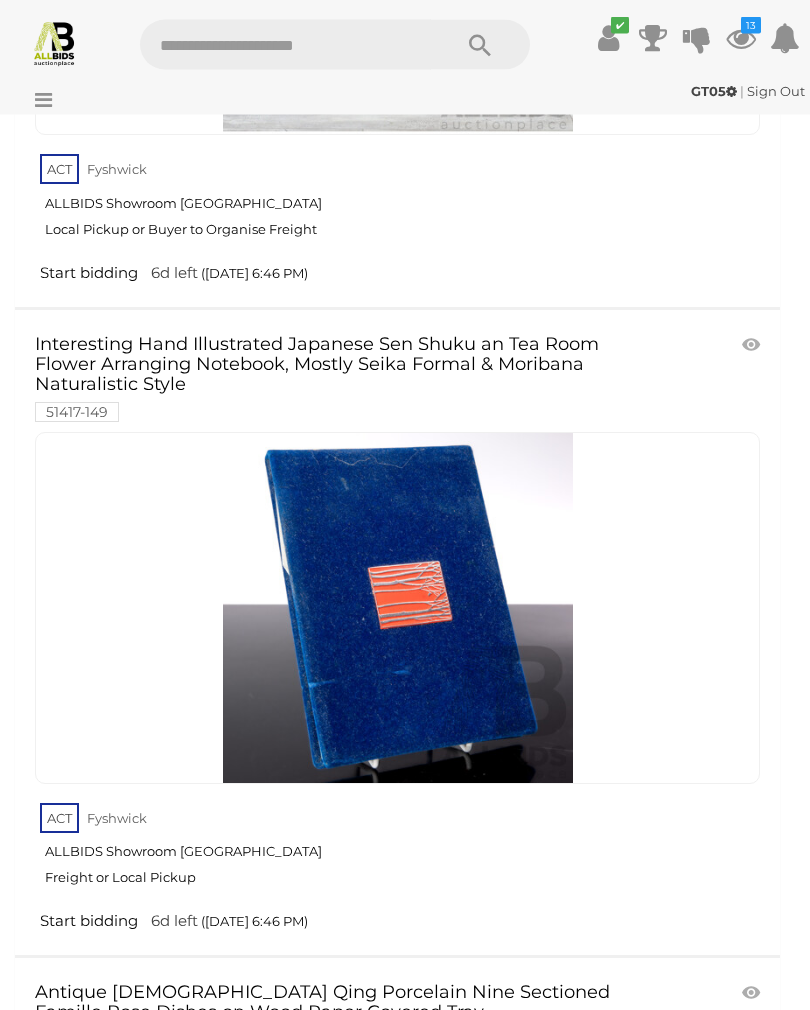 scroll, scrollTop: 6200, scrollLeft: 0, axis: vertical 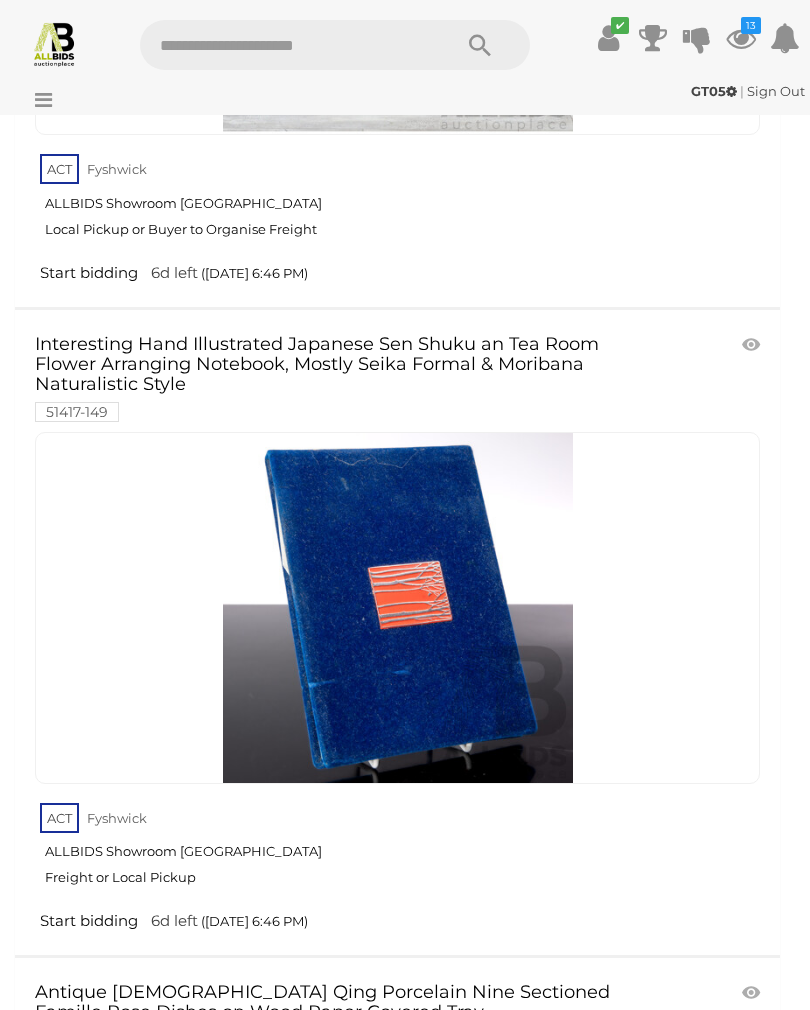 click at bounding box center [398, 608] 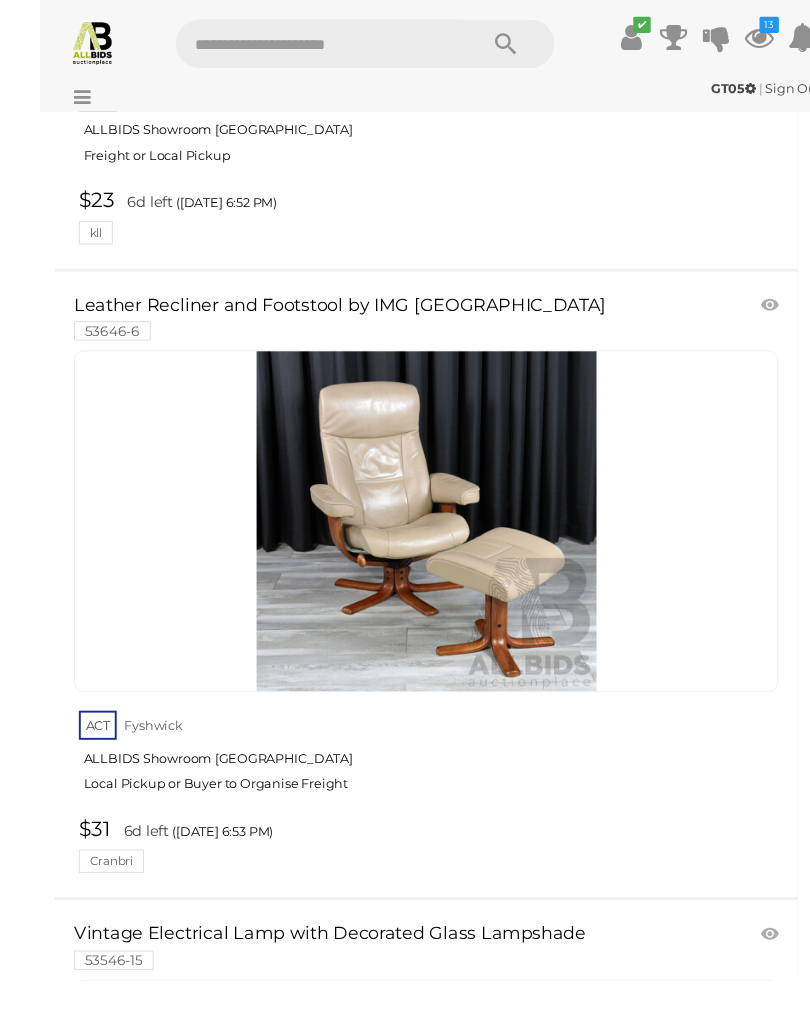 scroll, scrollTop: 15905, scrollLeft: 0, axis: vertical 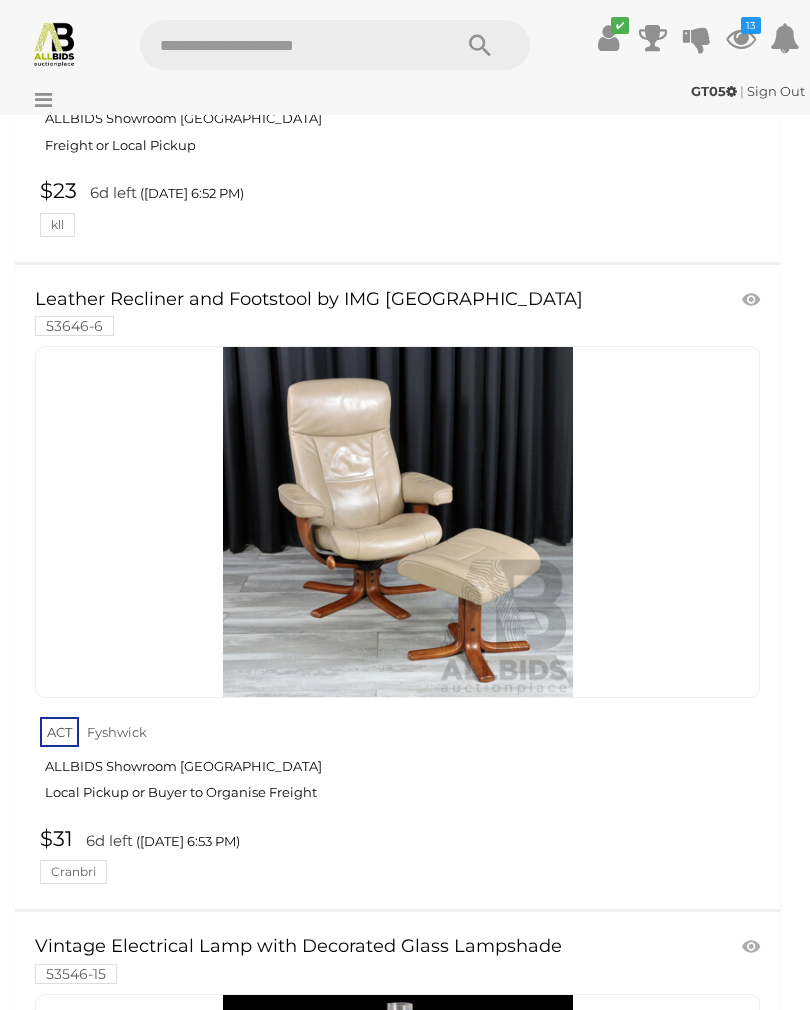 click at bounding box center [753, 300] 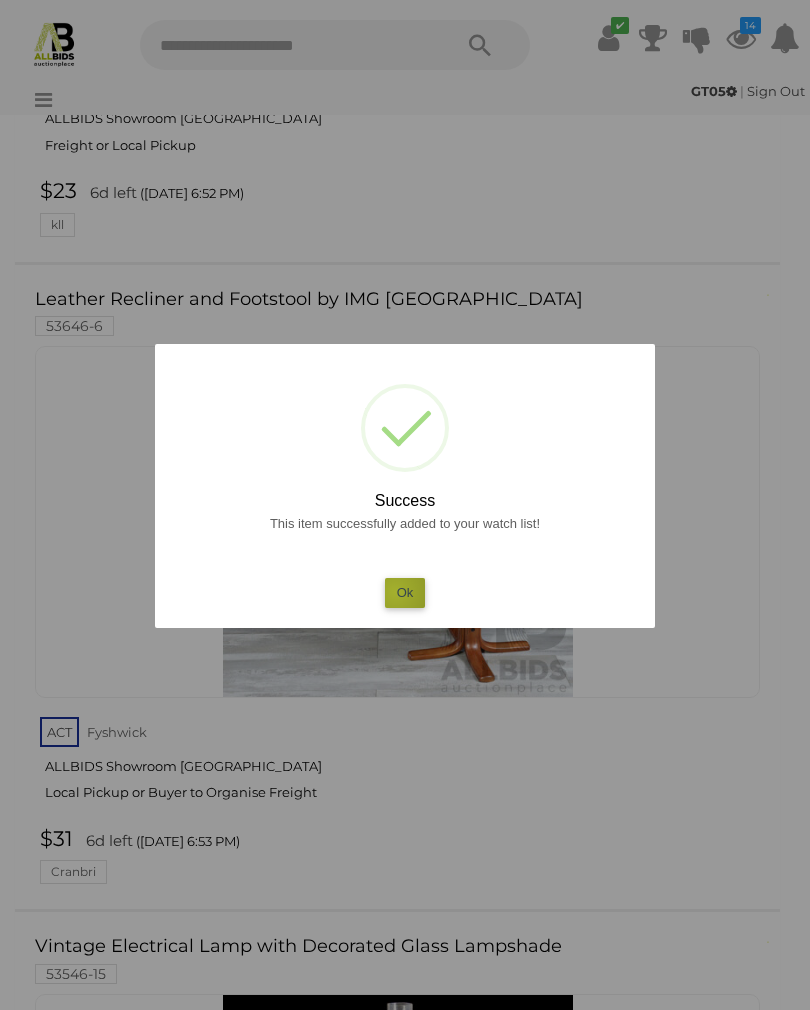 click on "Ok" at bounding box center (405, 592) 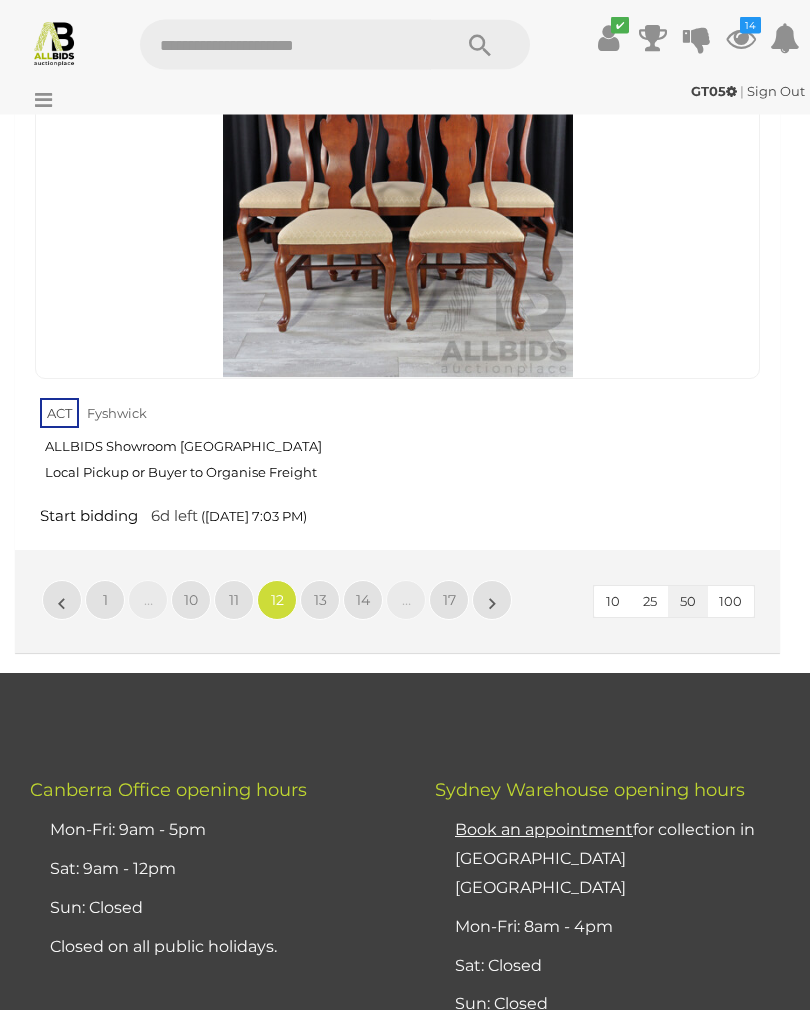 scroll, scrollTop: 32405, scrollLeft: 0, axis: vertical 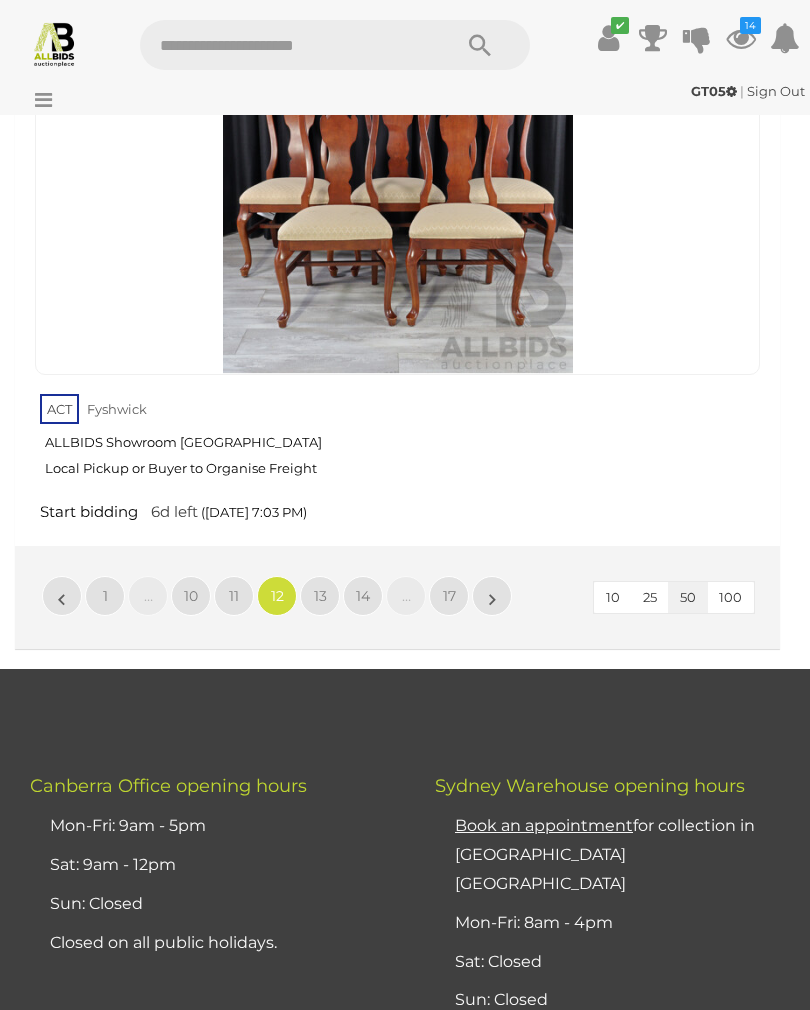 click on "11" at bounding box center (234, 596) 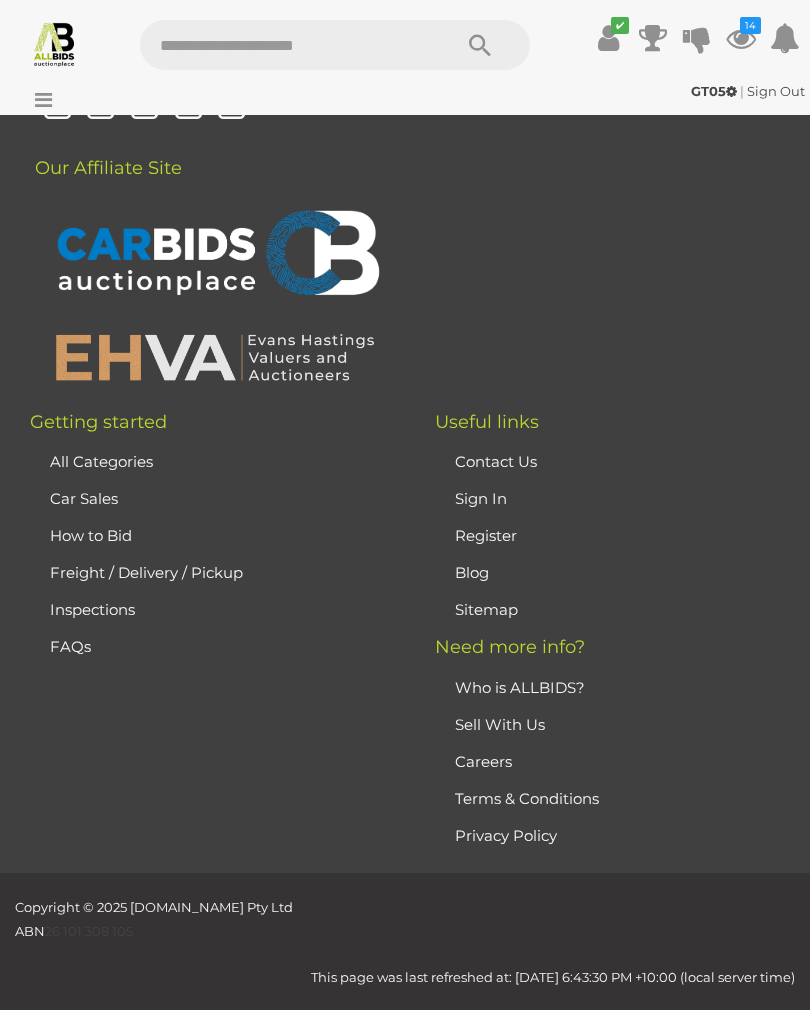 scroll, scrollTop: 471, scrollLeft: 0, axis: vertical 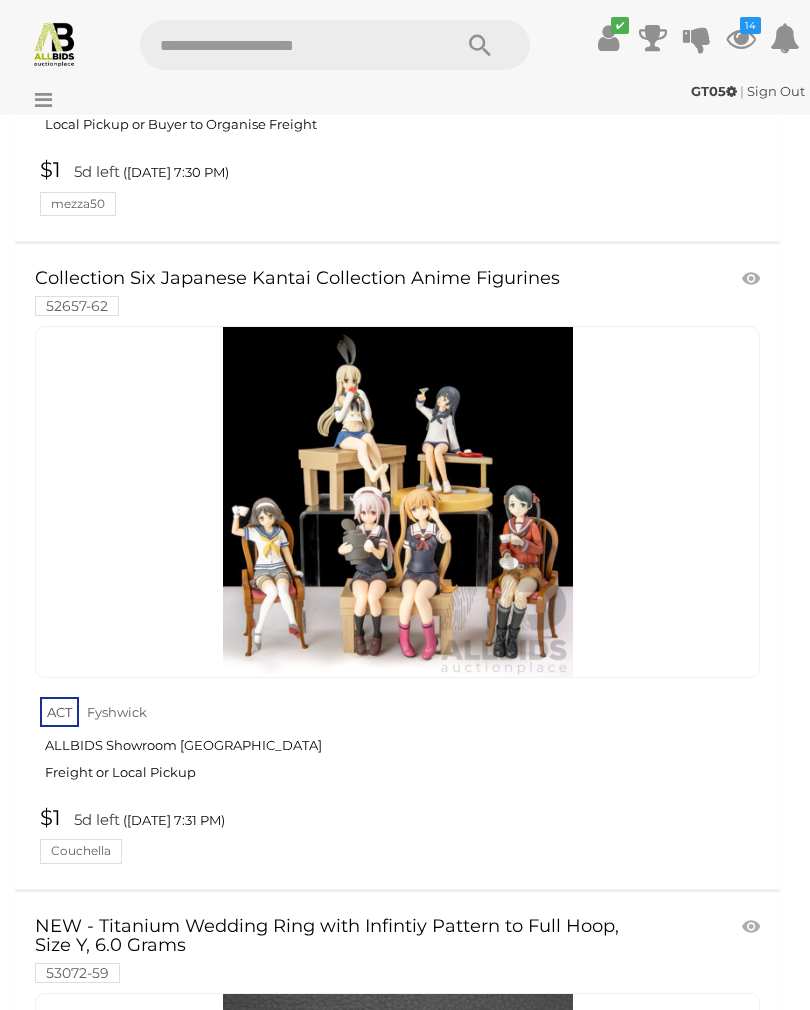 click on "Collection Six Japanese Kantai Collection Anime Figurines
52657-62" at bounding box center (339, 291) 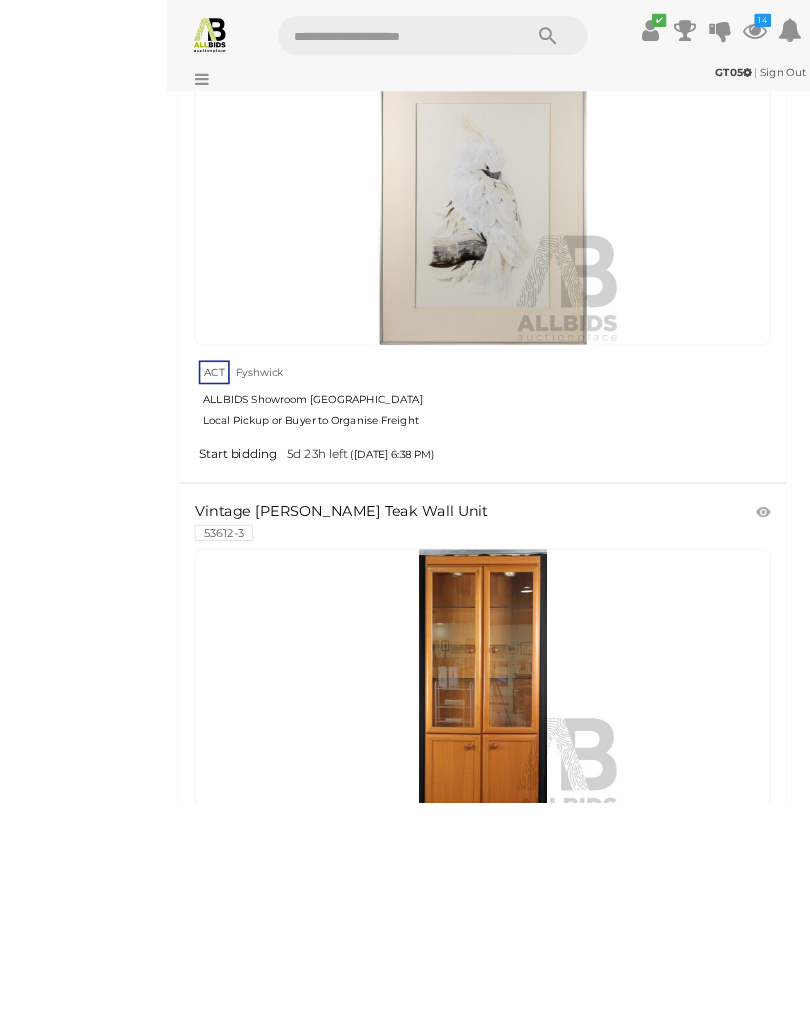 scroll, scrollTop: 24538, scrollLeft: 0, axis: vertical 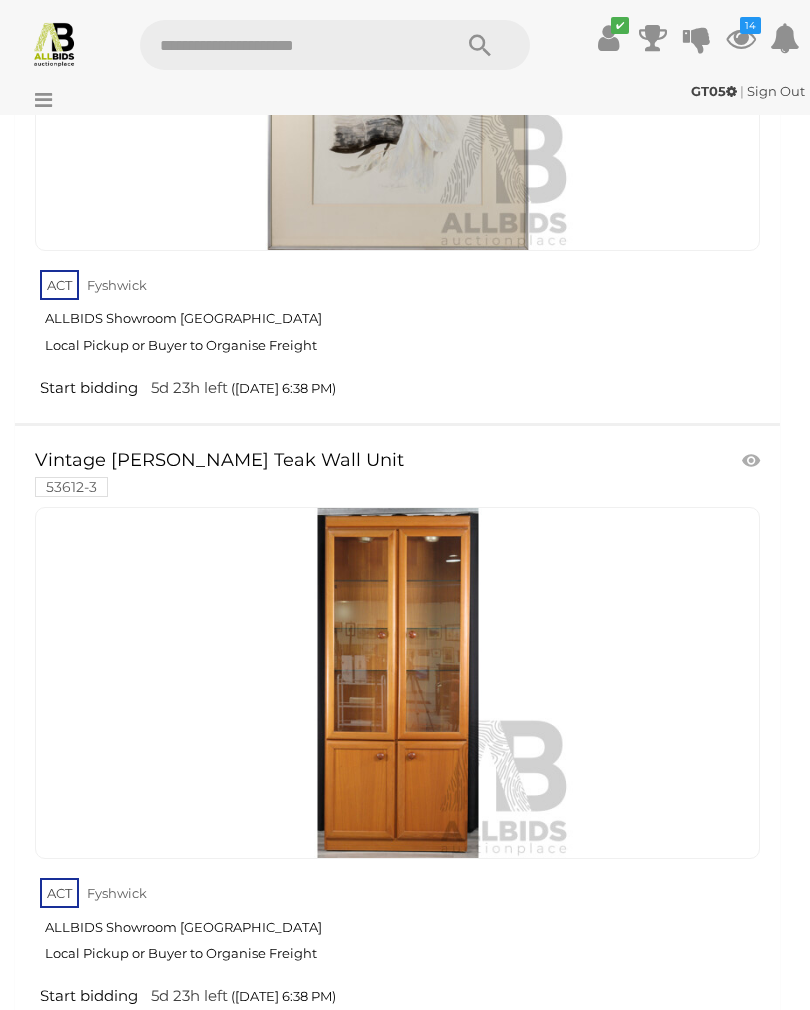 click at bounding box center [753, 461] 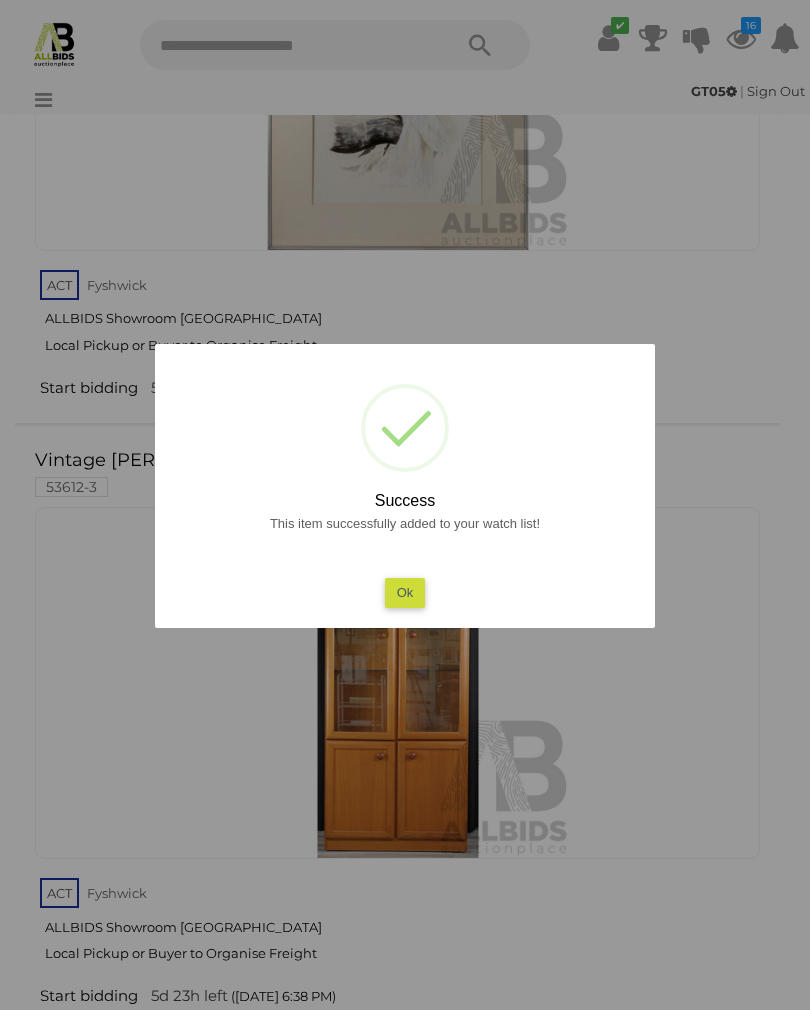 click on "Ok" at bounding box center (405, 592) 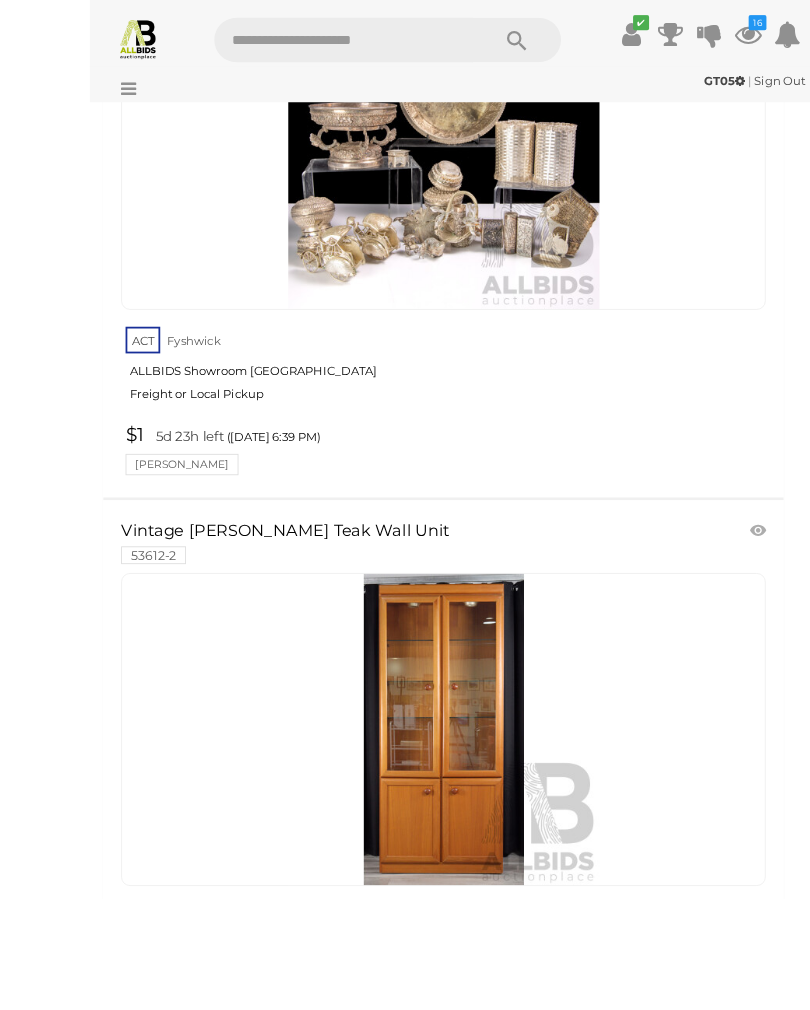 scroll, scrollTop: 26418, scrollLeft: 0, axis: vertical 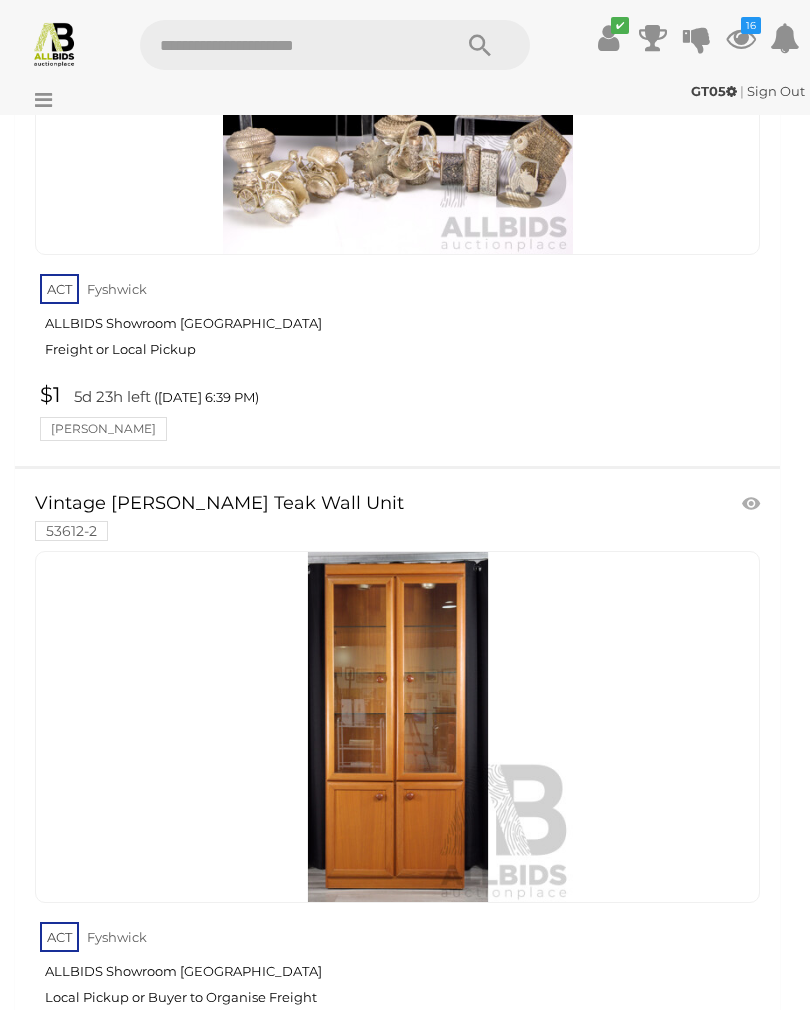 click at bounding box center (753, 504) 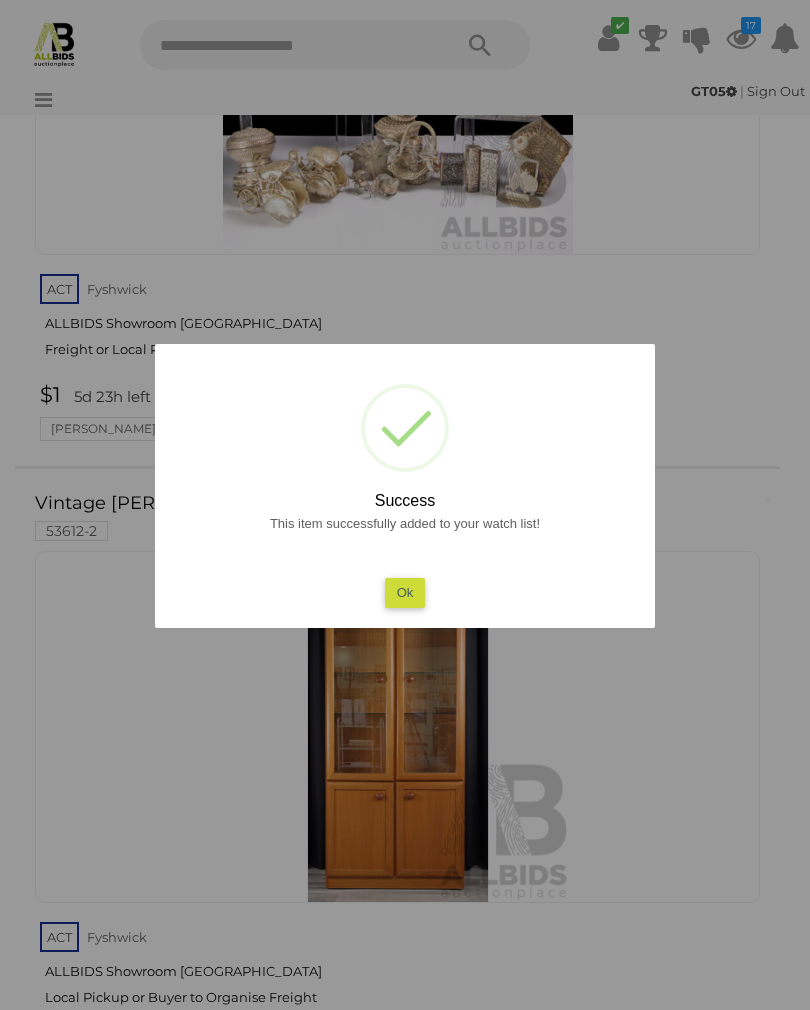 click on "Ok" at bounding box center (405, 592) 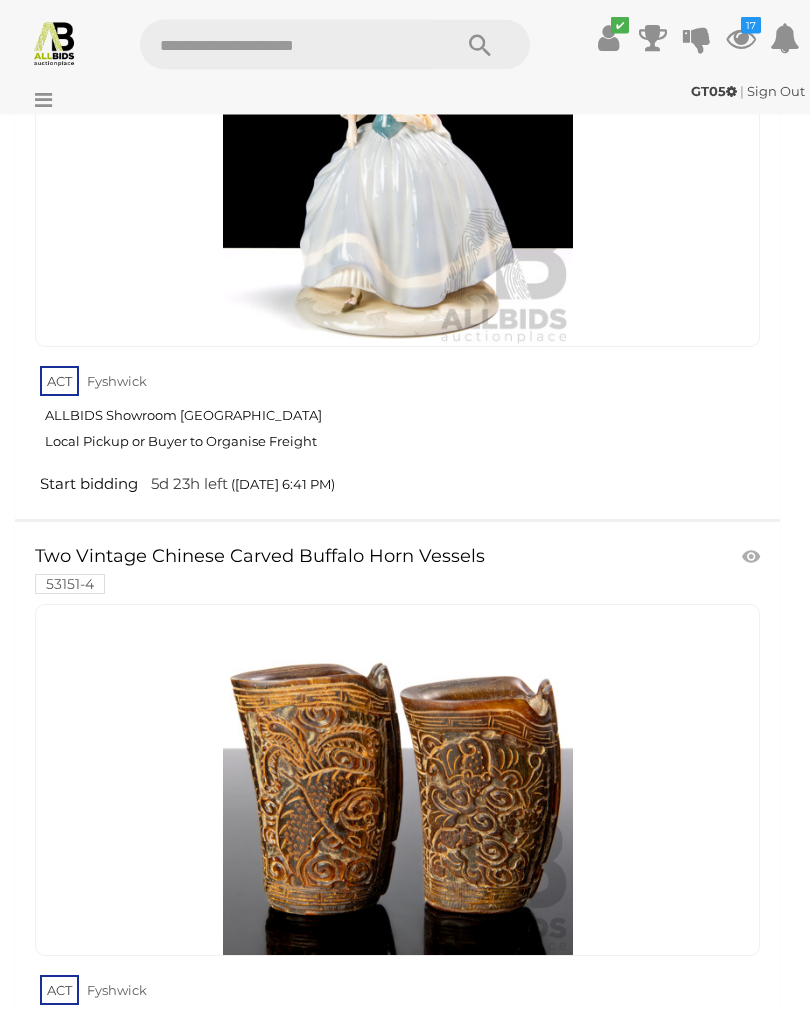 scroll, scrollTop: 28917, scrollLeft: 0, axis: vertical 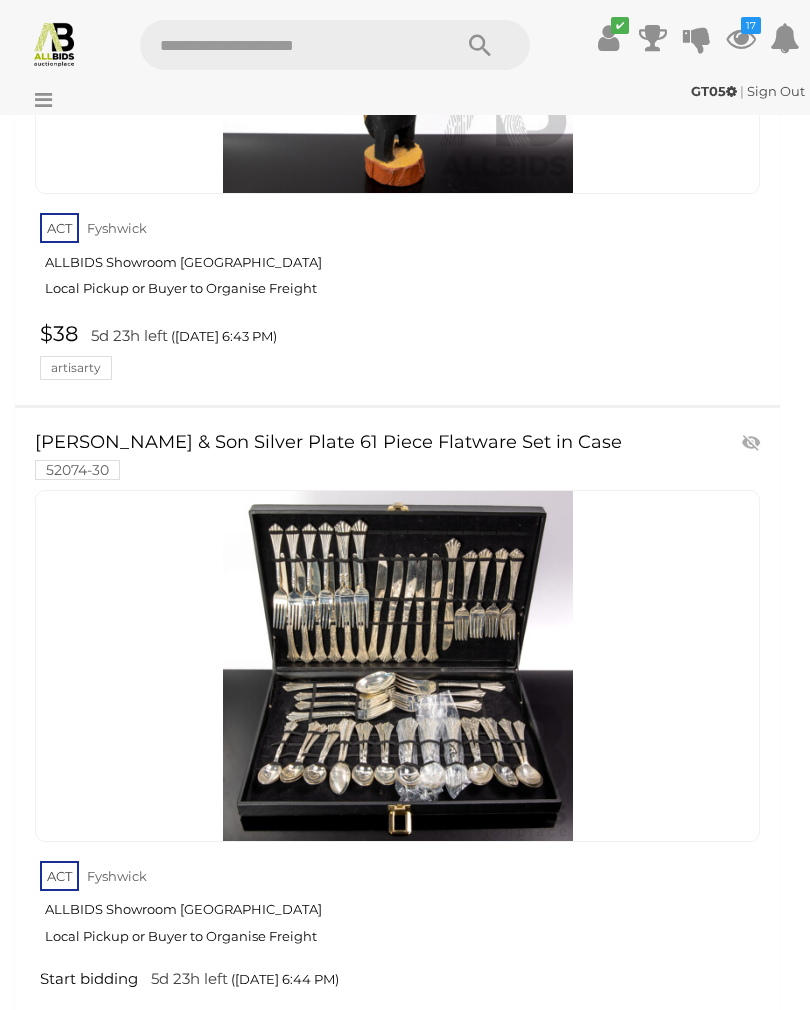 click on "10" at bounding box center [234, 1064] 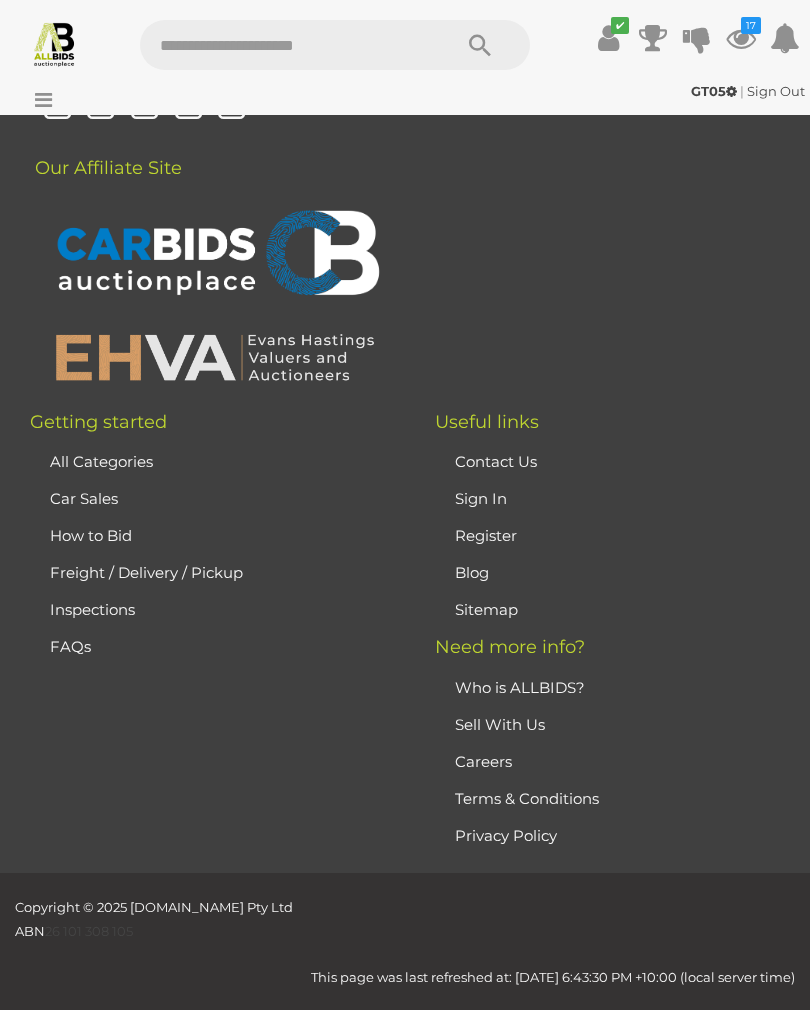 scroll, scrollTop: 471, scrollLeft: 0, axis: vertical 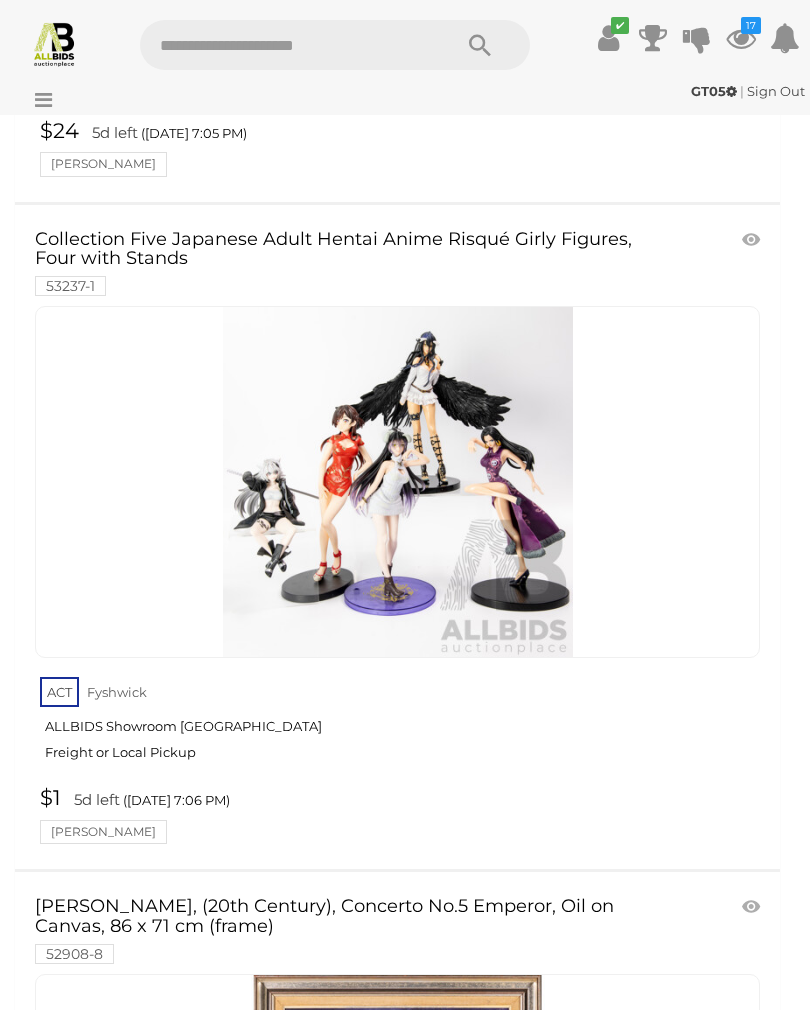 click at bounding box center [753, 240] 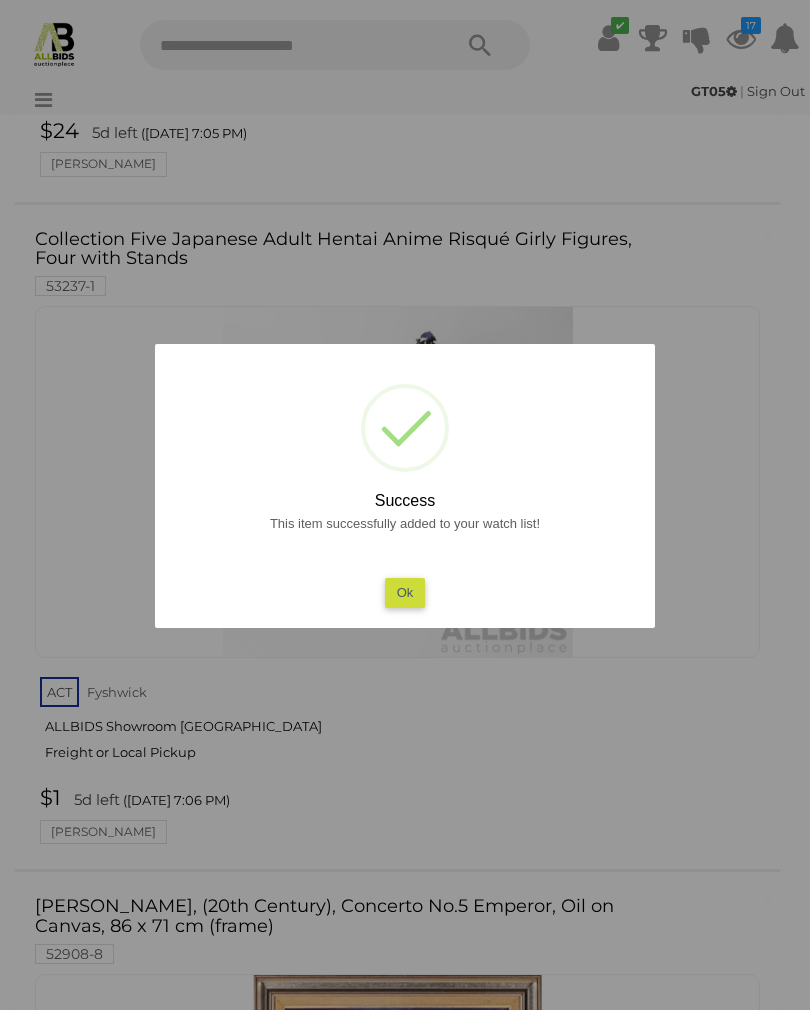 click on "Ok" at bounding box center (405, 592) 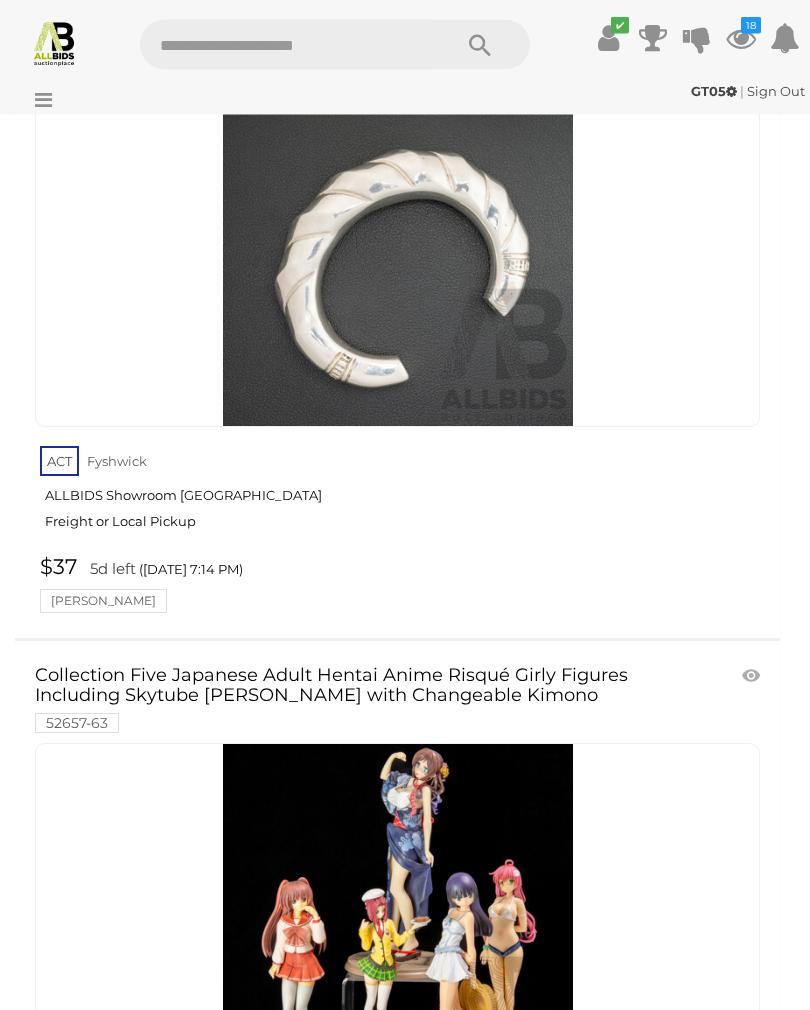 scroll, scrollTop: 13369, scrollLeft: 0, axis: vertical 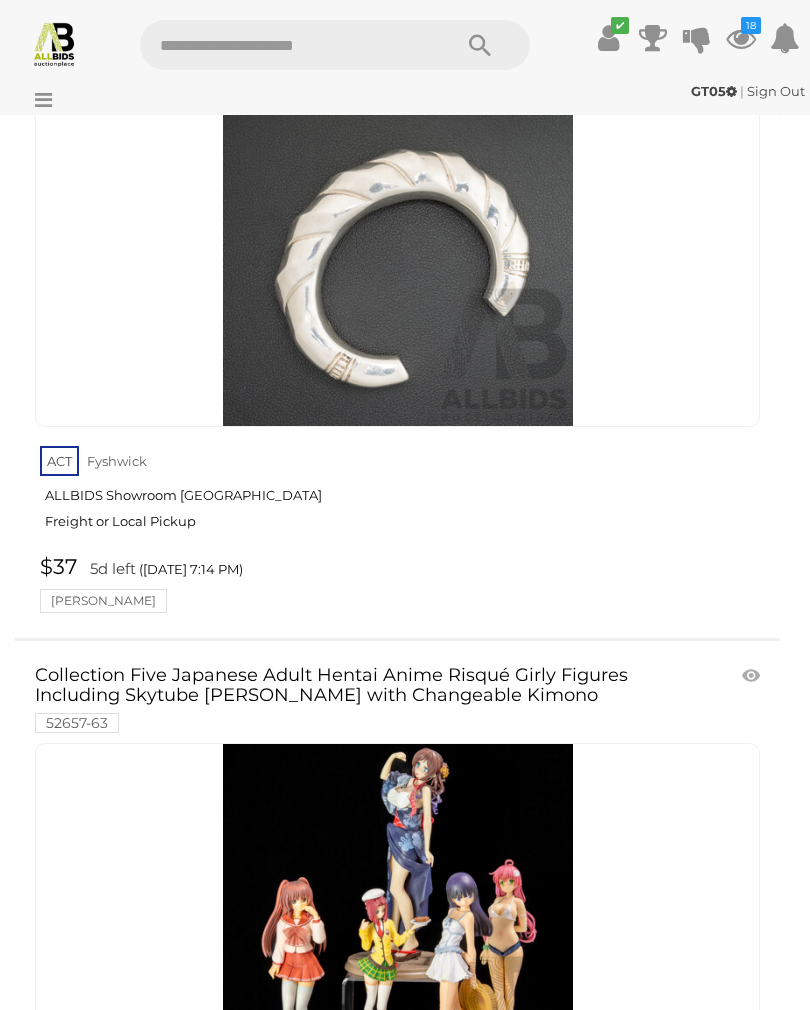 click on "Collection Five Japanese Adult Hentai Anime Risqué Girly Figures Including Skytube Amamiya Satsuki with Changeable Kimono
52657-63" at bounding box center (339, 698) 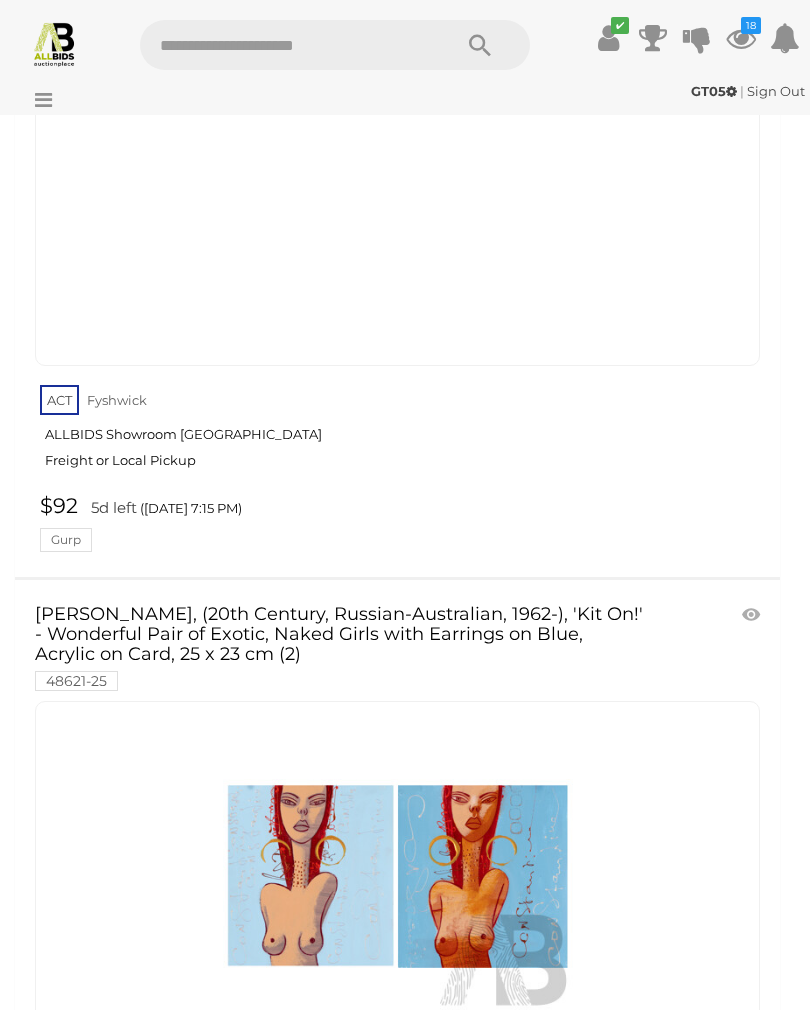 scroll, scrollTop: 14712, scrollLeft: 0, axis: vertical 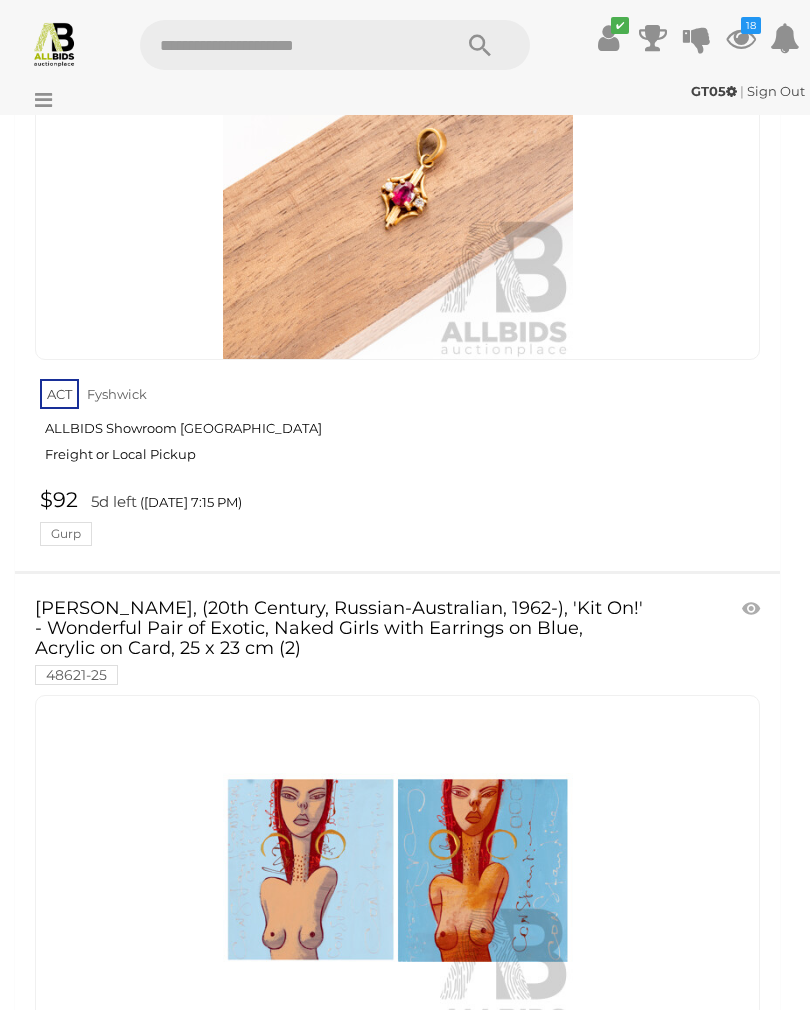 click on "Constantine Popov, (20th Century, Russian-Australian, 1962-), 'Kit On!' - Wonderful Pair of Exotic, Naked Girls with Earrings on Blue, Acrylic on Card, 25 x 23 cm (2)
48621-25" at bounding box center (339, 641) 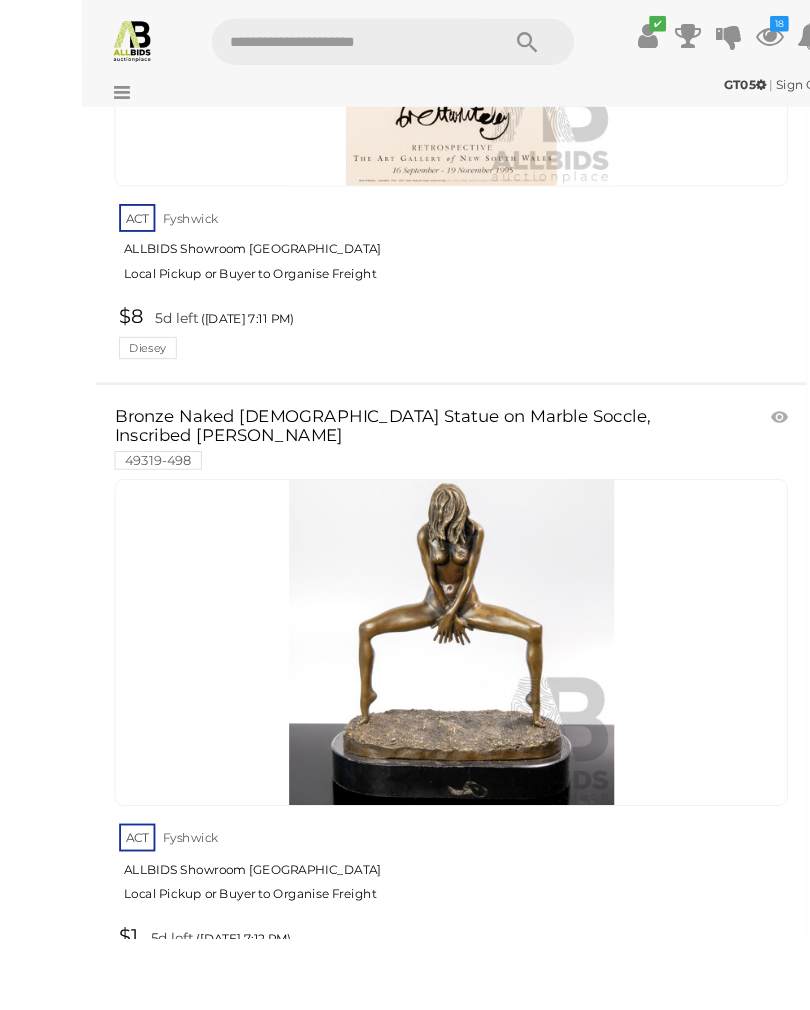 scroll, scrollTop: 10302, scrollLeft: 0, axis: vertical 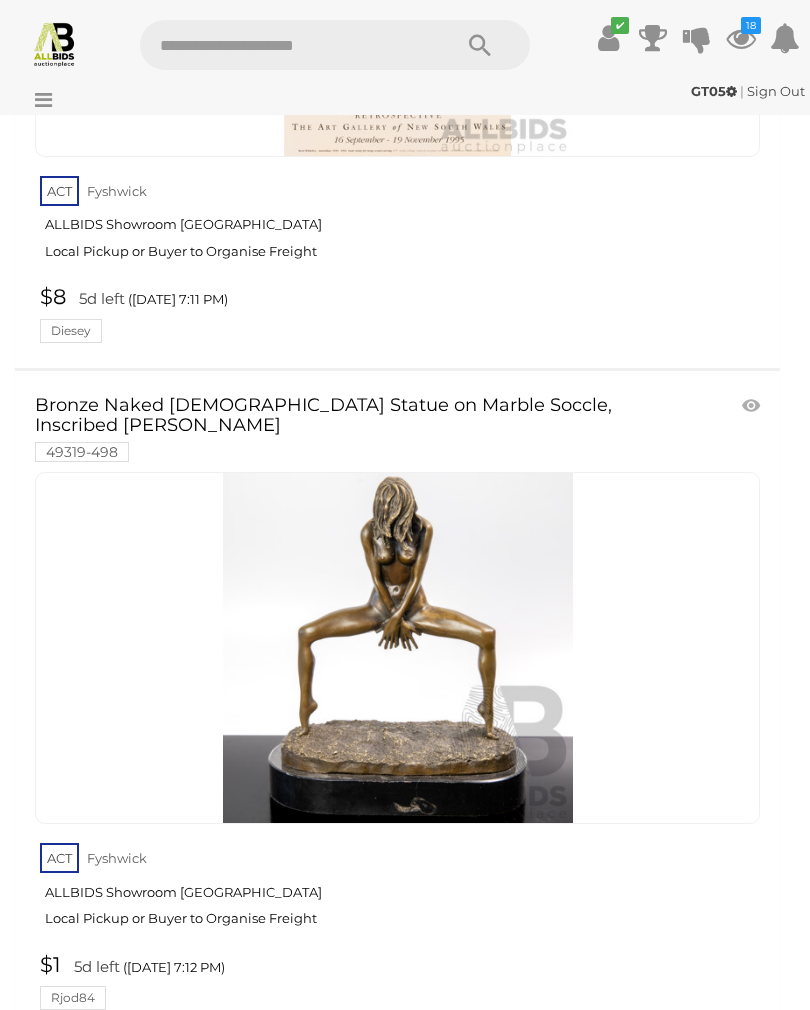 click at bounding box center [753, 406] 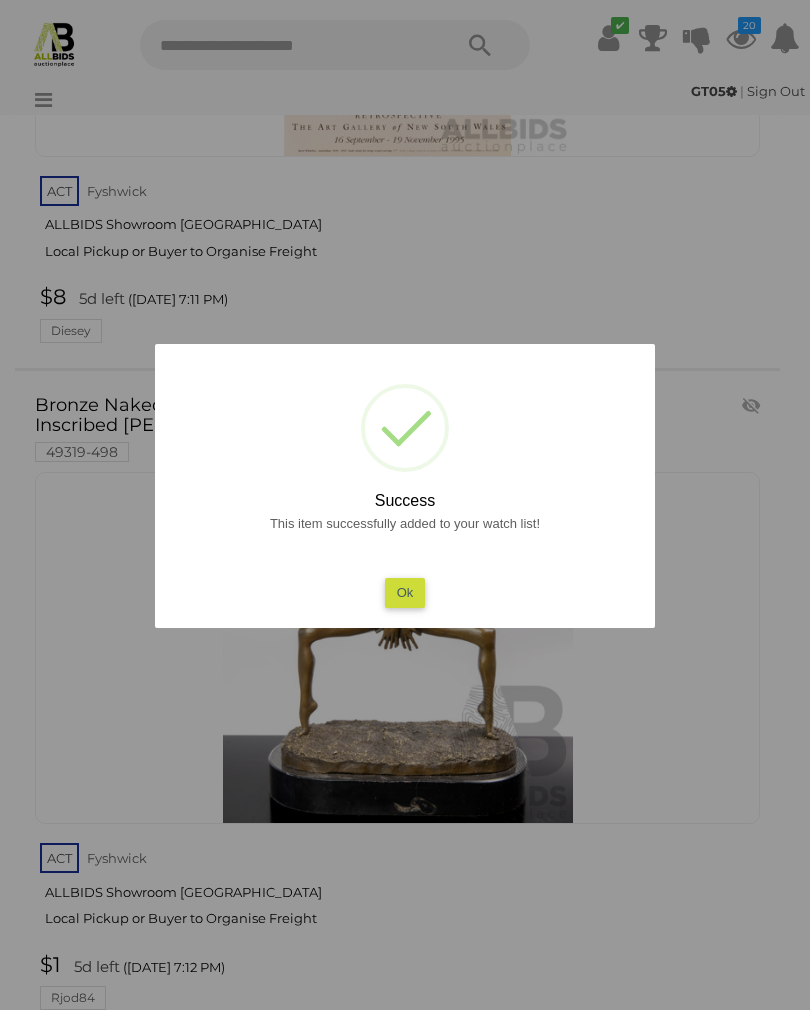 click on "Ok" at bounding box center (405, 592) 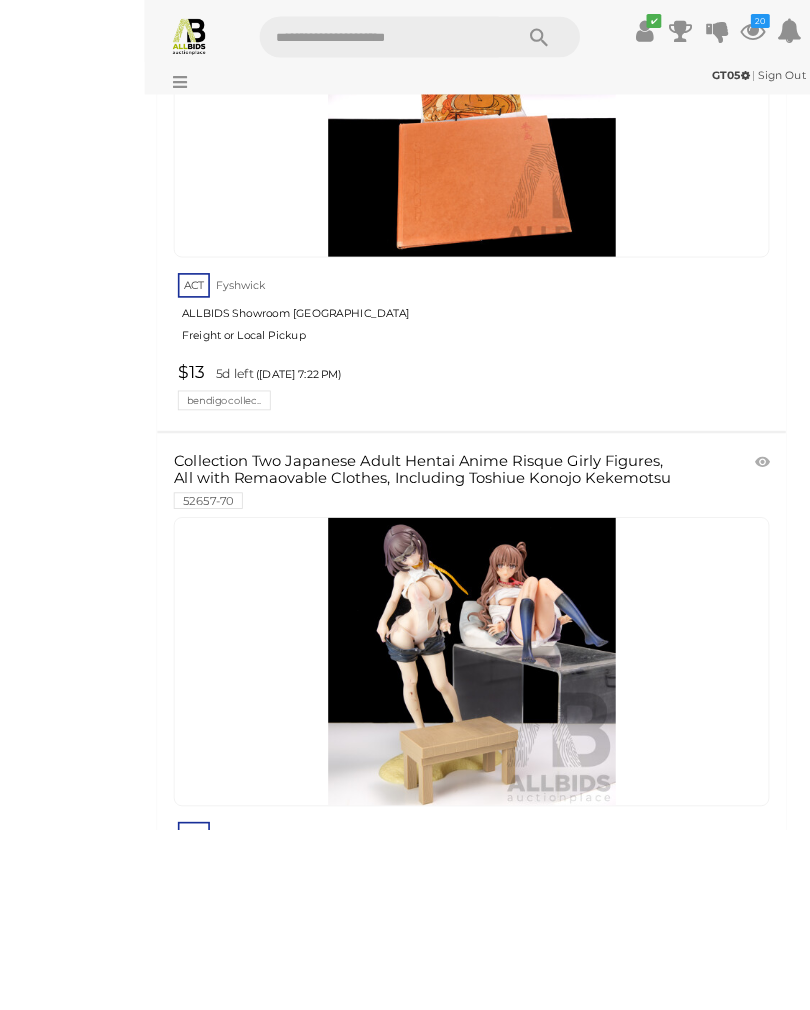 scroll, scrollTop: 22882, scrollLeft: 0, axis: vertical 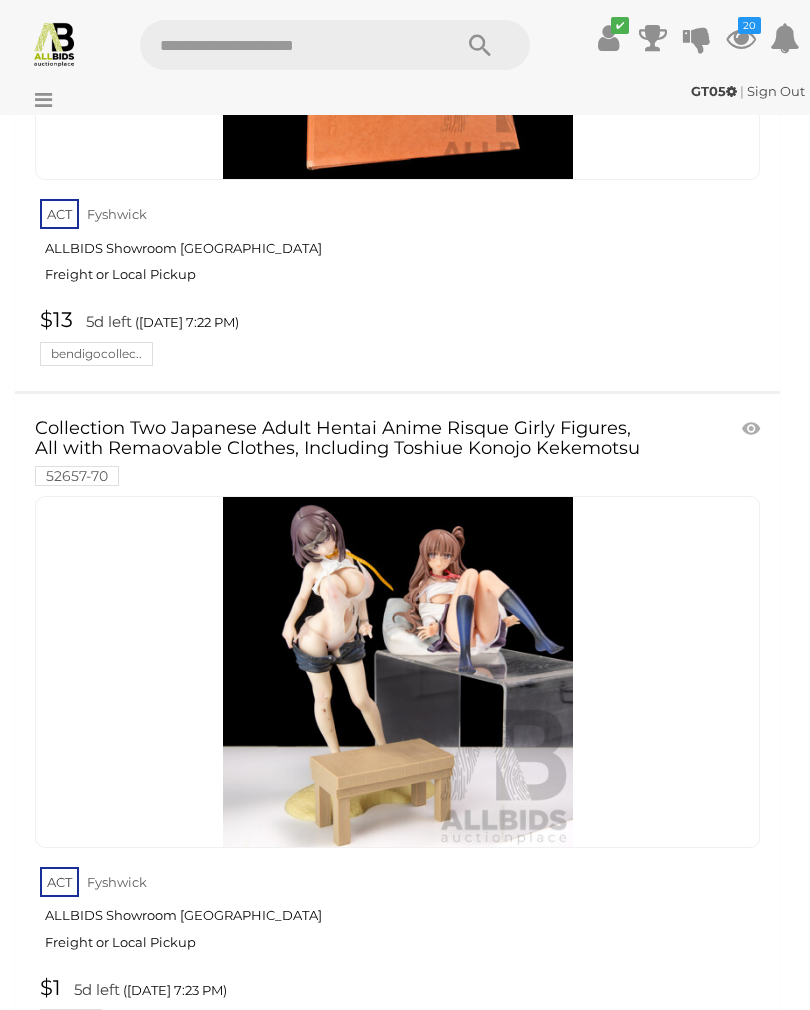 click at bounding box center (753, 429) 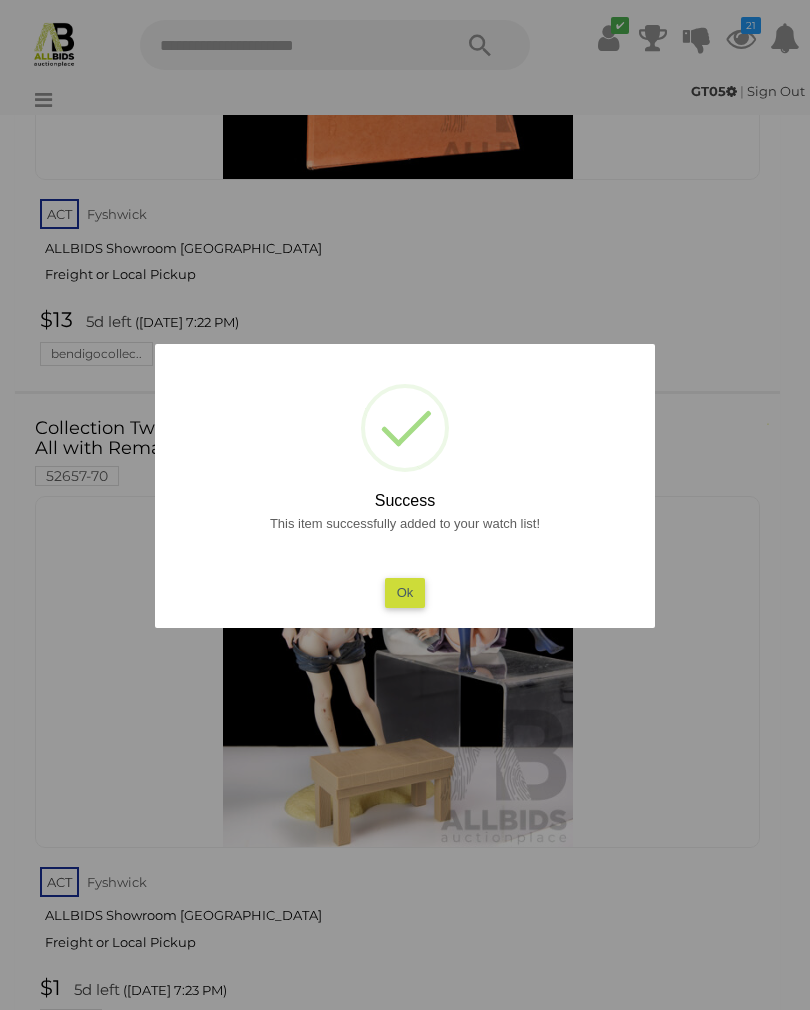 click on "Ok" at bounding box center (405, 592) 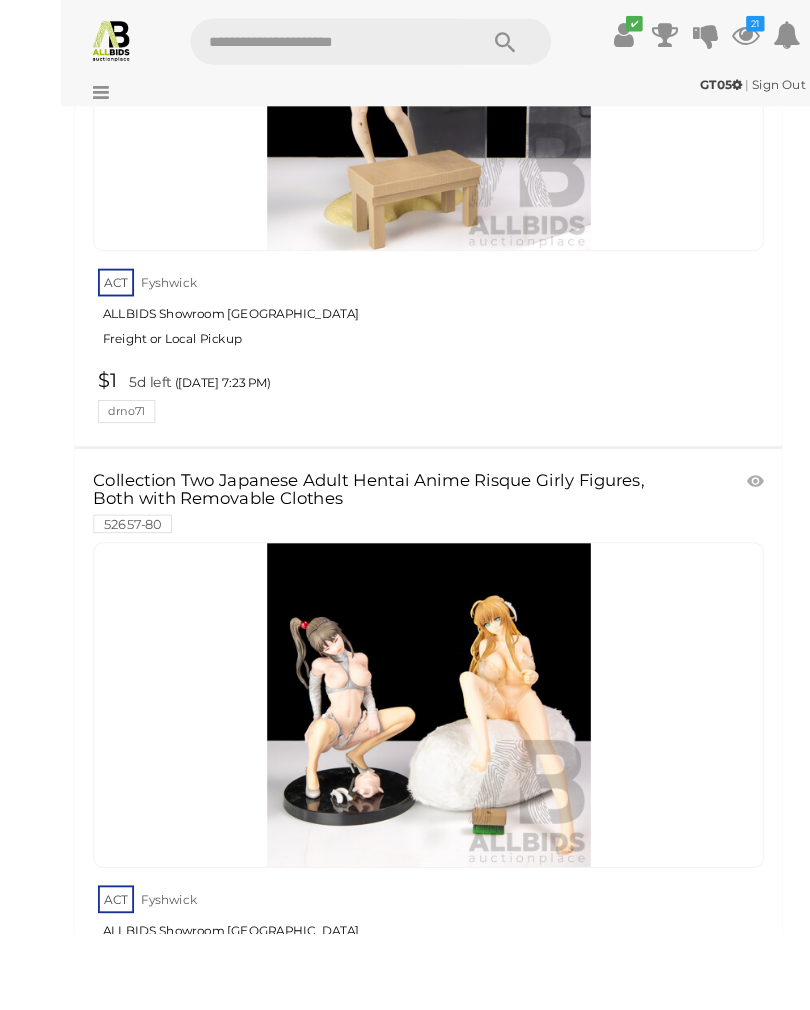 scroll, scrollTop: 23498, scrollLeft: 0, axis: vertical 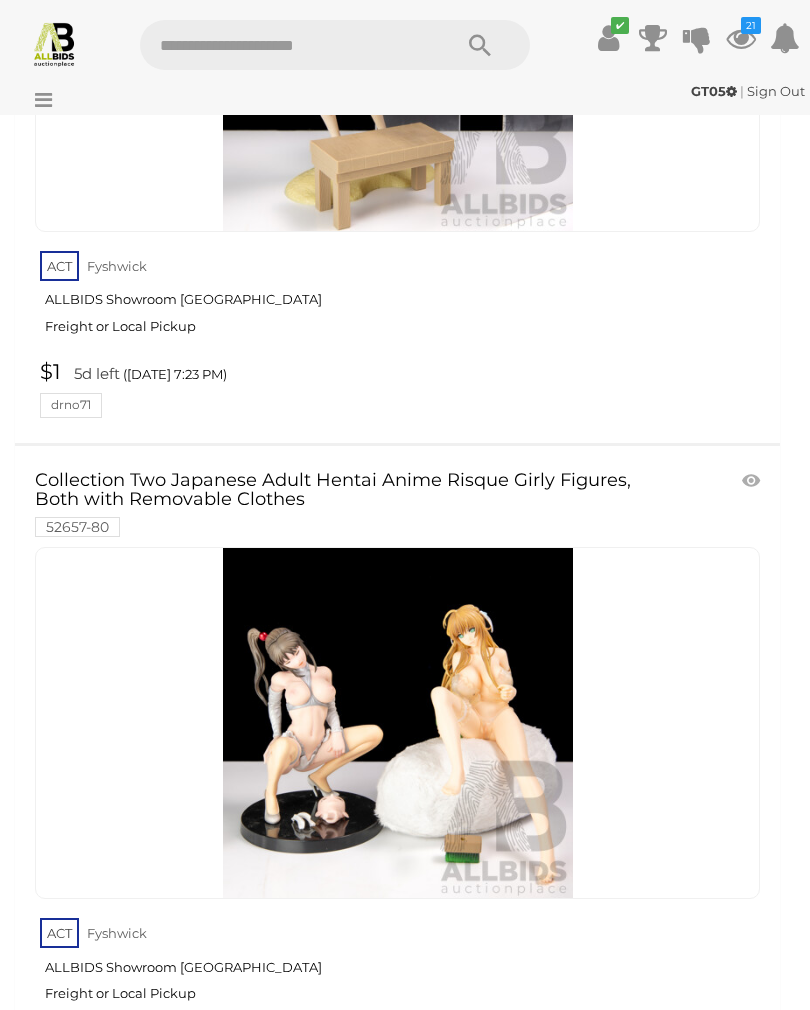 click at bounding box center [753, 481] 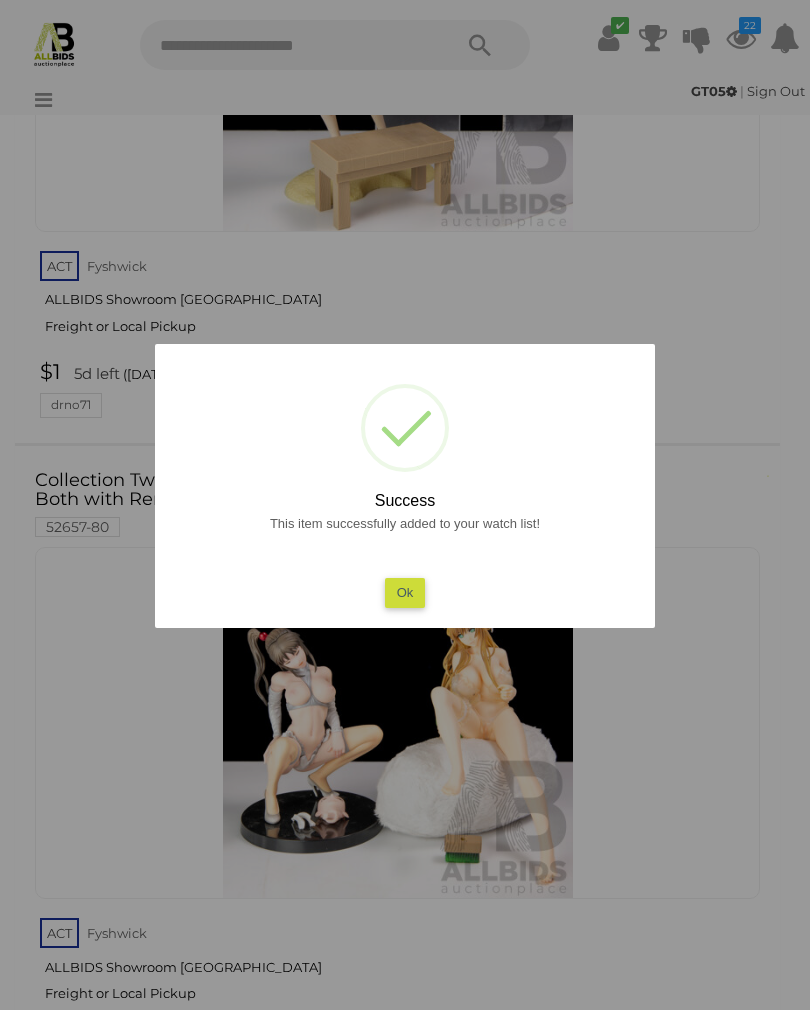 click on "Ok" at bounding box center [405, 592] 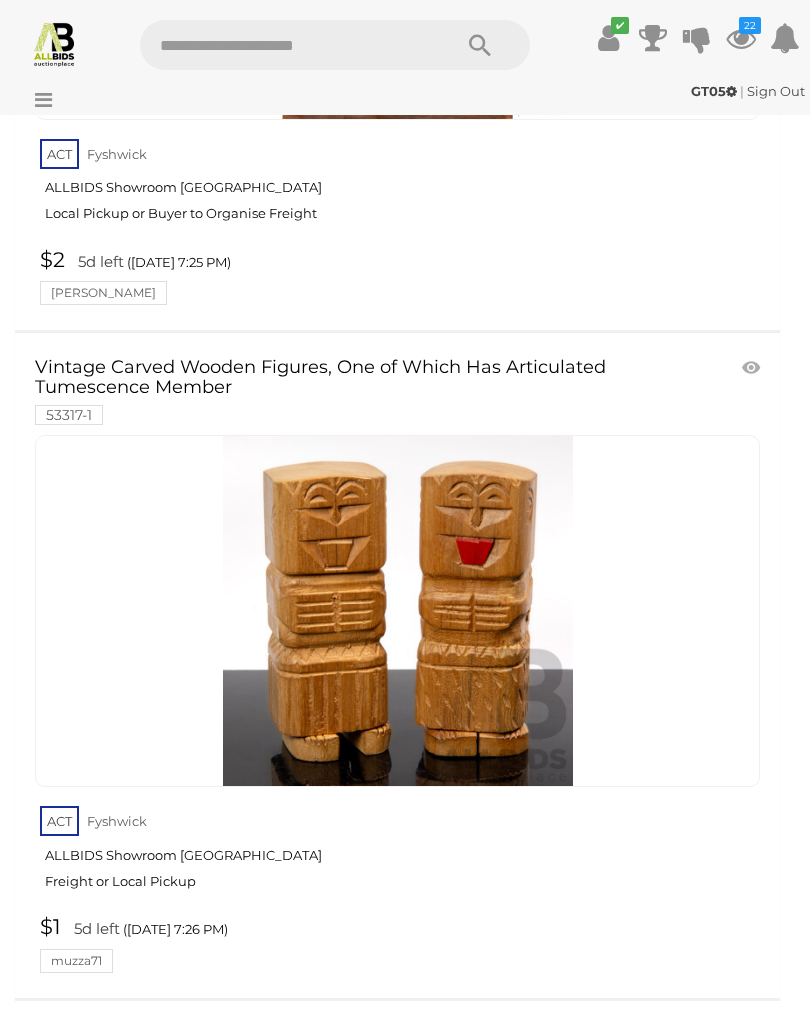scroll, scrollTop: 24944, scrollLeft: 0, axis: vertical 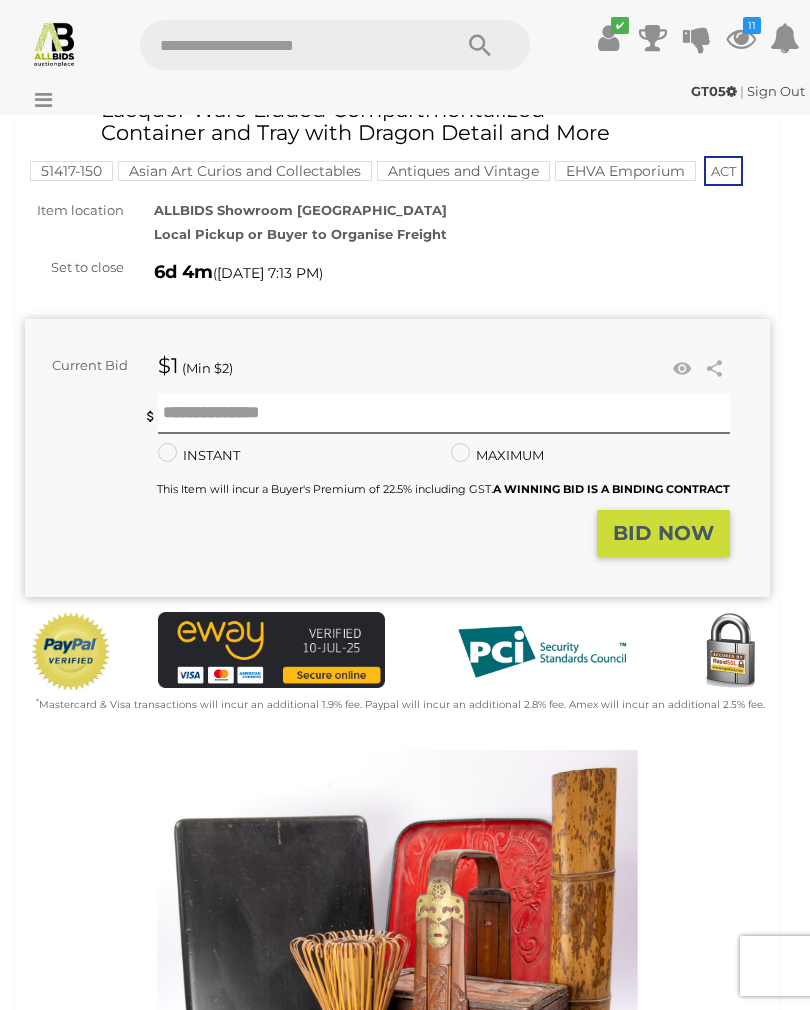 click at bounding box center [682, 369] 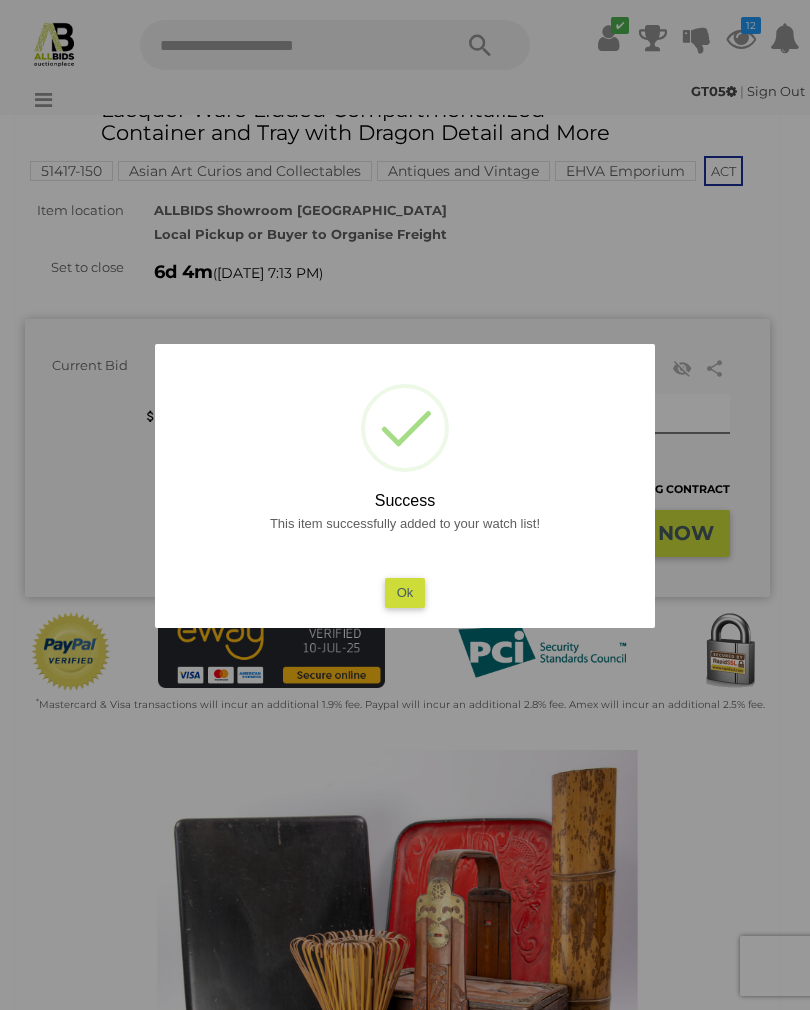 click on "Ok" at bounding box center (405, 592) 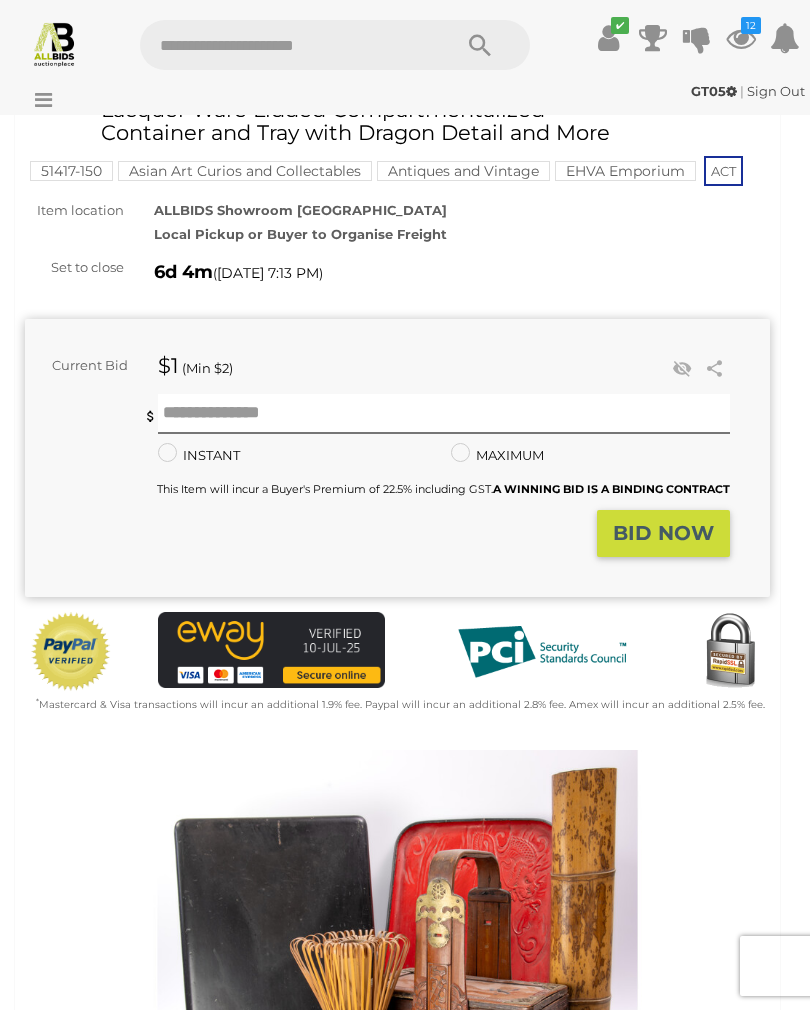 scroll, scrollTop: 0, scrollLeft: 0, axis: both 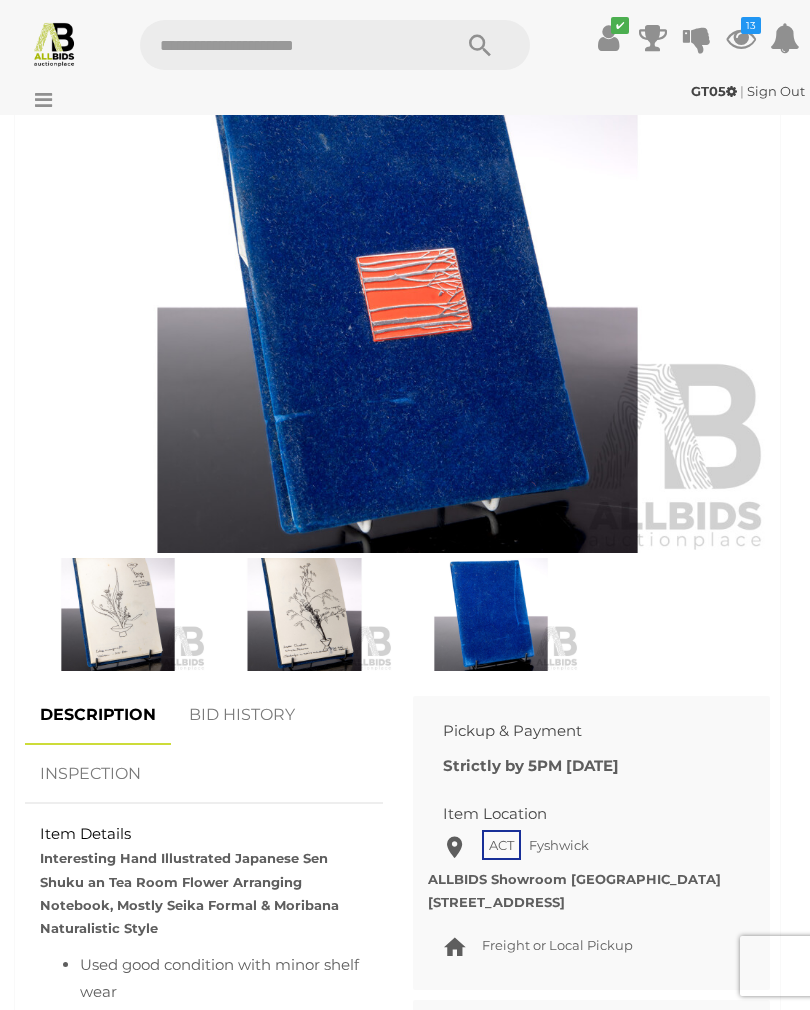click at bounding box center (118, 615) 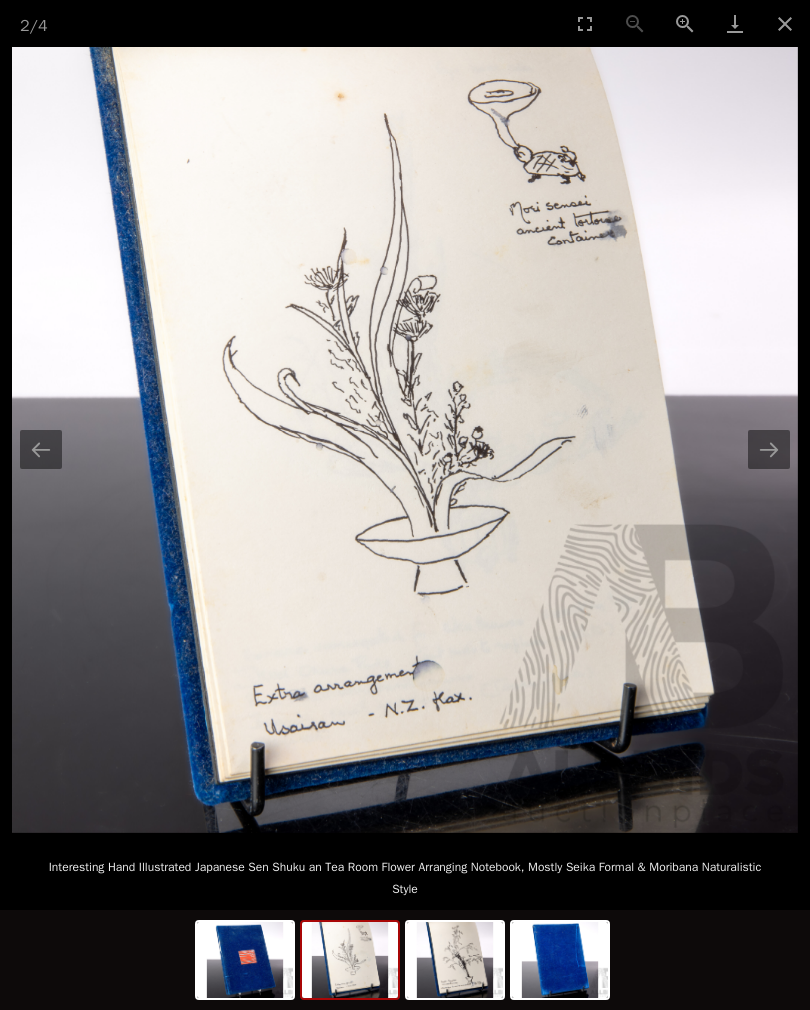 click at bounding box center [769, 449] 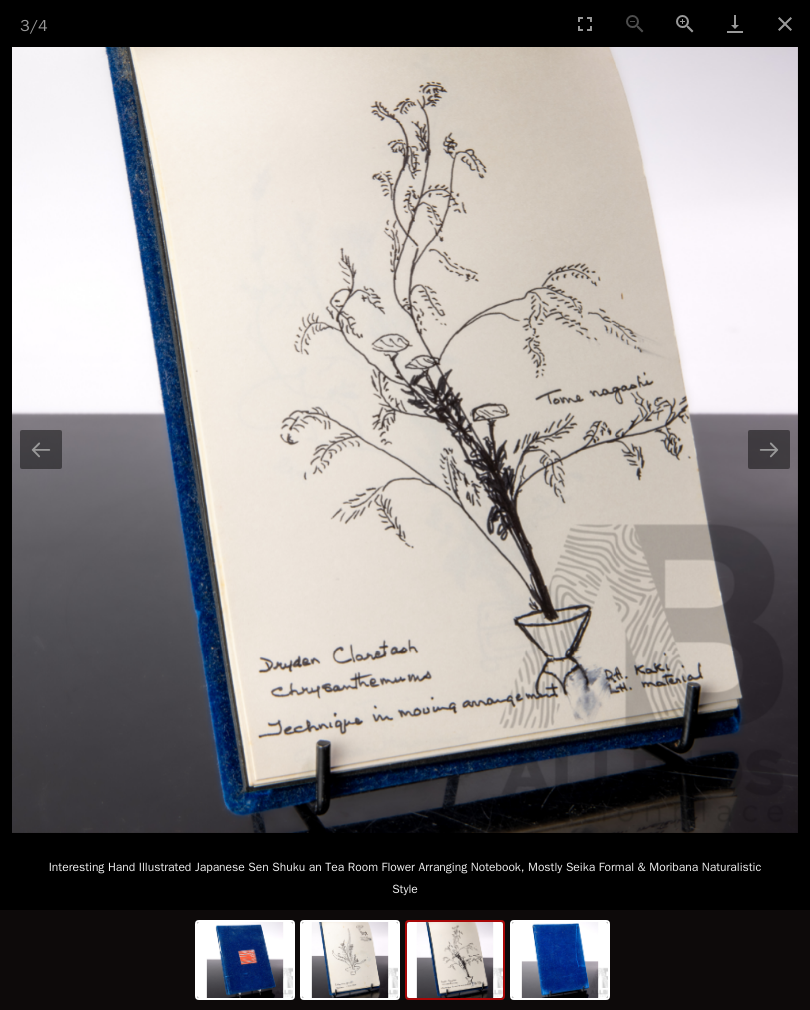 click at bounding box center (769, 449) 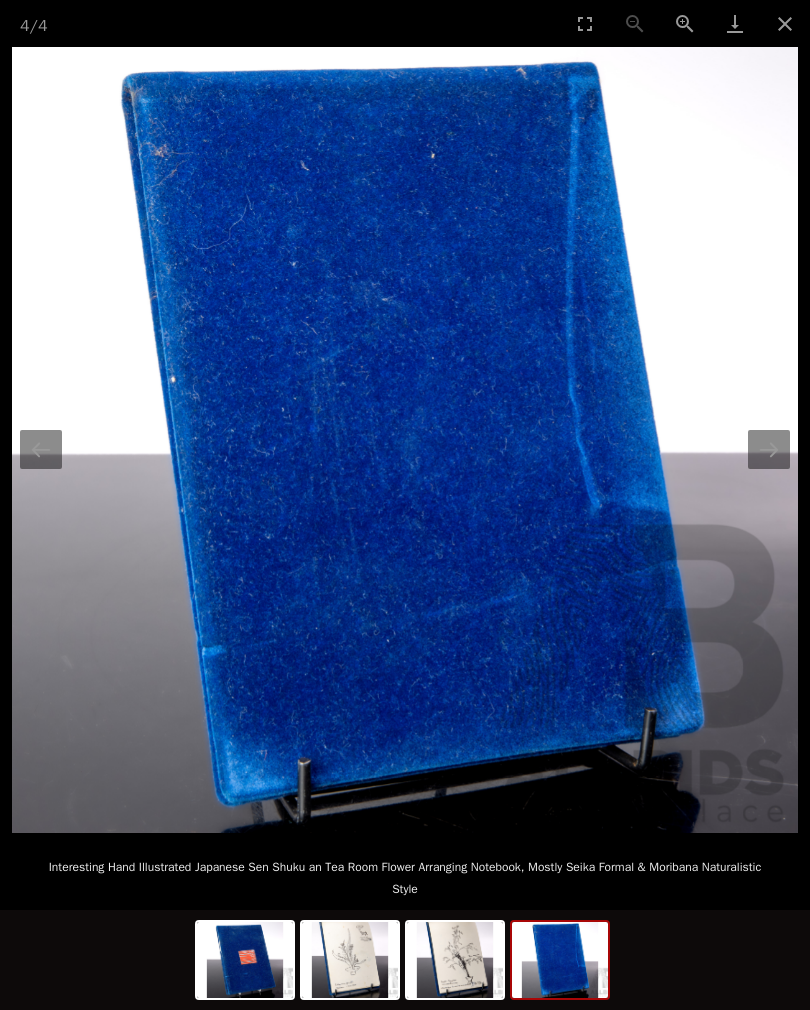 click at bounding box center [769, 449] 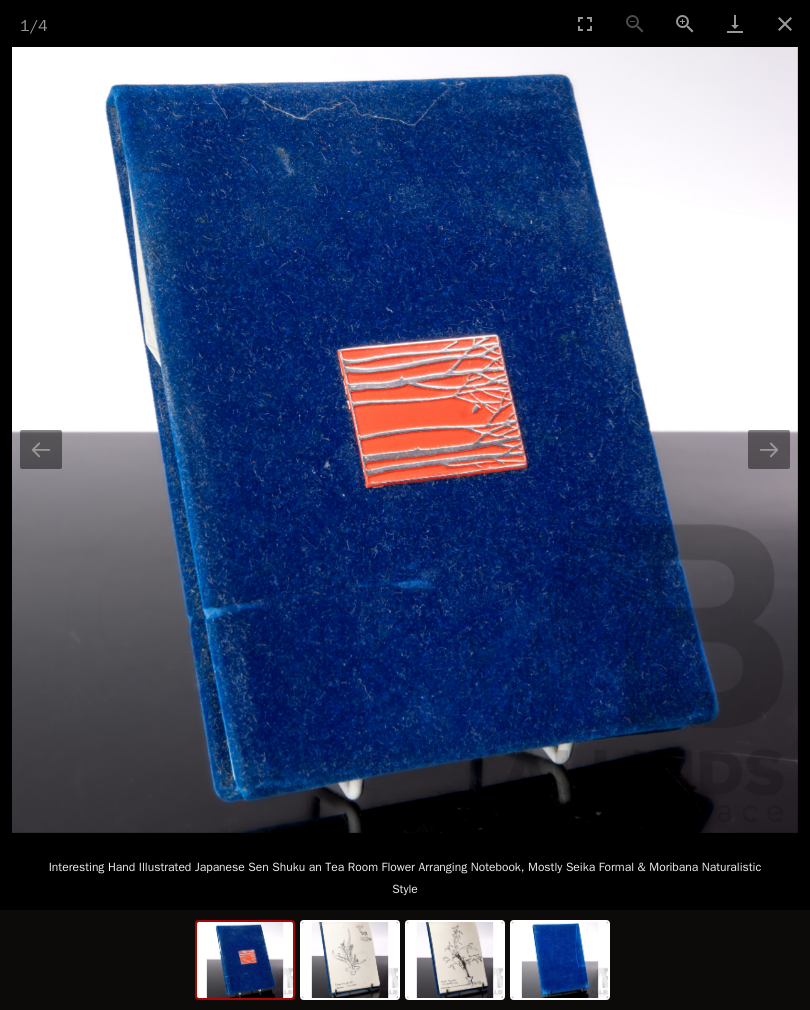 click at bounding box center (785, 23) 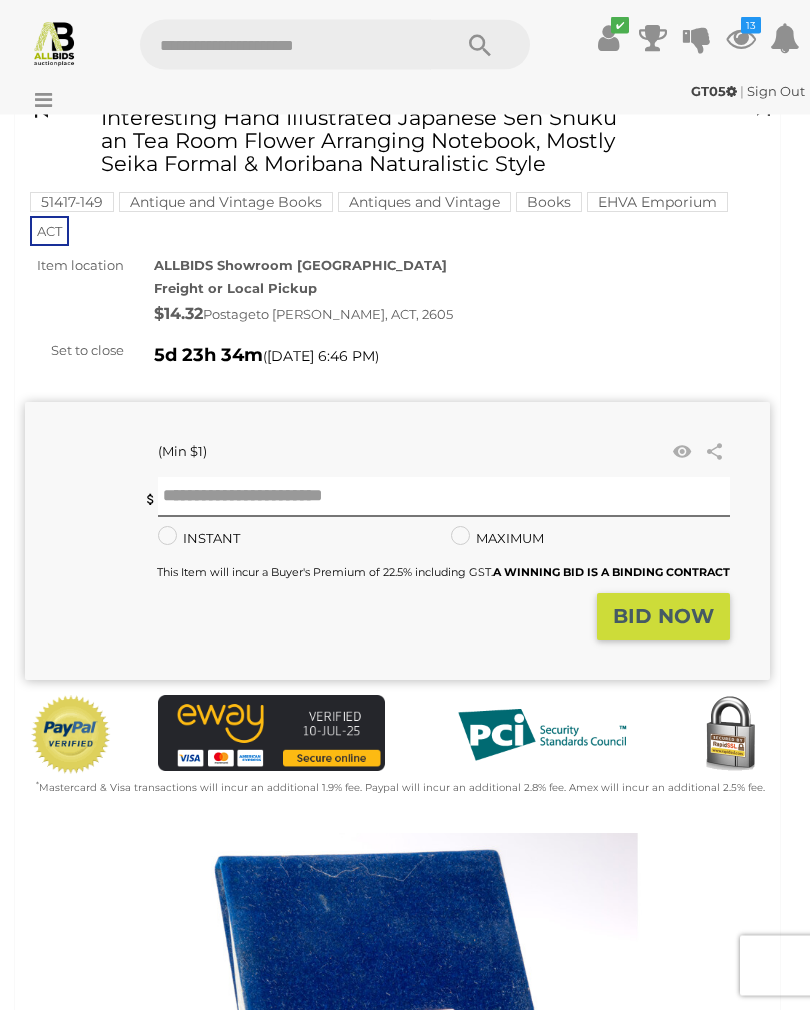 scroll, scrollTop: 0, scrollLeft: 0, axis: both 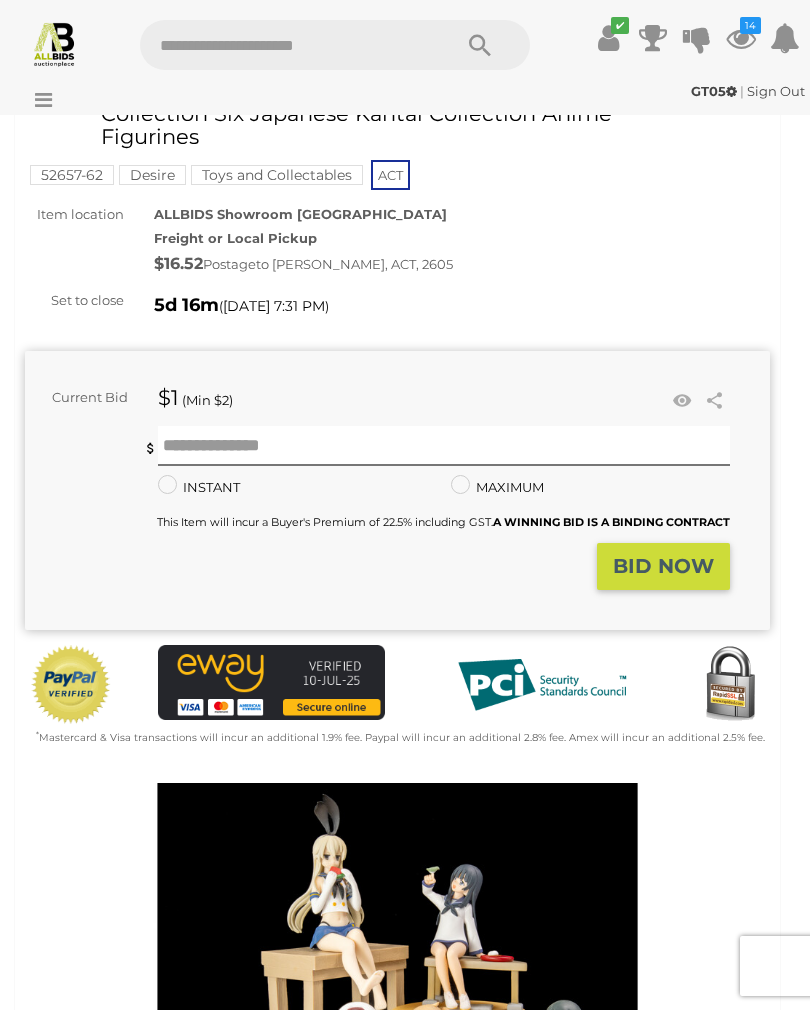 click at bounding box center [682, 401] 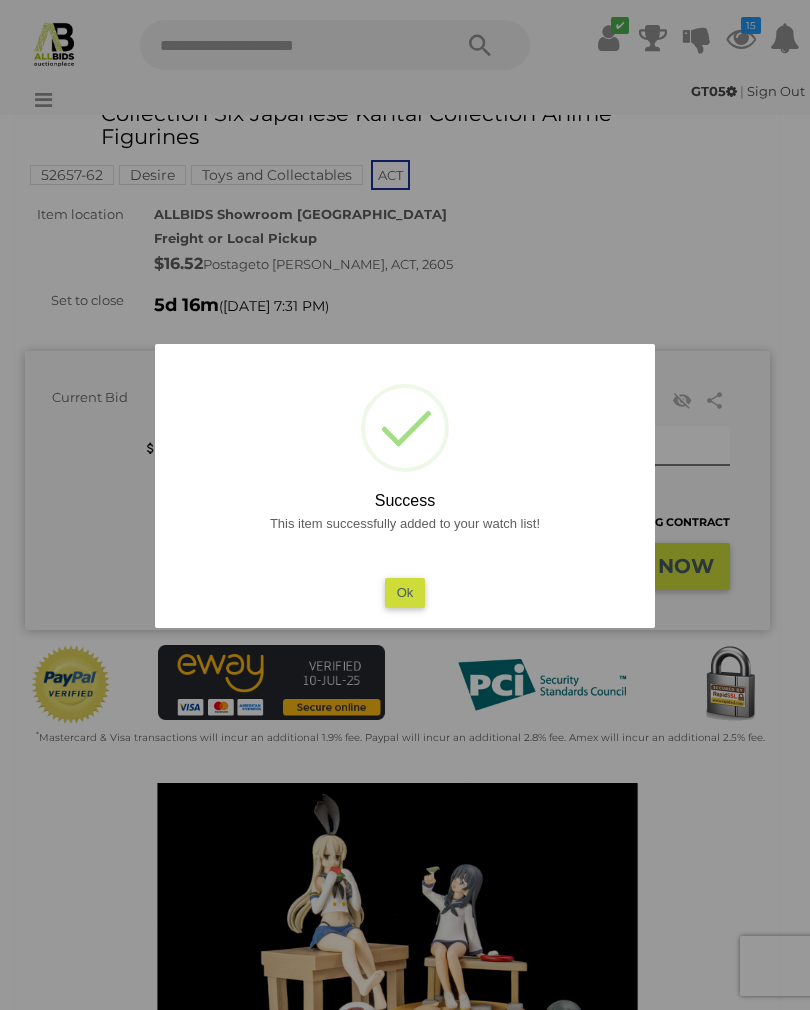 click on "Ok" at bounding box center [405, 592] 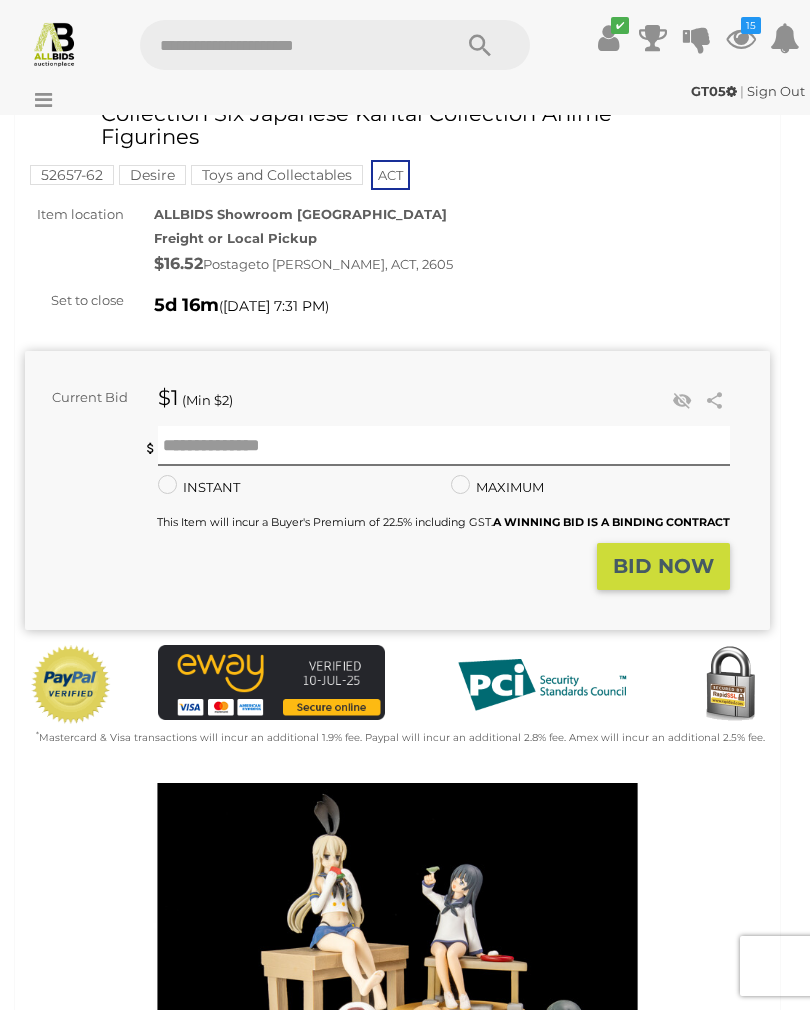 scroll, scrollTop: 0, scrollLeft: 0, axis: both 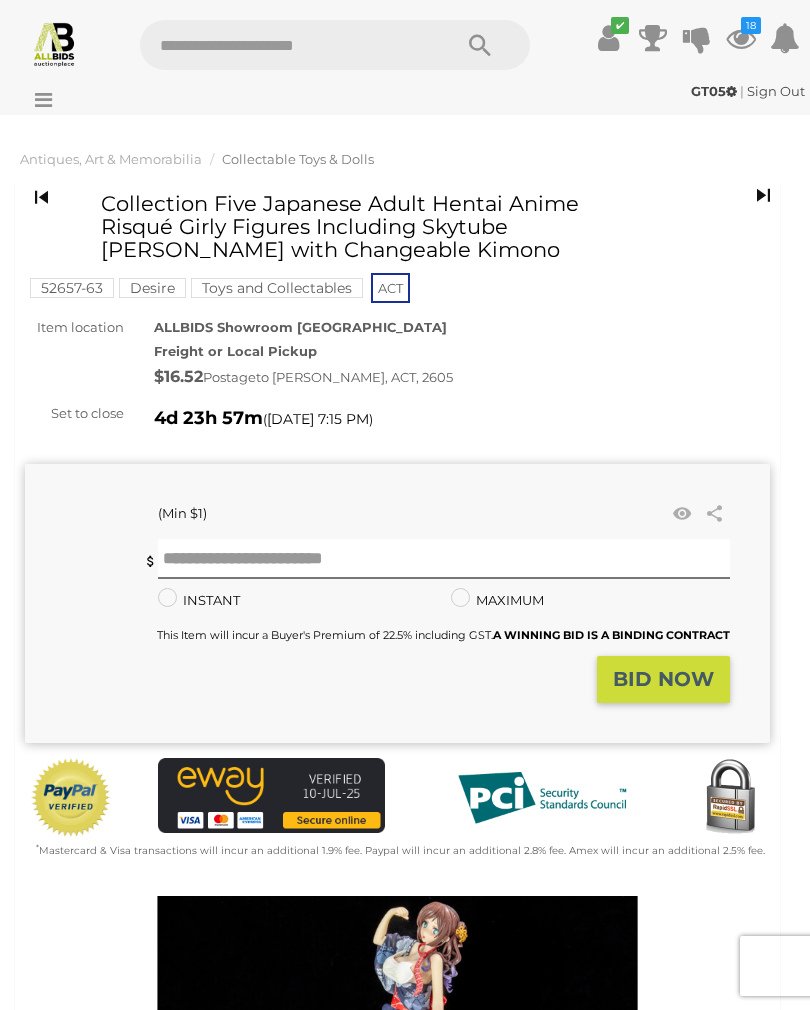 click at bounding box center [682, 514] 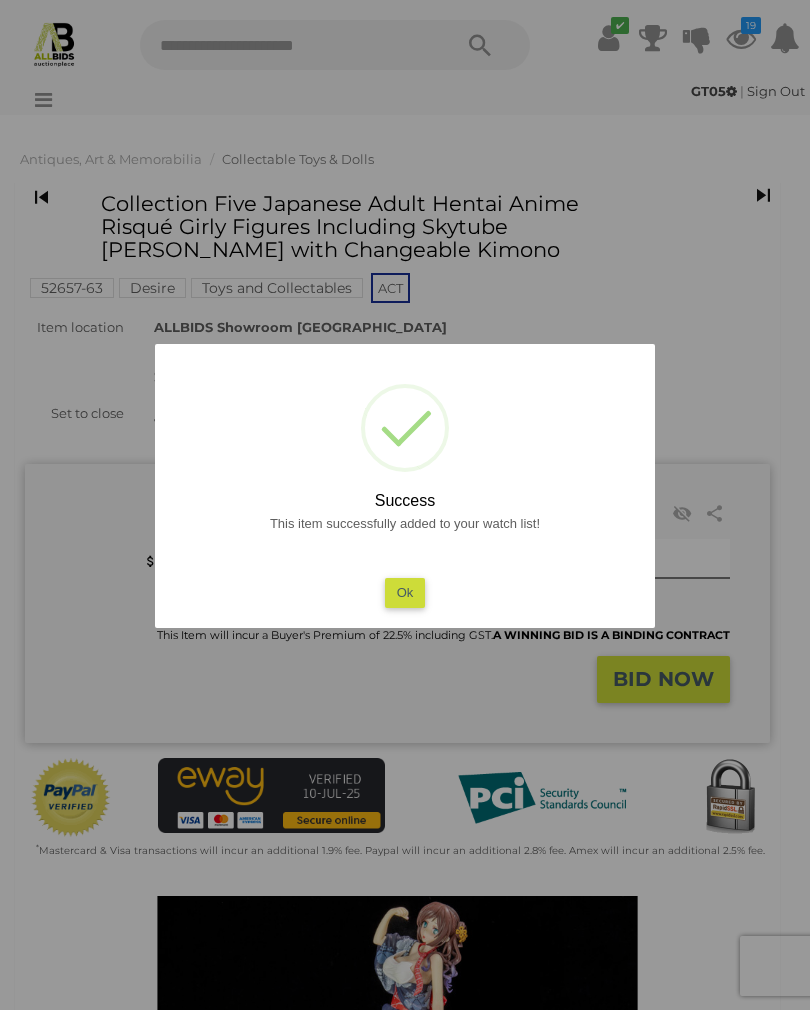 click on "Ok" at bounding box center (405, 592) 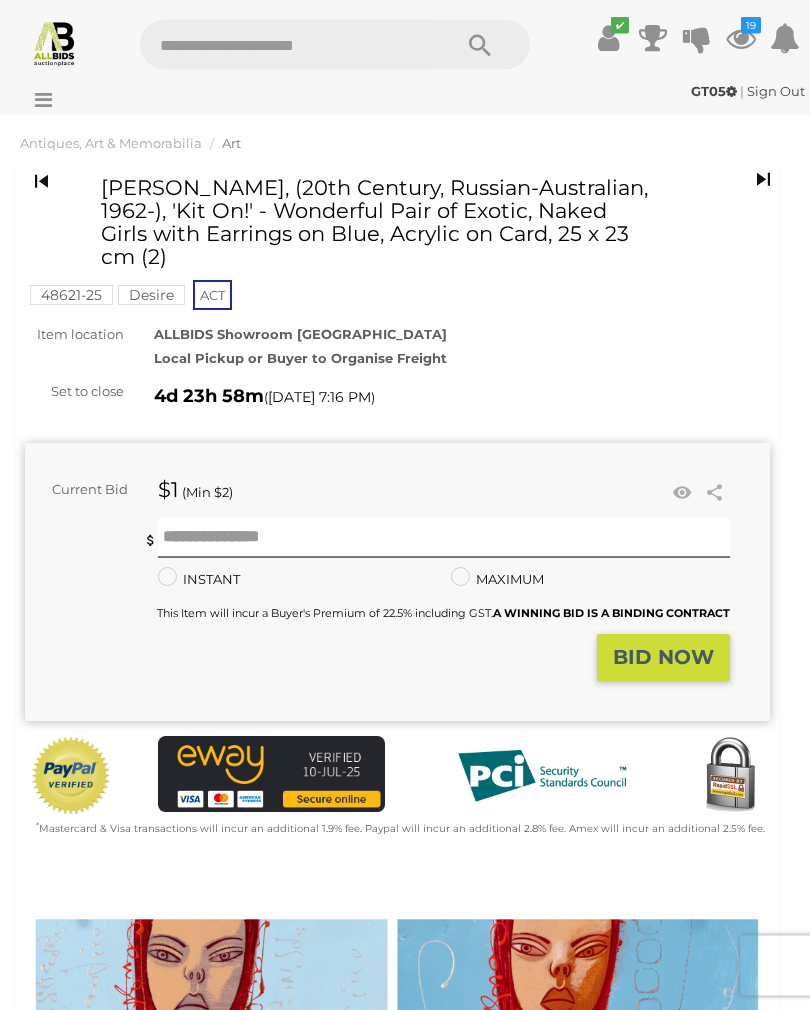 scroll, scrollTop: 0, scrollLeft: 0, axis: both 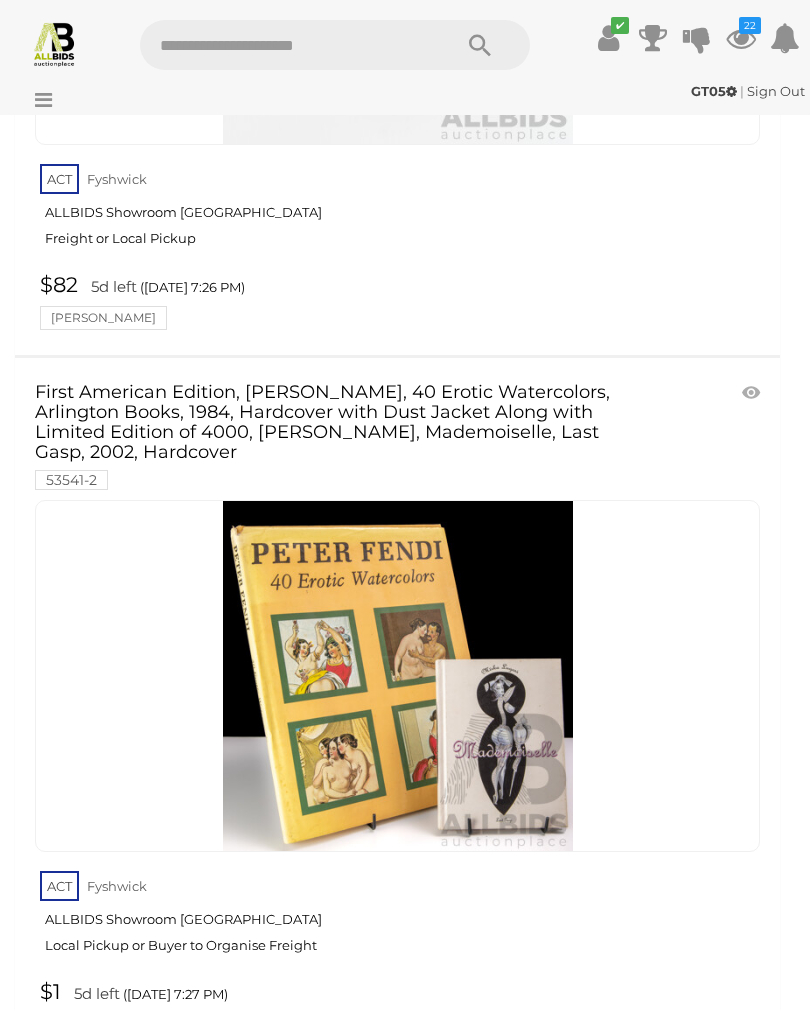 click at bounding box center (753, 393) 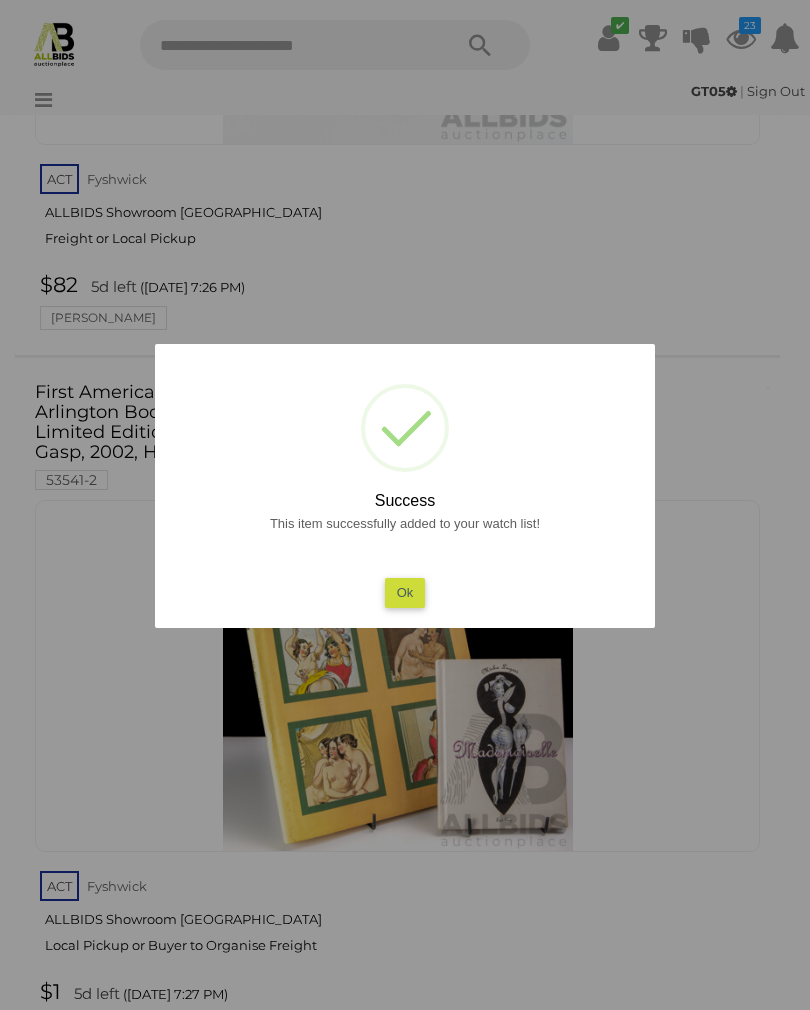 click on "Ok" at bounding box center (405, 592) 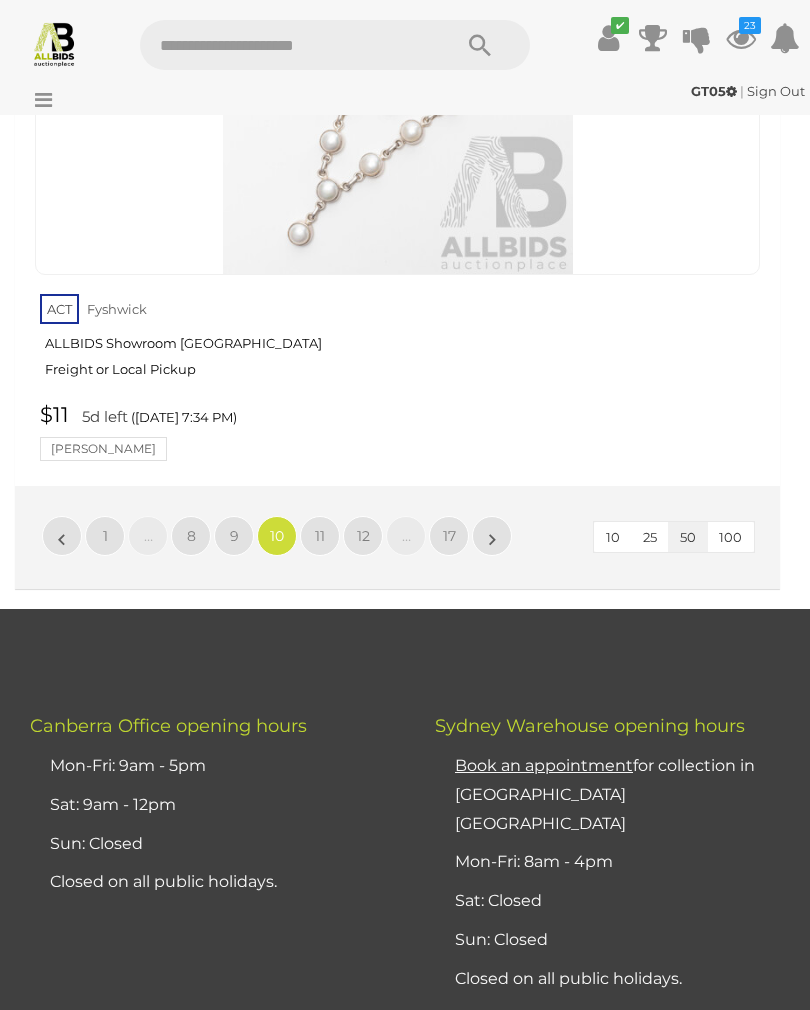 scroll, scrollTop: 33468, scrollLeft: 0, axis: vertical 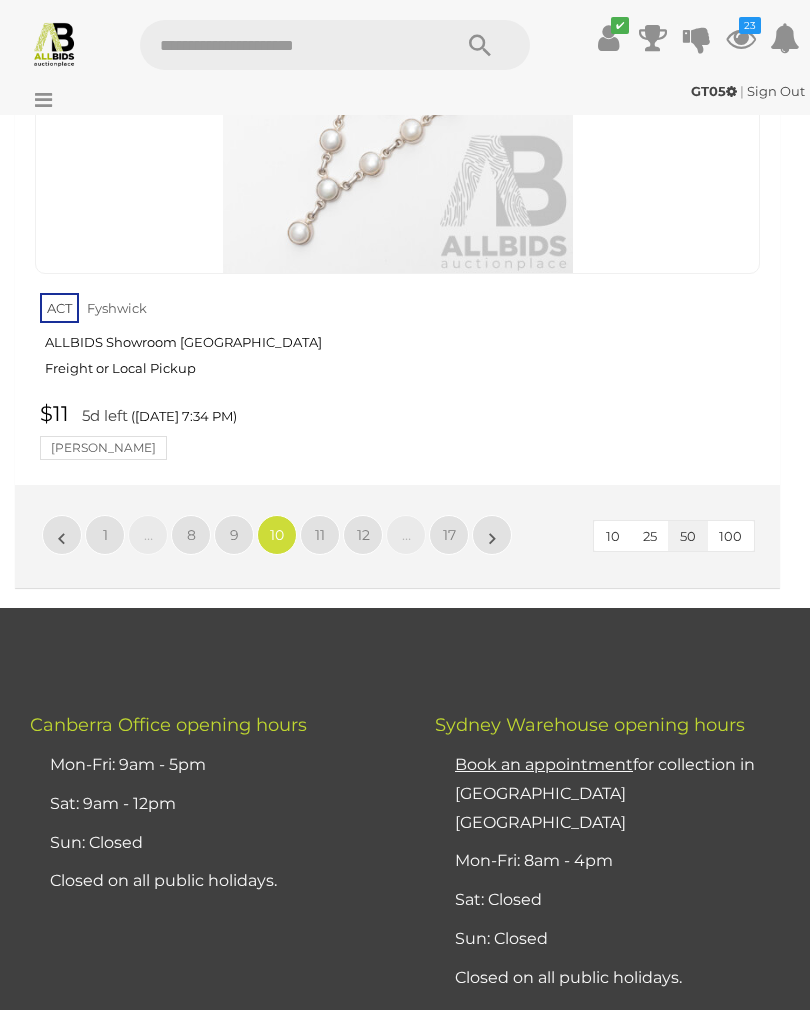 click on "9" at bounding box center [234, 535] 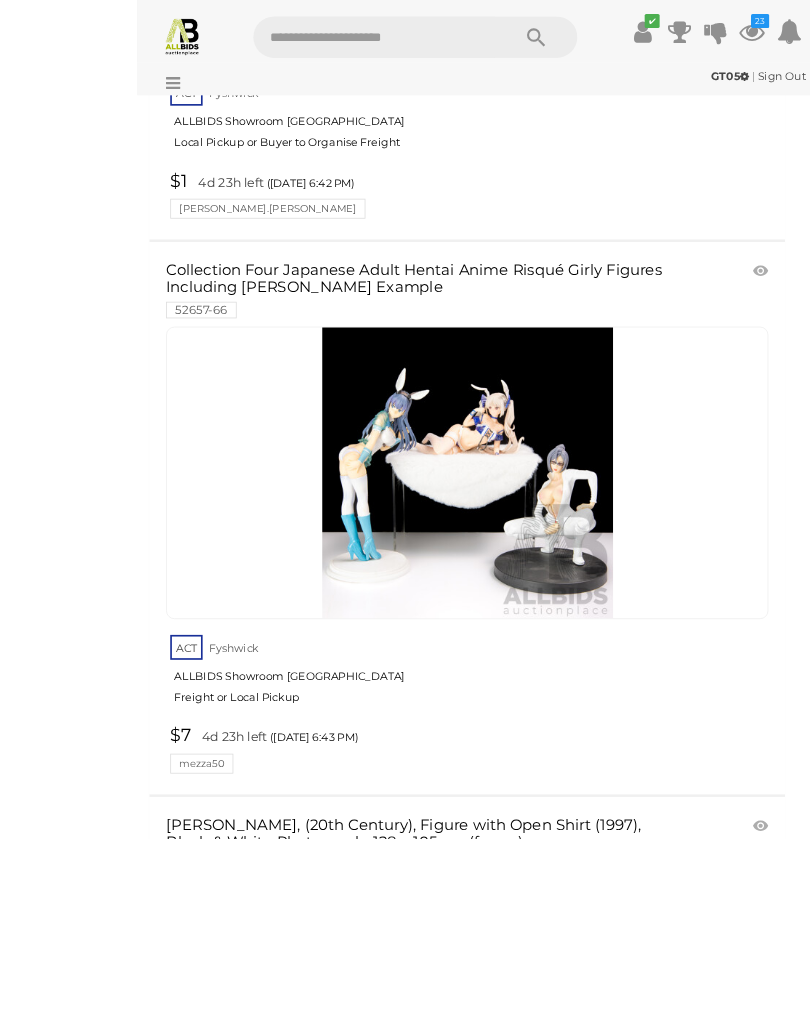 scroll, scrollTop: 4533, scrollLeft: 0, axis: vertical 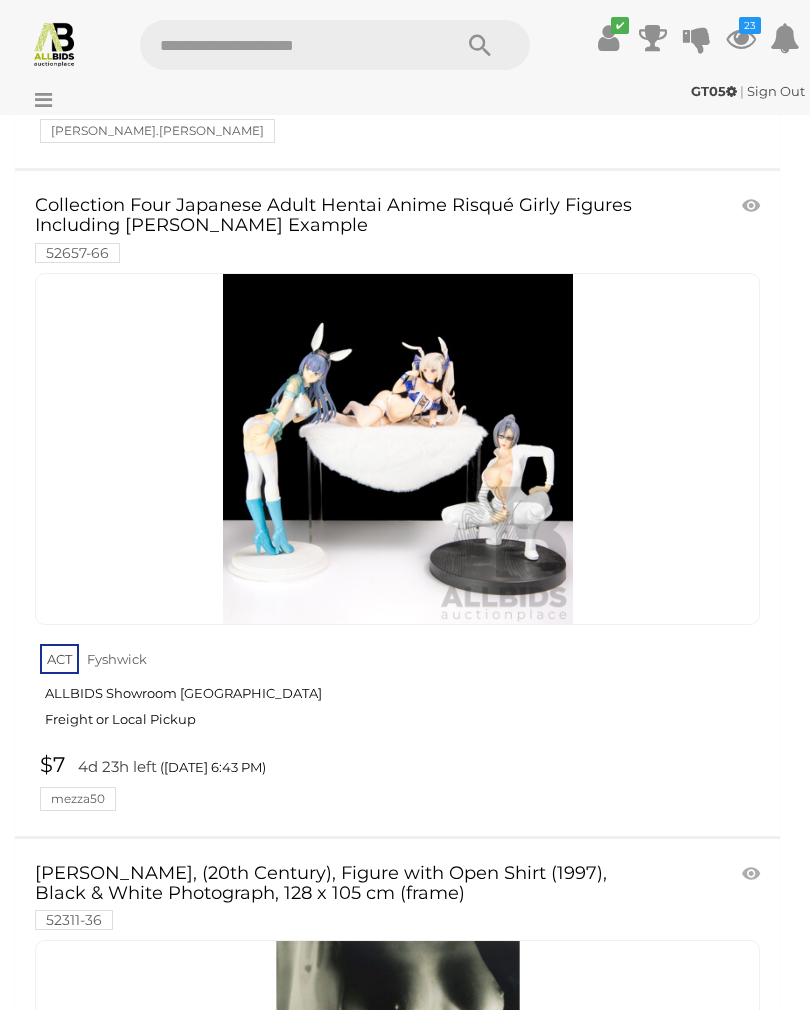 click at bounding box center (753, 206) 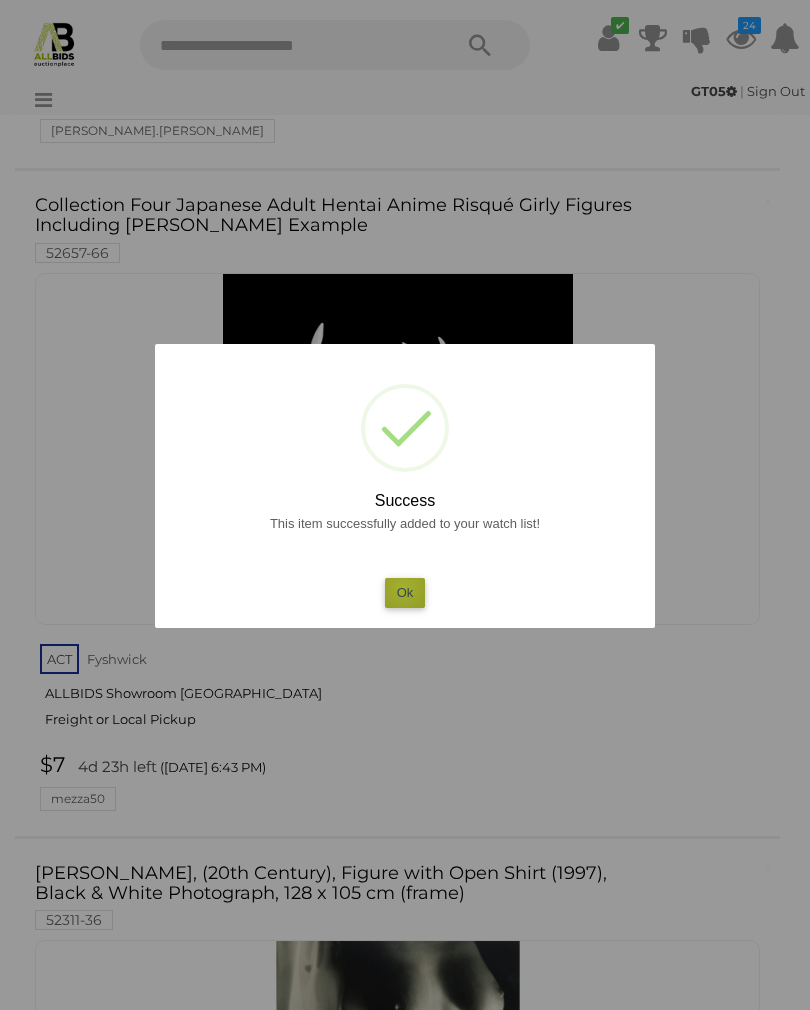 click on "Ok" at bounding box center [405, 592] 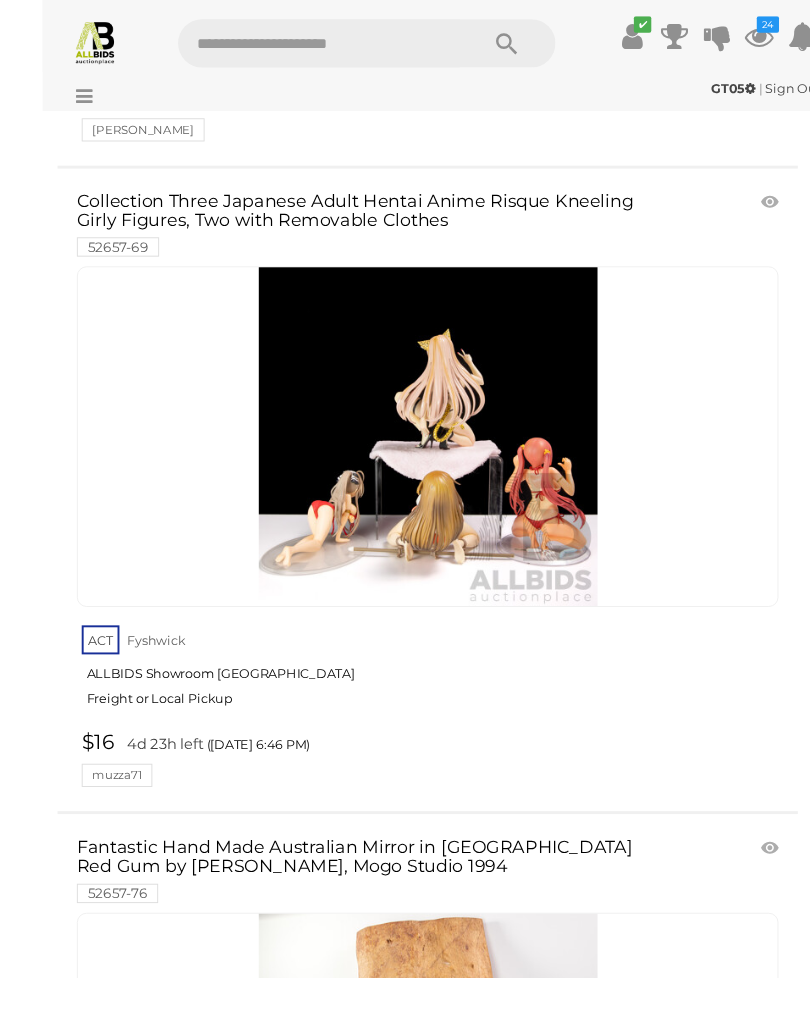 scroll, scrollTop: 7885, scrollLeft: 0, axis: vertical 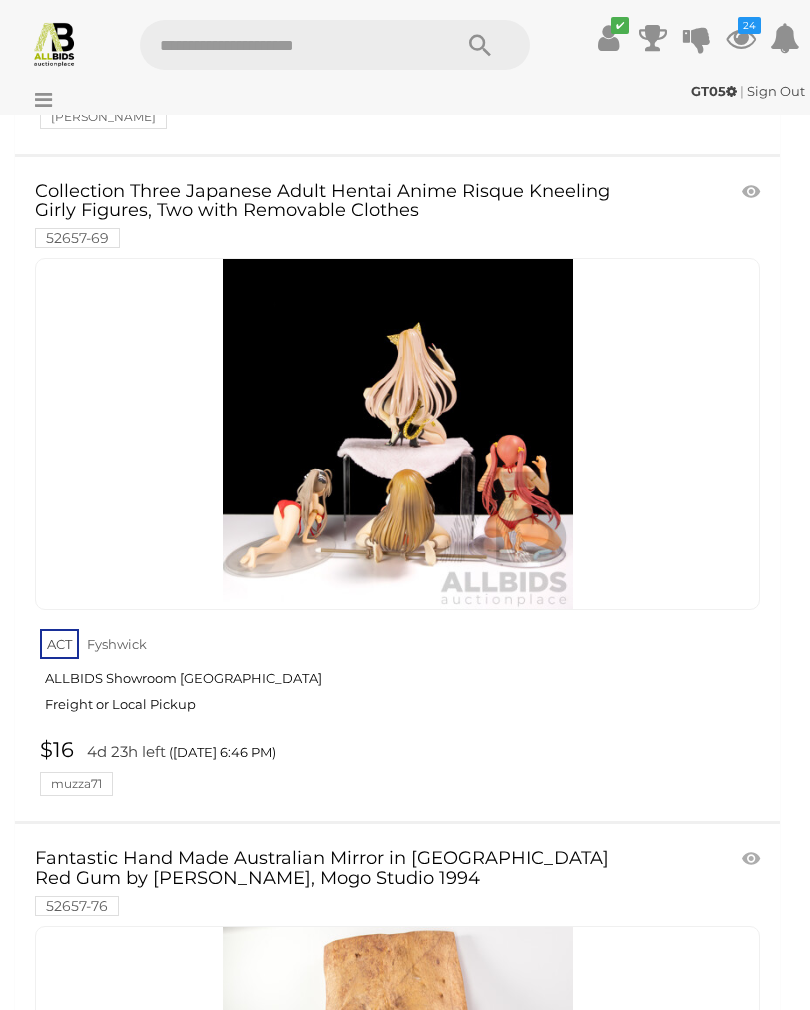 click at bounding box center [753, 192] 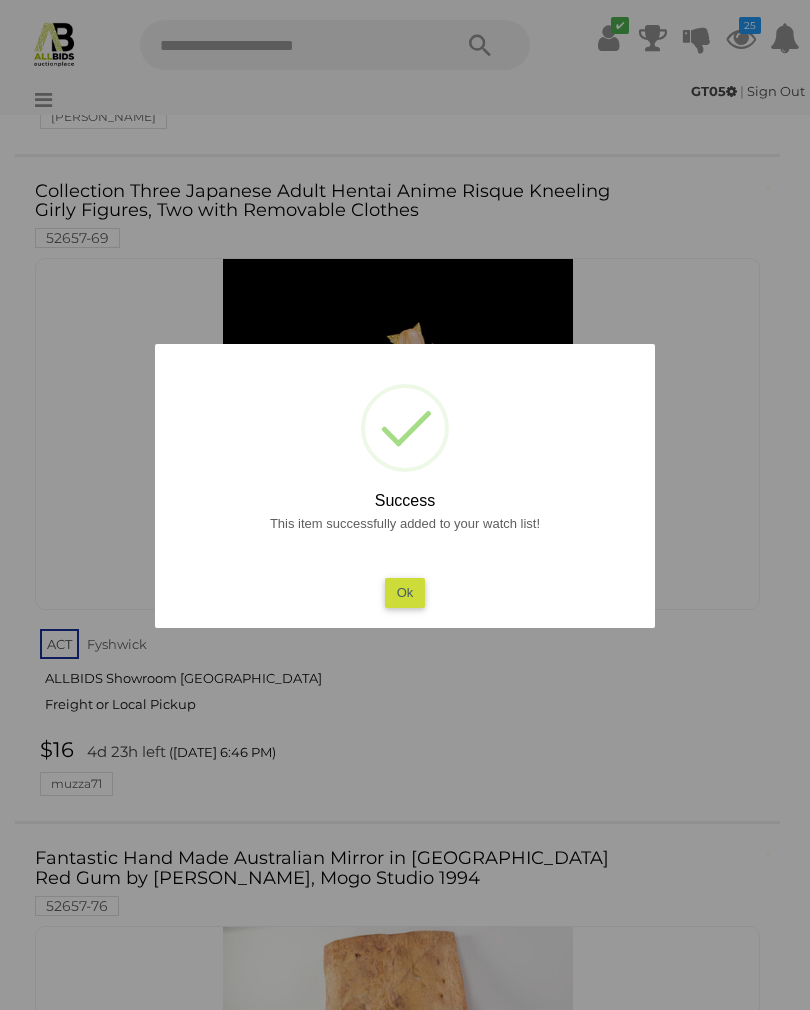 click on "Ok" at bounding box center [405, 592] 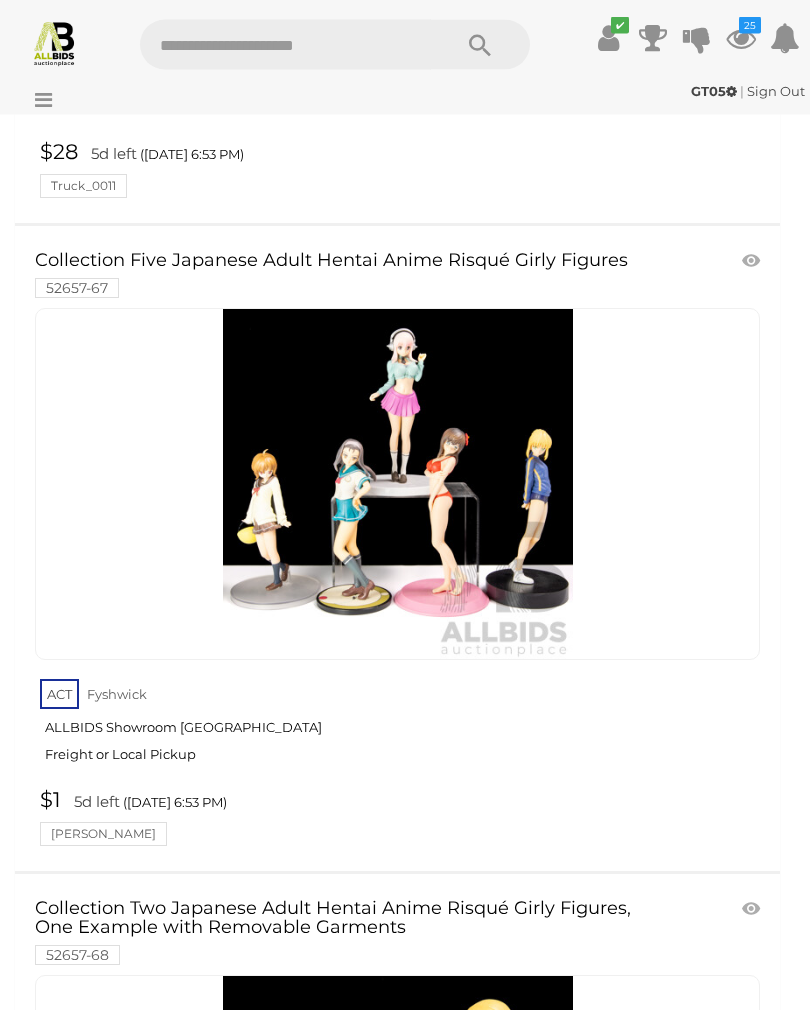 scroll, scrollTop: 16493, scrollLeft: 0, axis: vertical 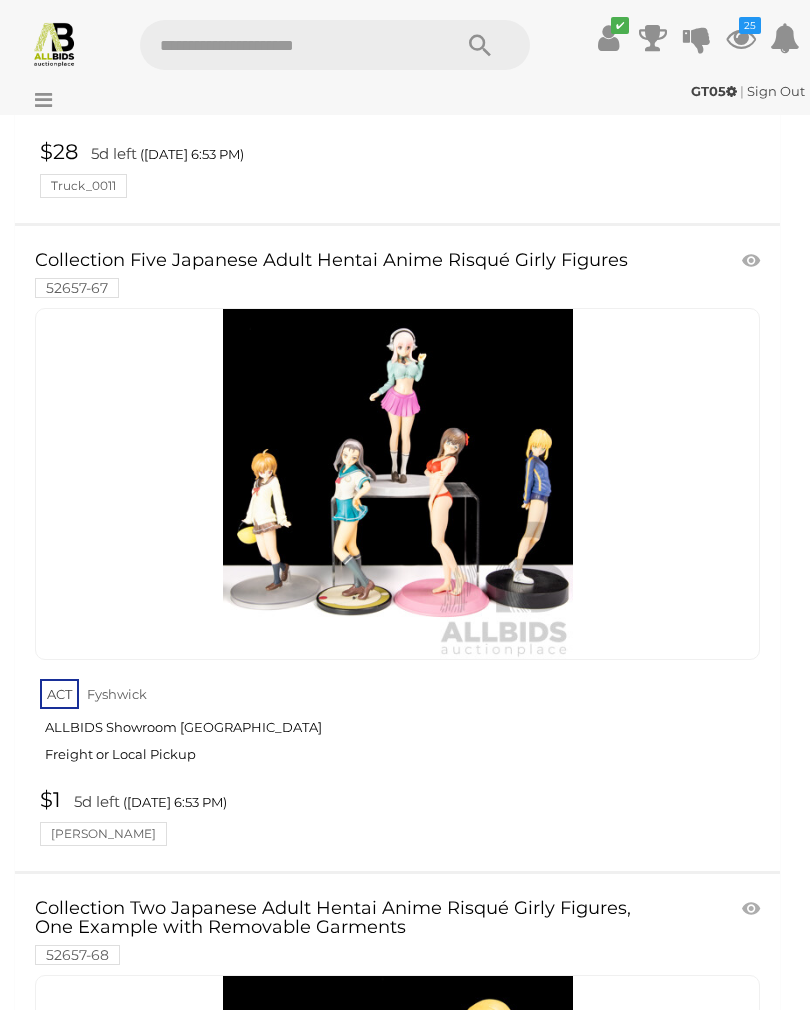 click at bounding box center [753, 261] 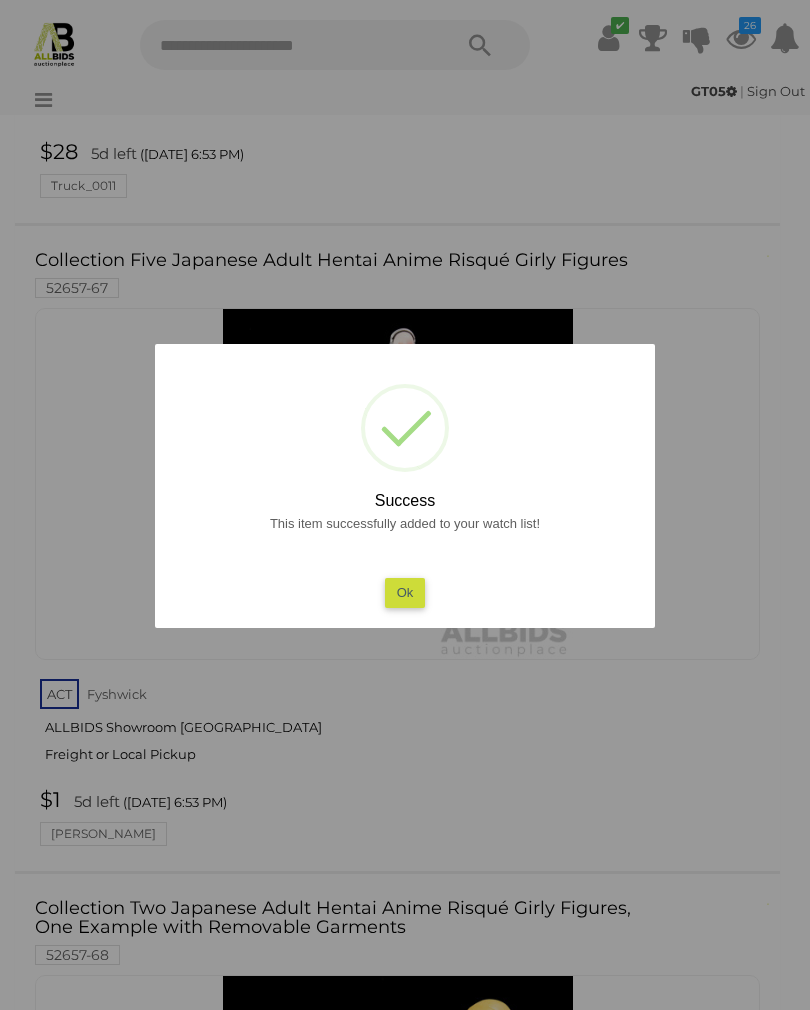 click on "Ok" at bounding box center [405, 592] 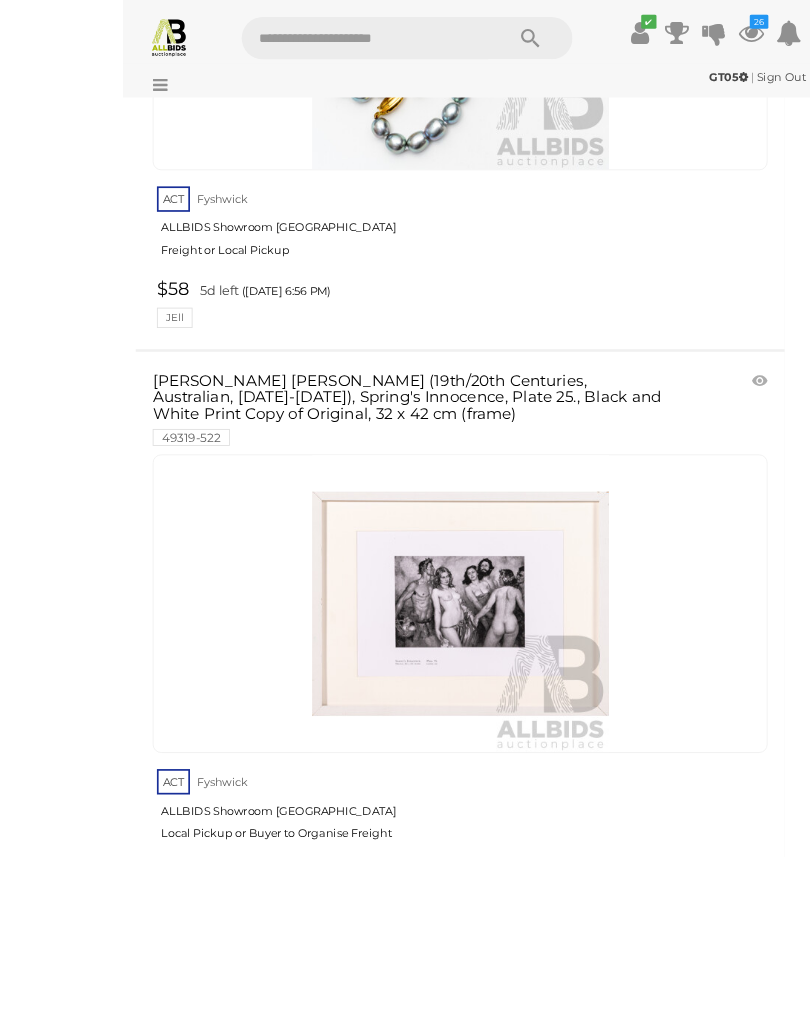 scroll, scrollTop: 19716, scrollLeft: 0, axis: vertical 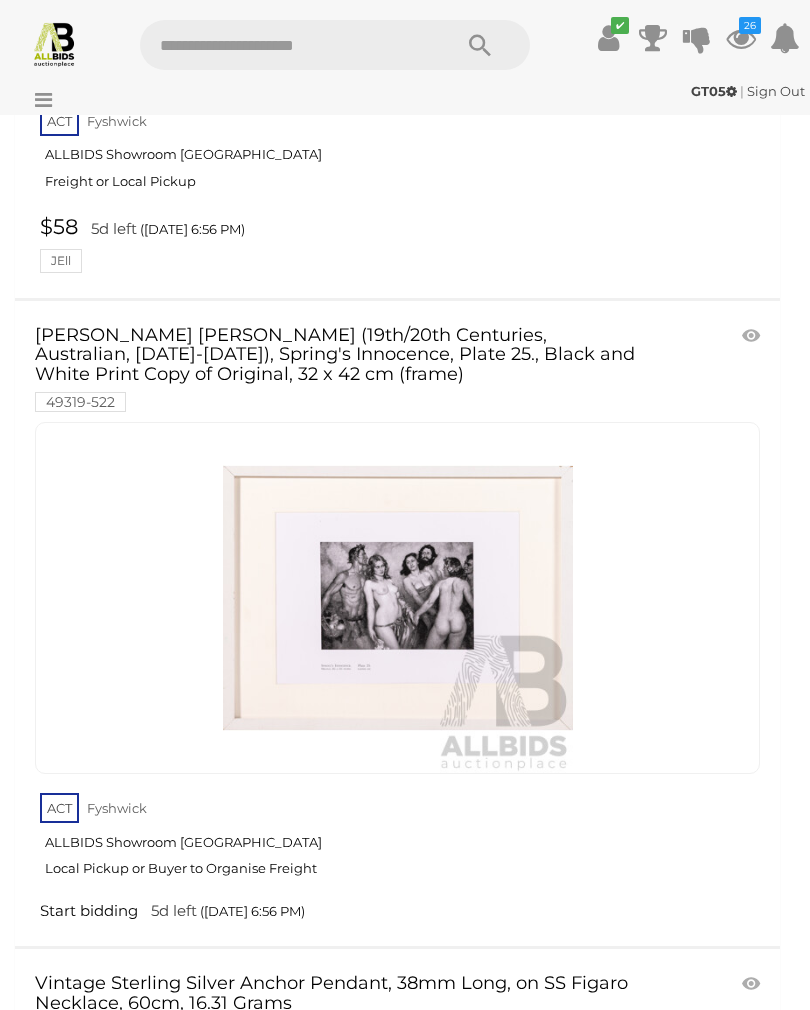 click at bounding box center (753, 336) 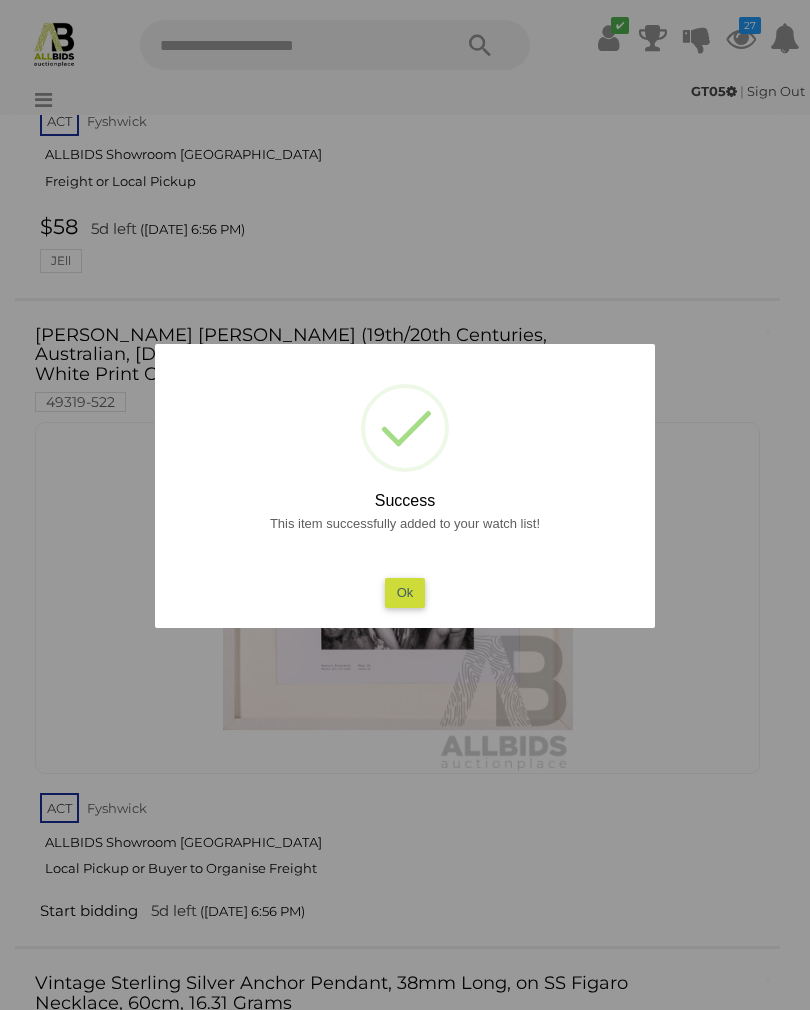 click on "Ok" at bounding box center [405, 592] 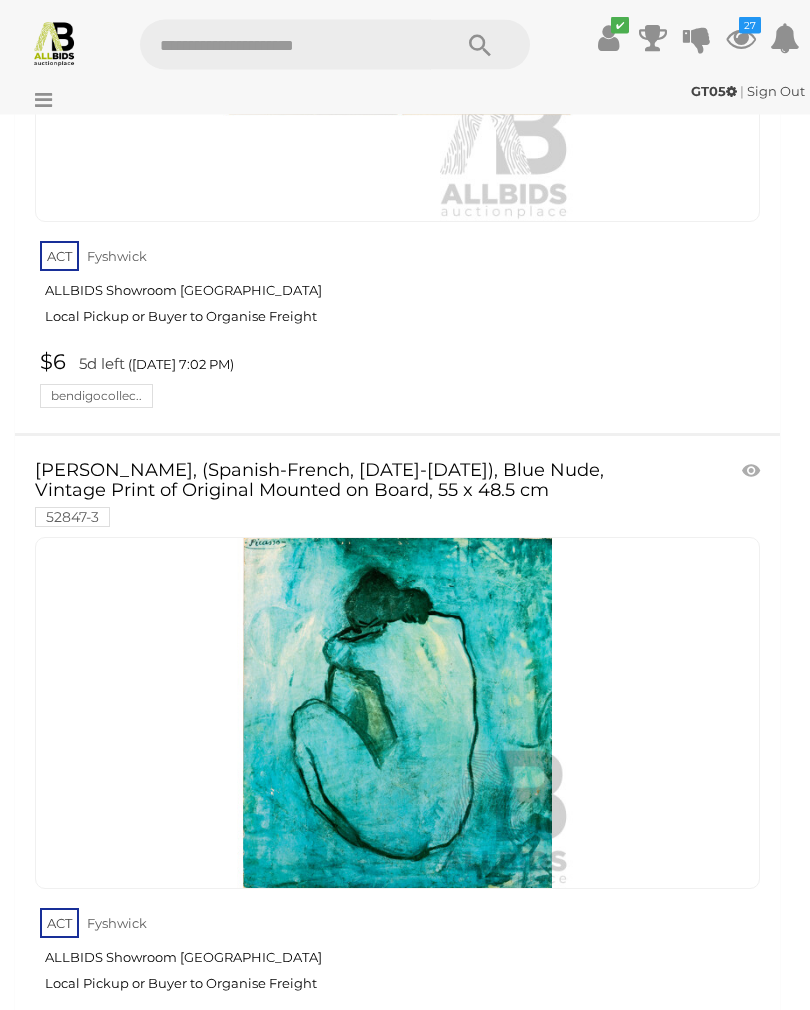 scroll, scrollTop: 28219, scrollLeft: 0, axis: vertical 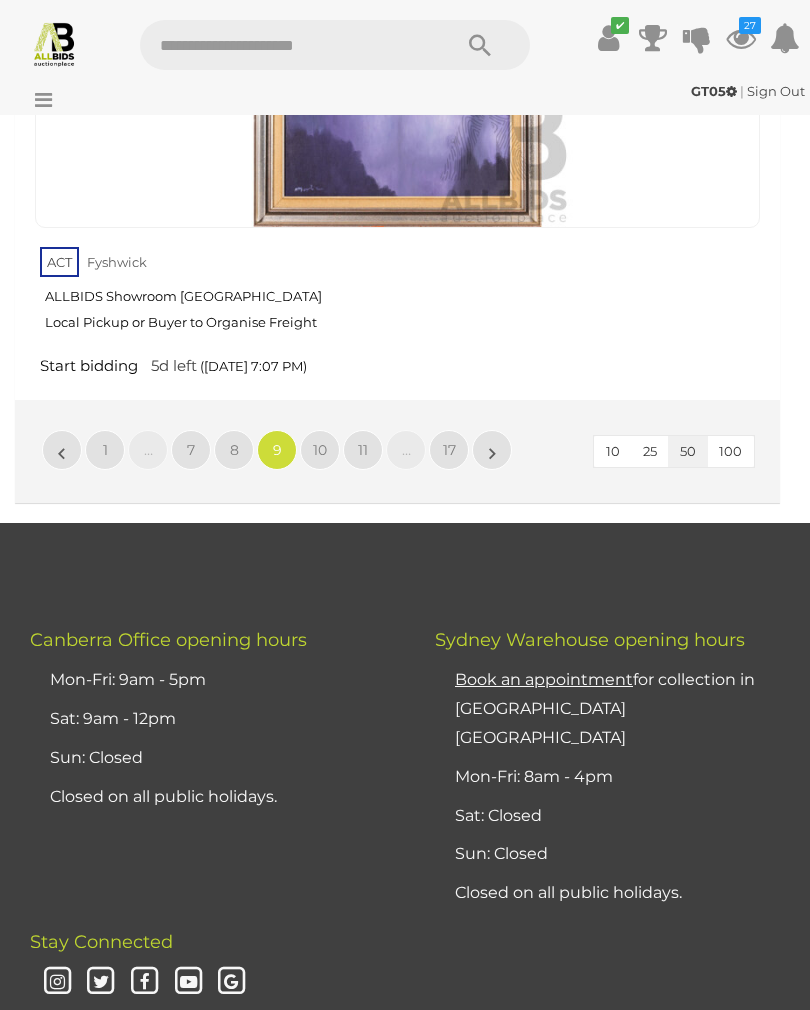 click on "7" at bounding box center (191, 450) 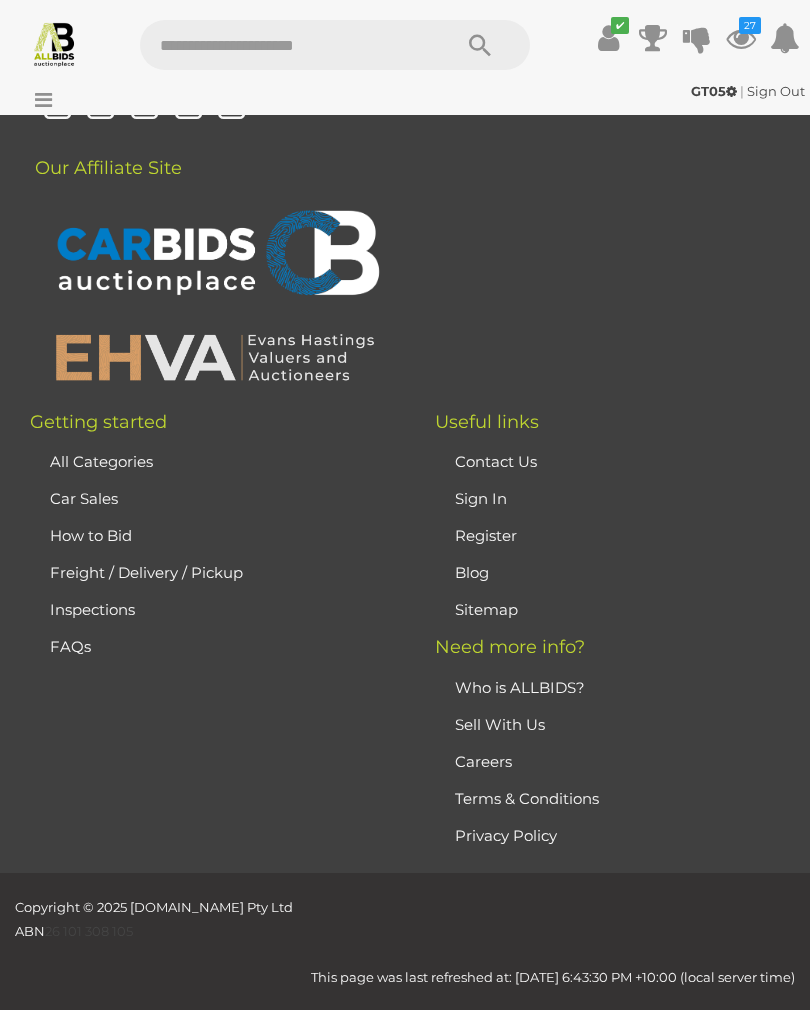 scroll, scrollTop: 471, scrollLeft: 0, axis: vertical 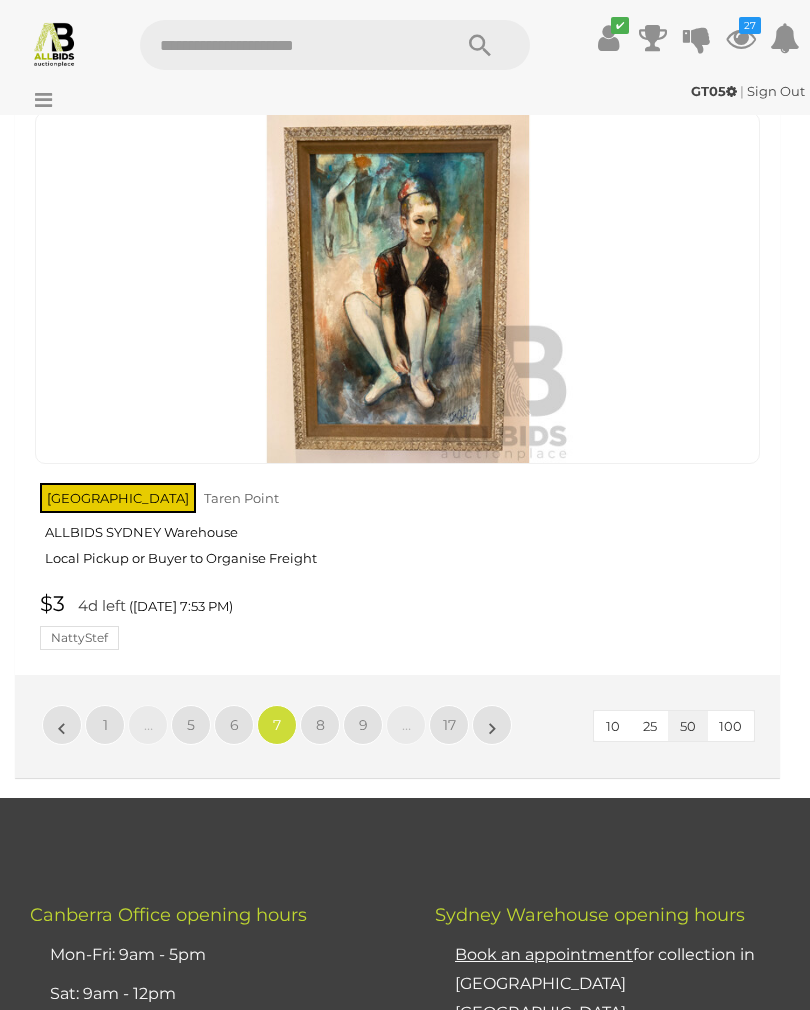 click on "6" at bounding box center [234, 725] 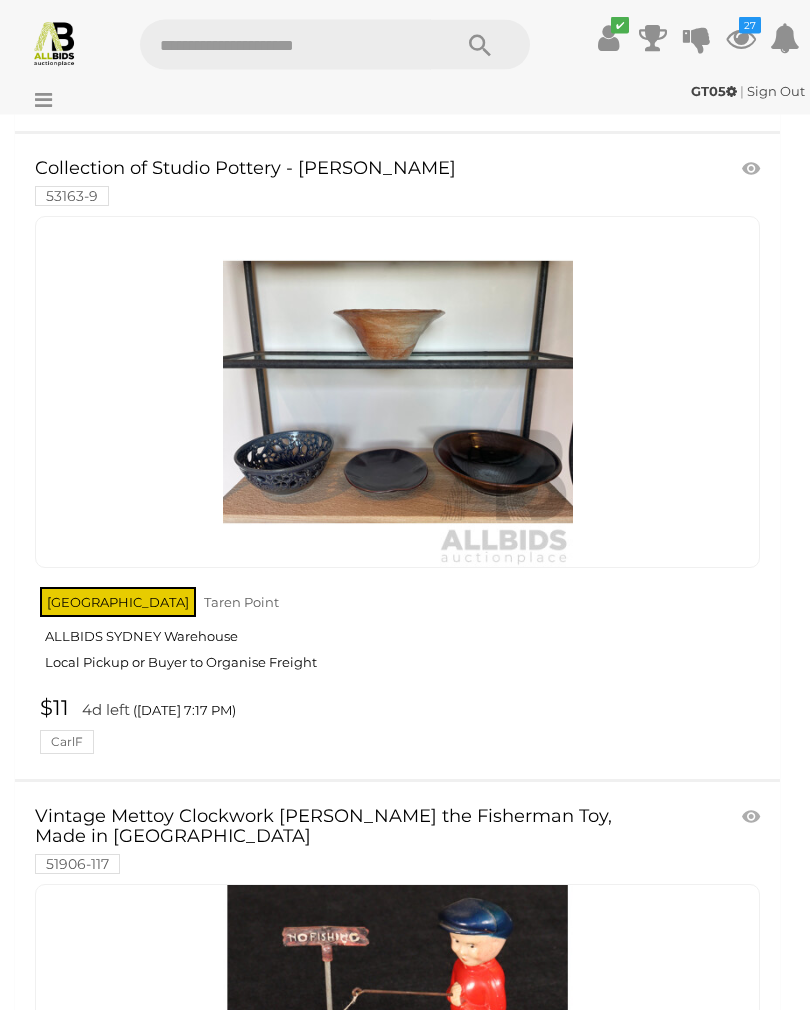 scroll, scrollTop: 31659, scrollLeft: 0, axis: vertical 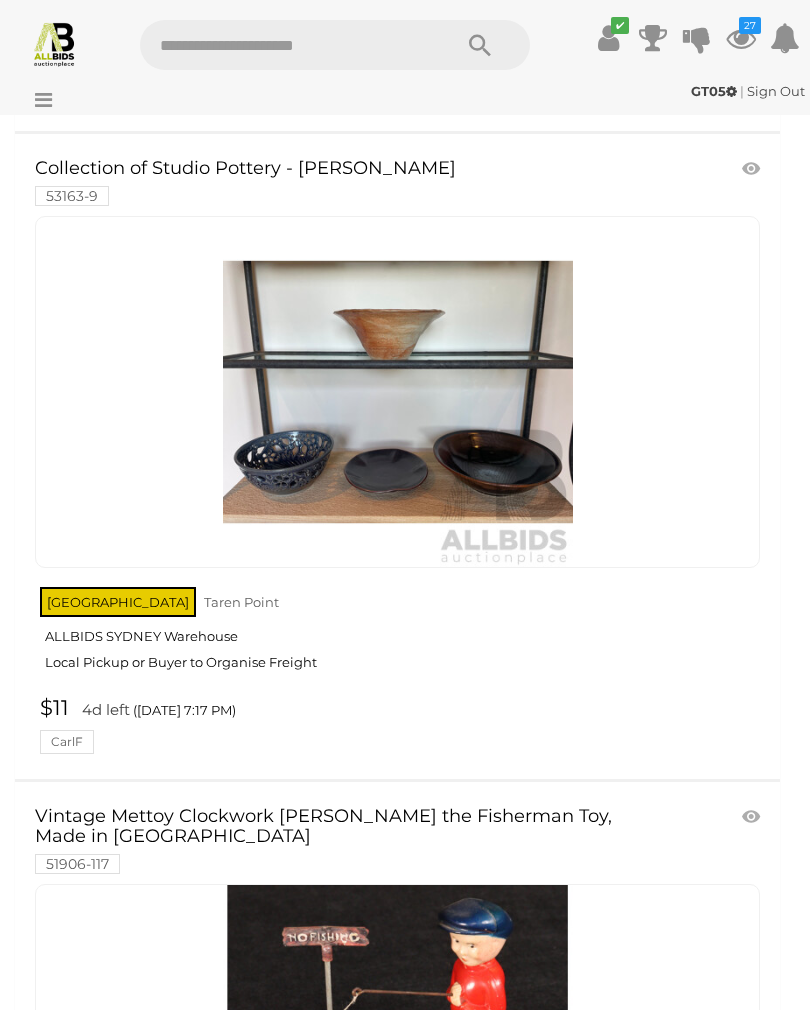 click on "Sign Out" at bounding box center (776, 91) 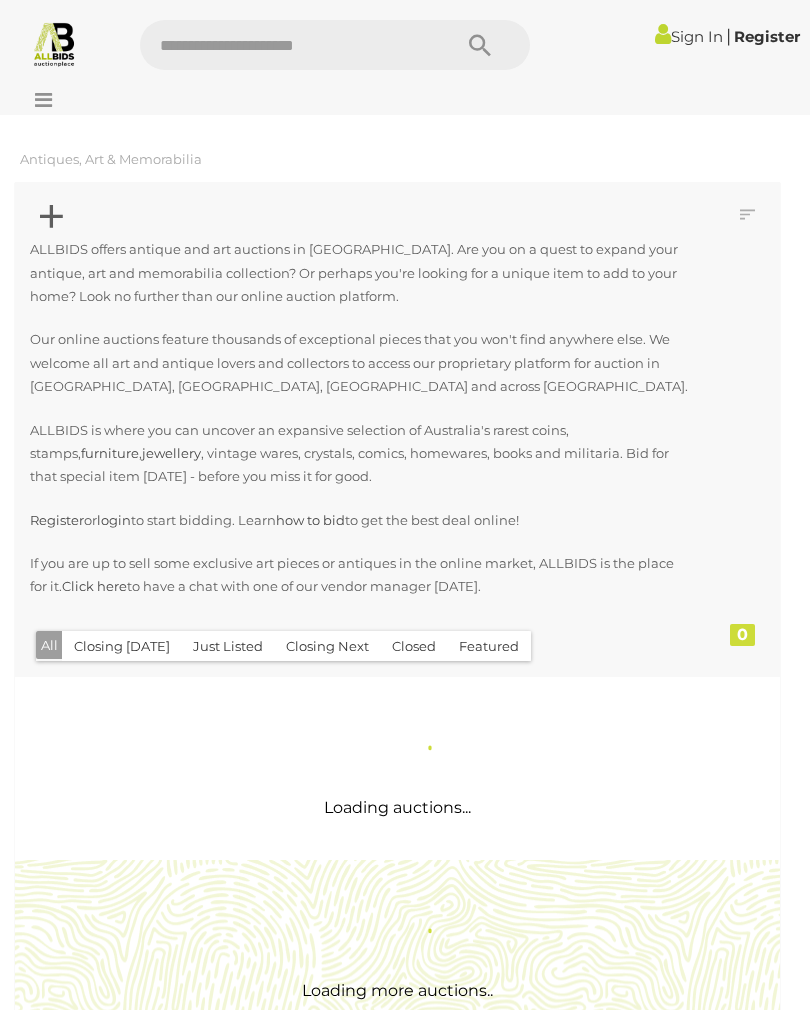 scroll, scrollTop: 0, scrollLeft: 0, axis: both 